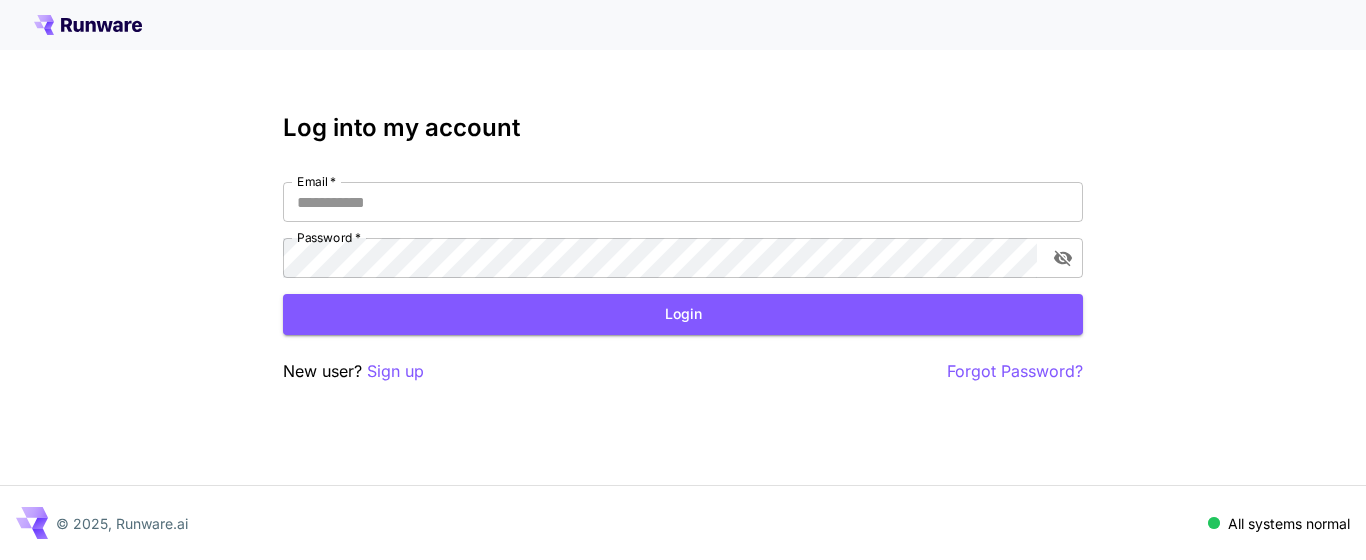scroll, scrollTop: 0, scrollLeft: 0, axis: both 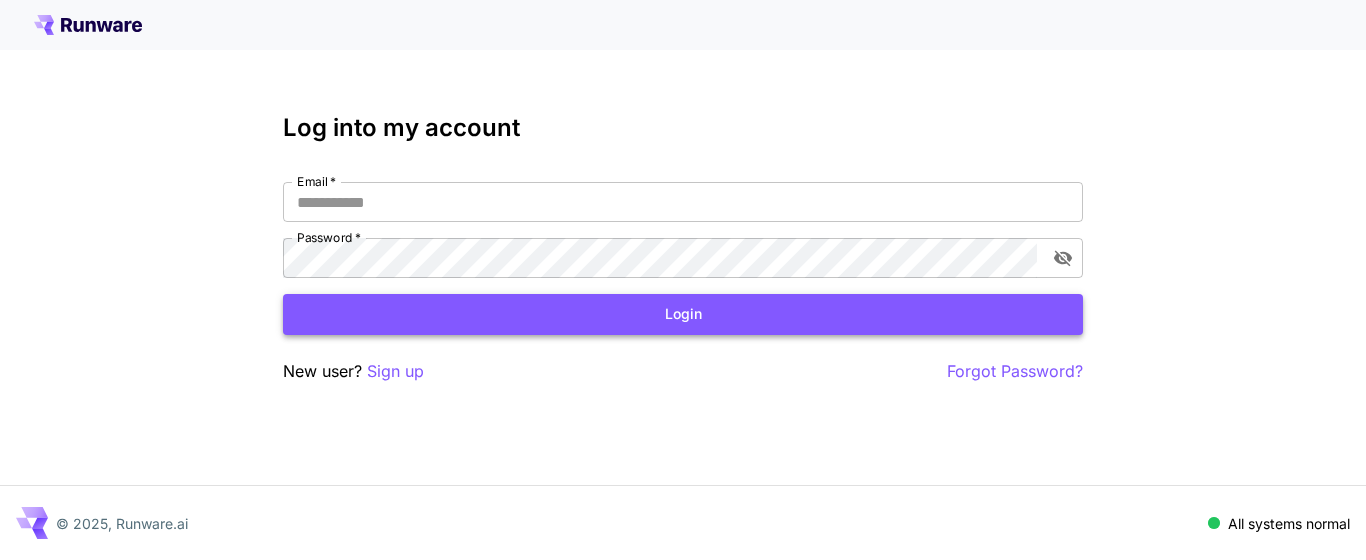 type on "**********" 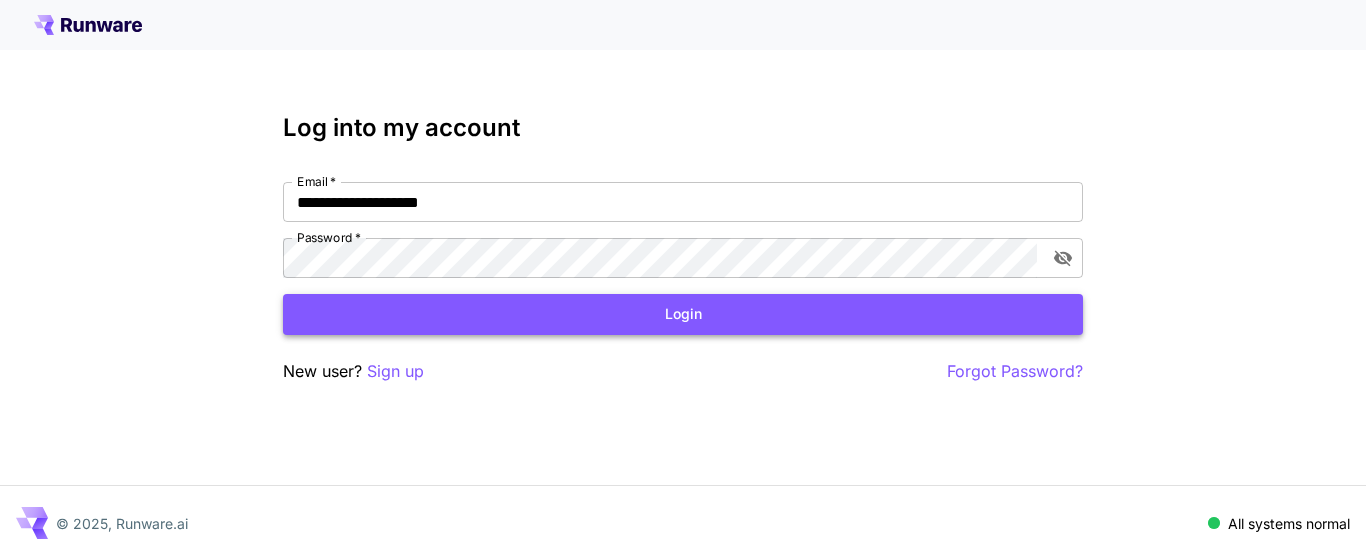 click on "Login" at bounding box center [683, 314] 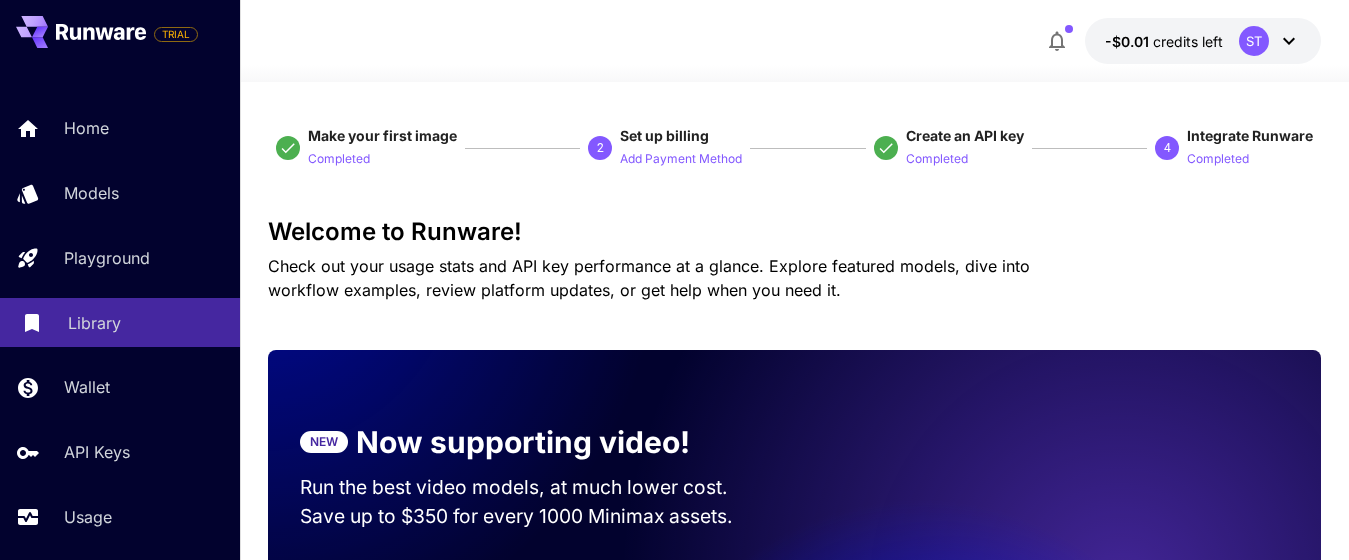 click on "Library" at bounding box center [94, 323] 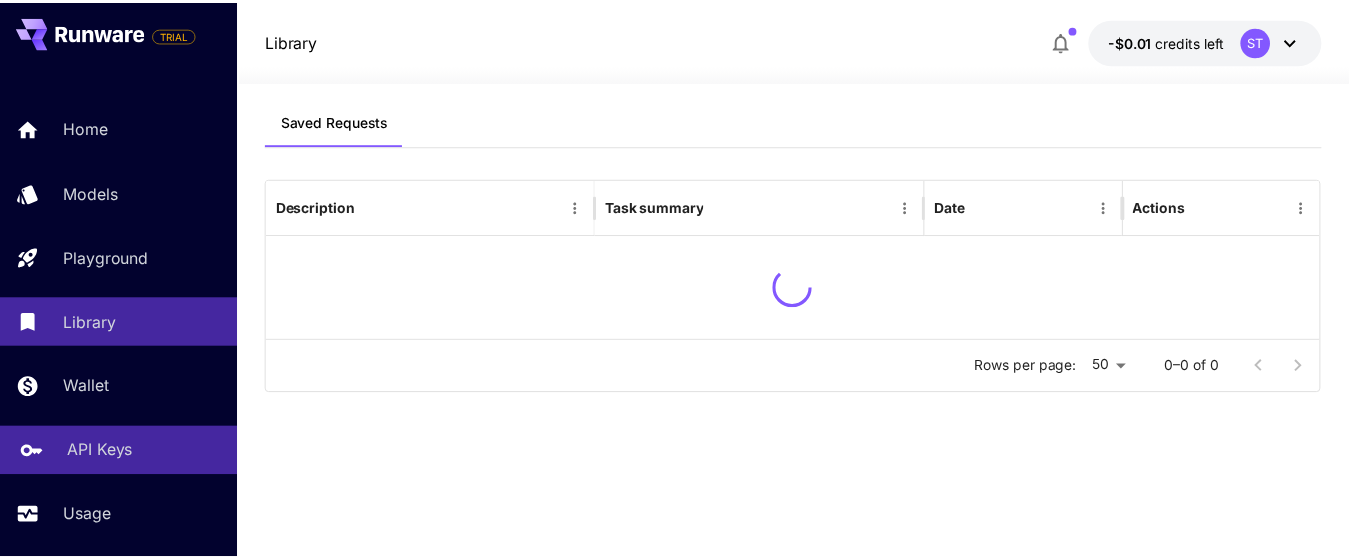 scroll, scrollTop: 100, scrollLeft: 0, axis: vertical 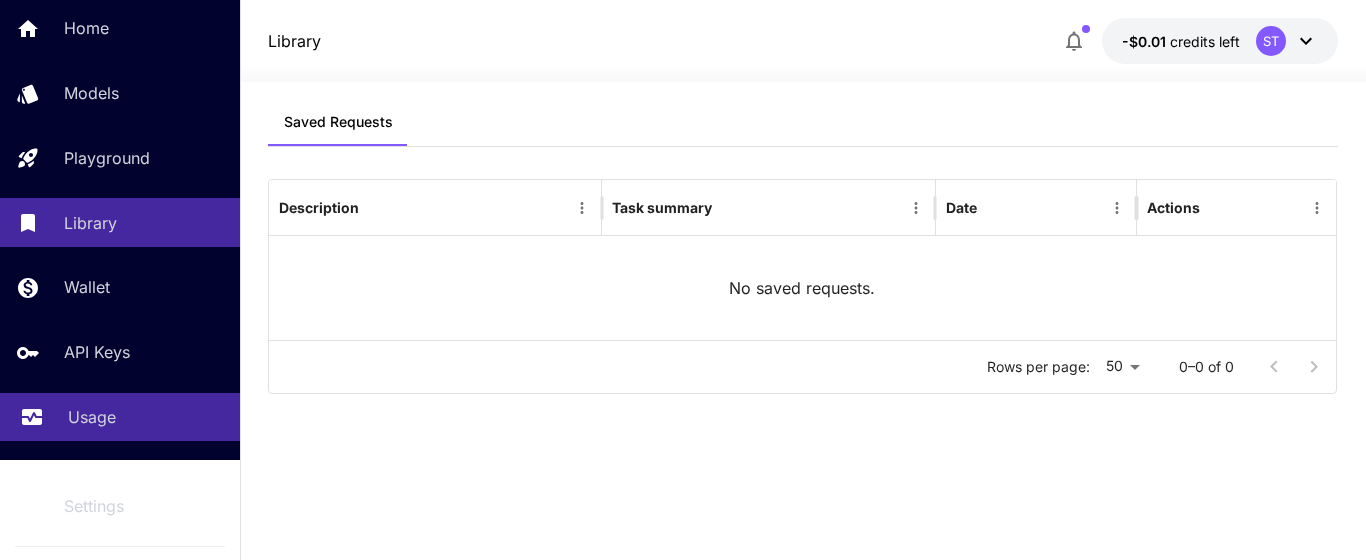 click on "Usage" at bounding box center (146, 417) 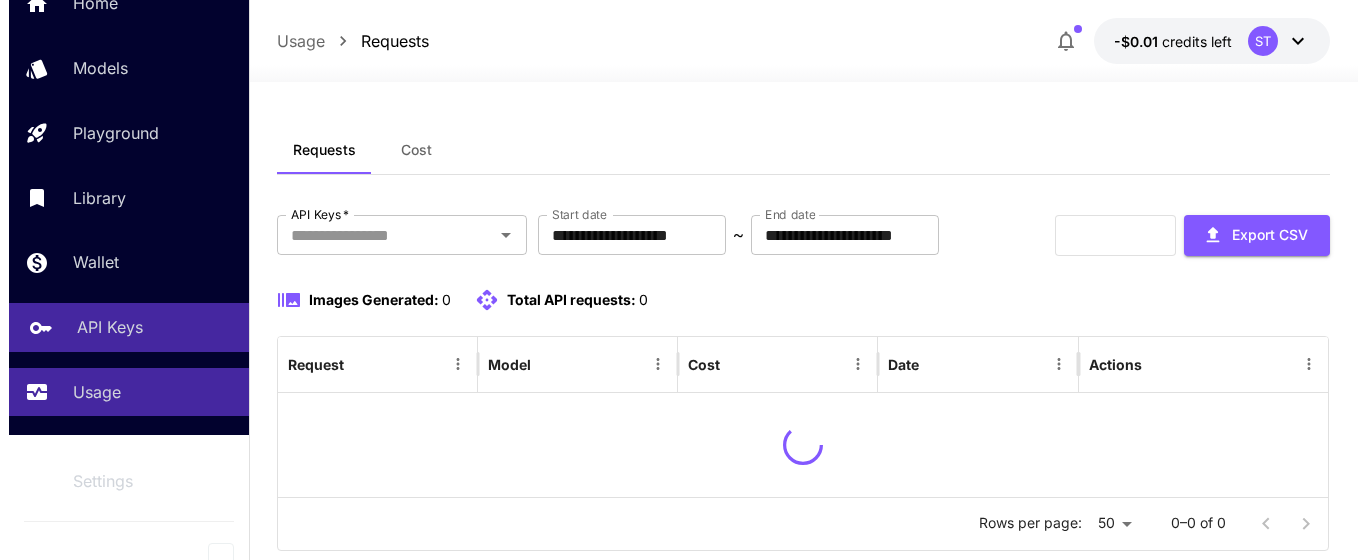 scroll, scrollTop: 139, scrollLeft: 0, axis: vertical 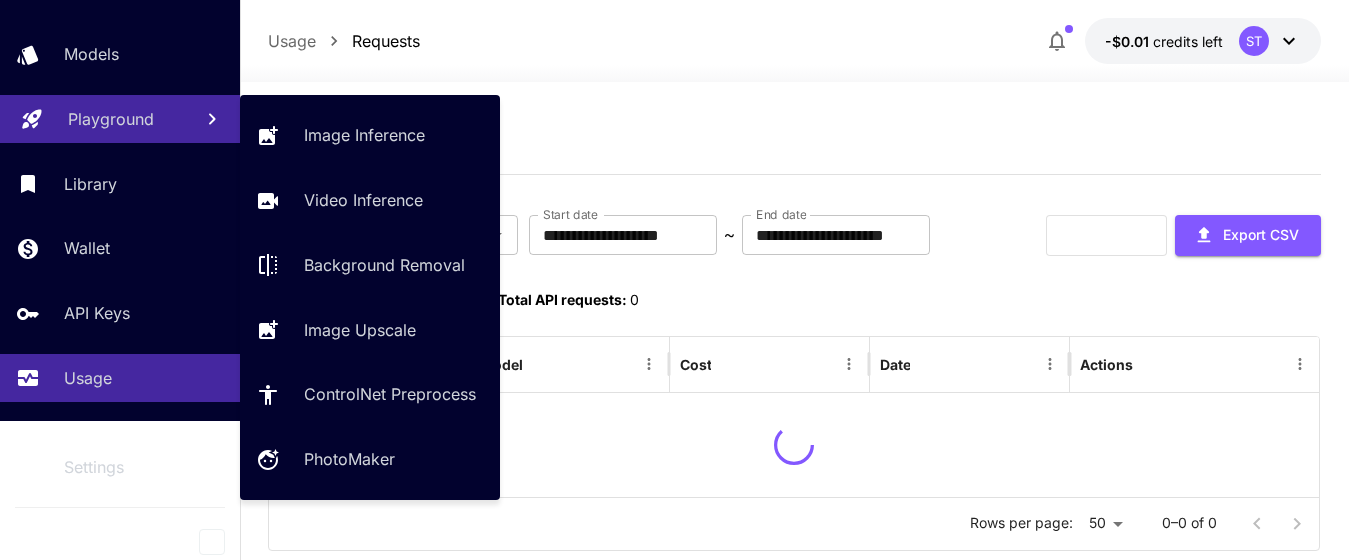 click on "Playground" at bounding box center (111, 119) 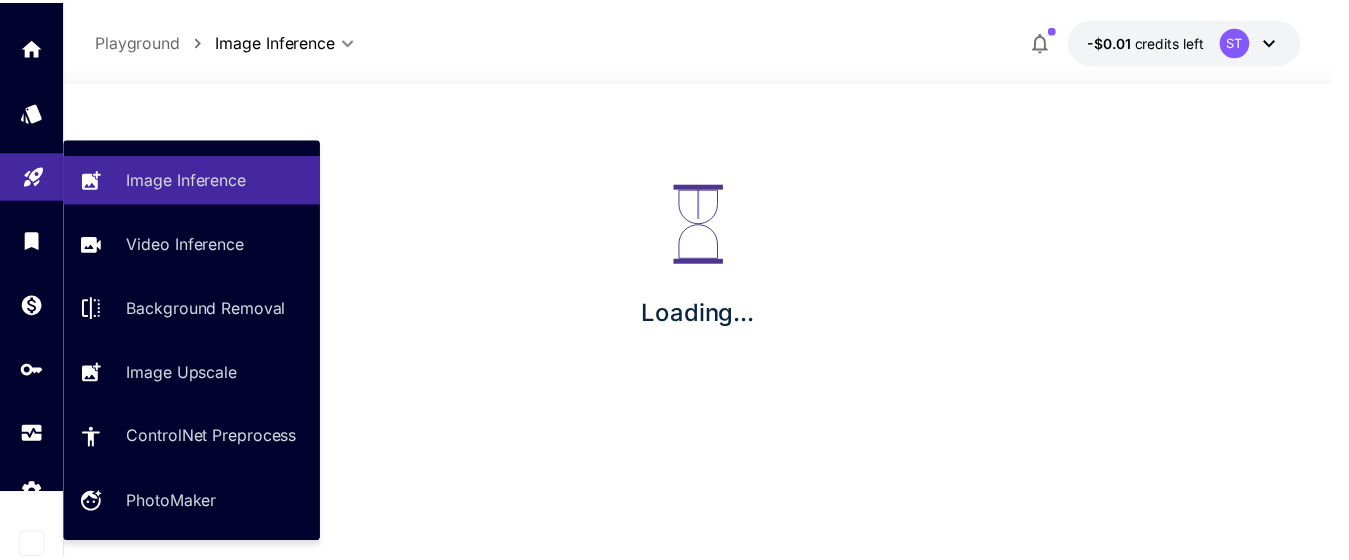 scroll, scrollTop: 66, scrollLeft: 0, axis: vertical 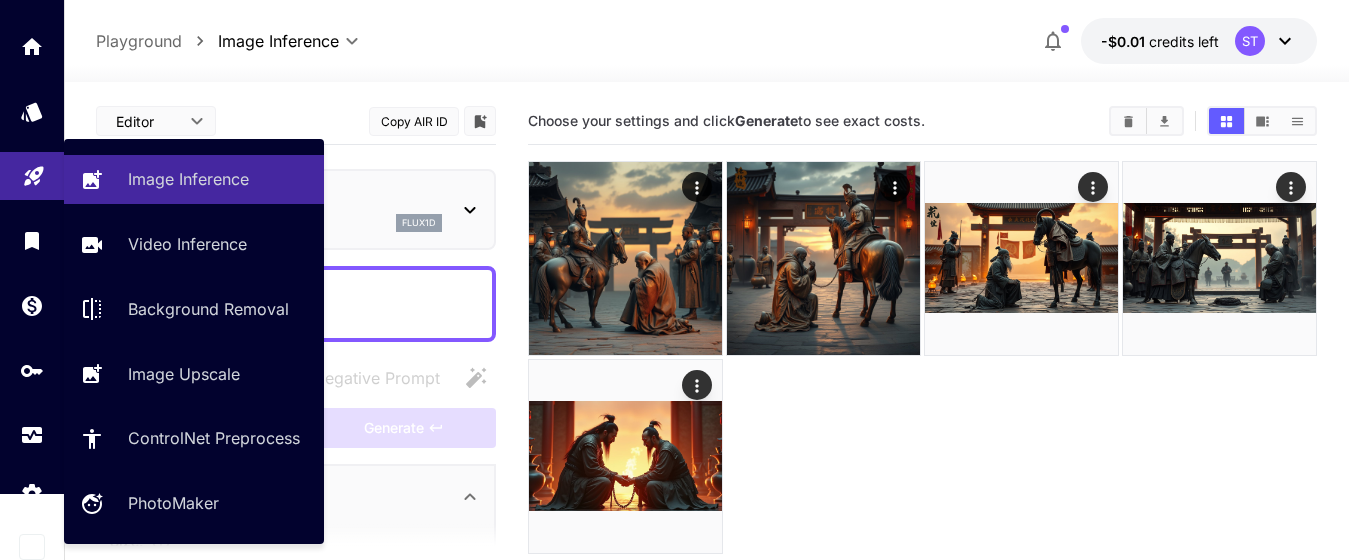 type on "**********" 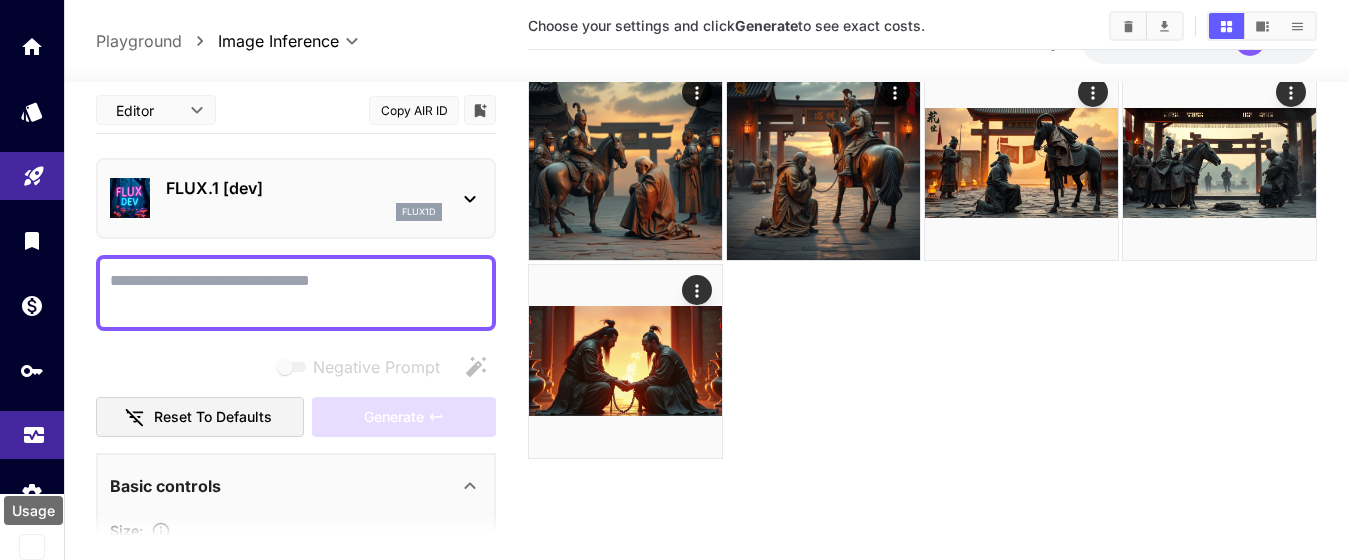 scroll, scrollTop: 158, scrollLeft: 0, axis: vertical 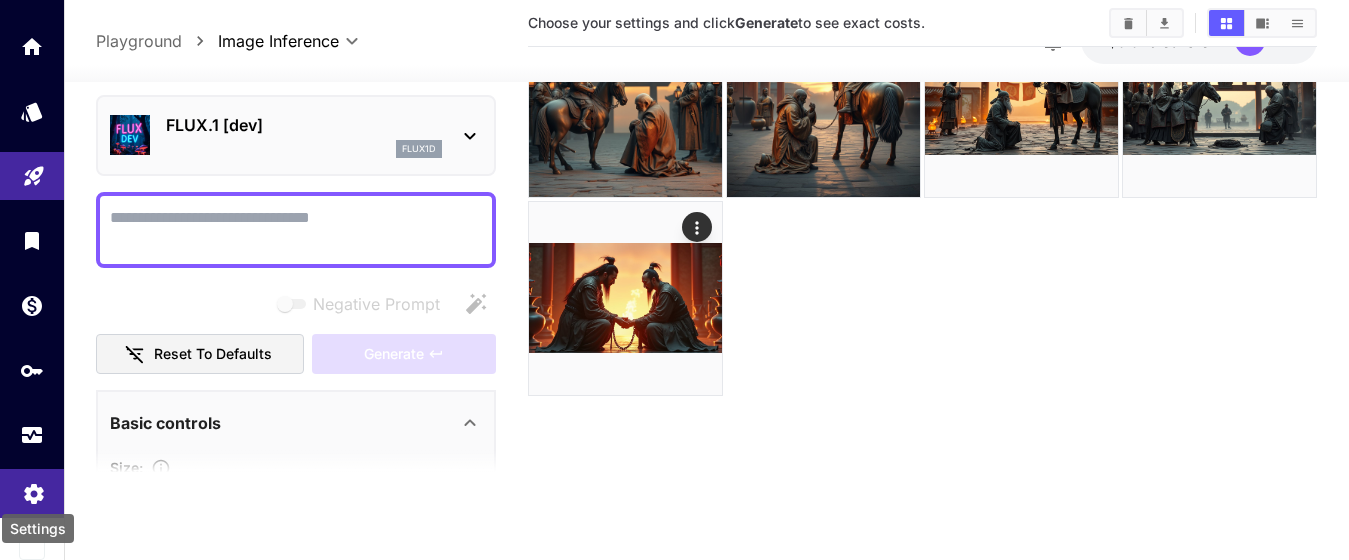 click 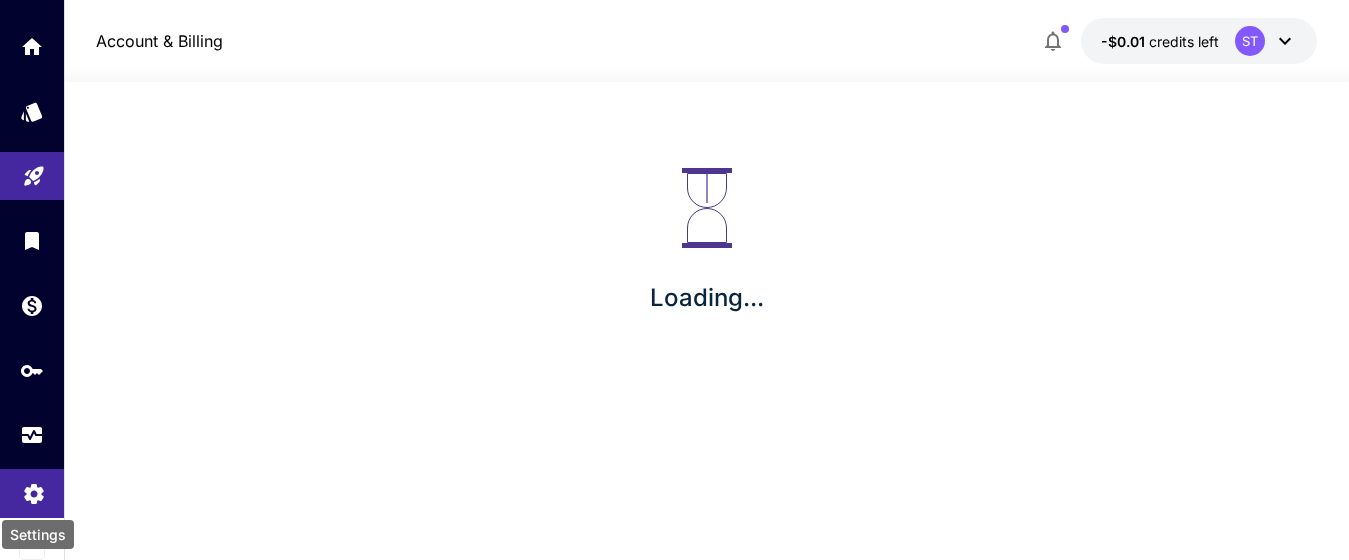 scroll, scrollTop: 0, scrollLeft: 0, axis: both 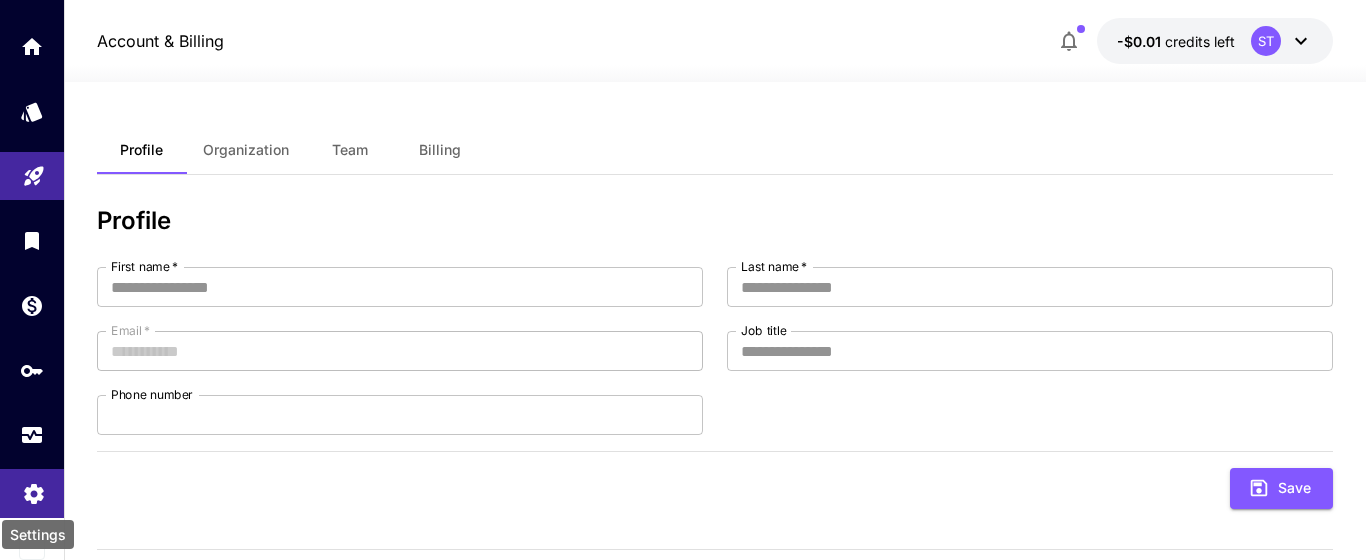 type on "**" 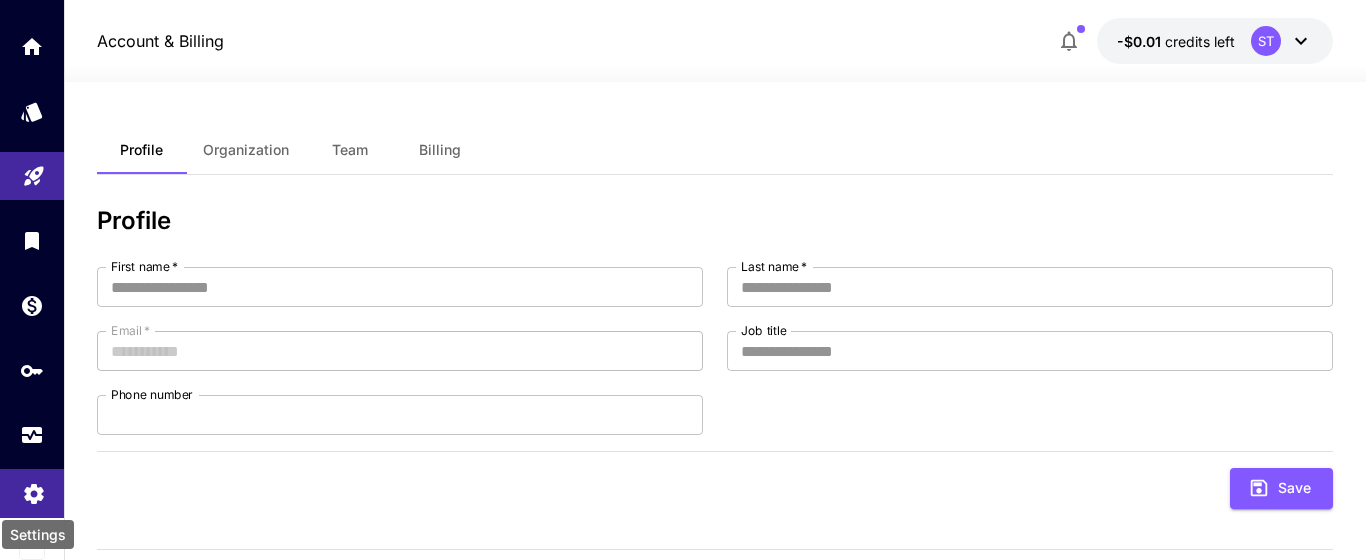 type on "**" 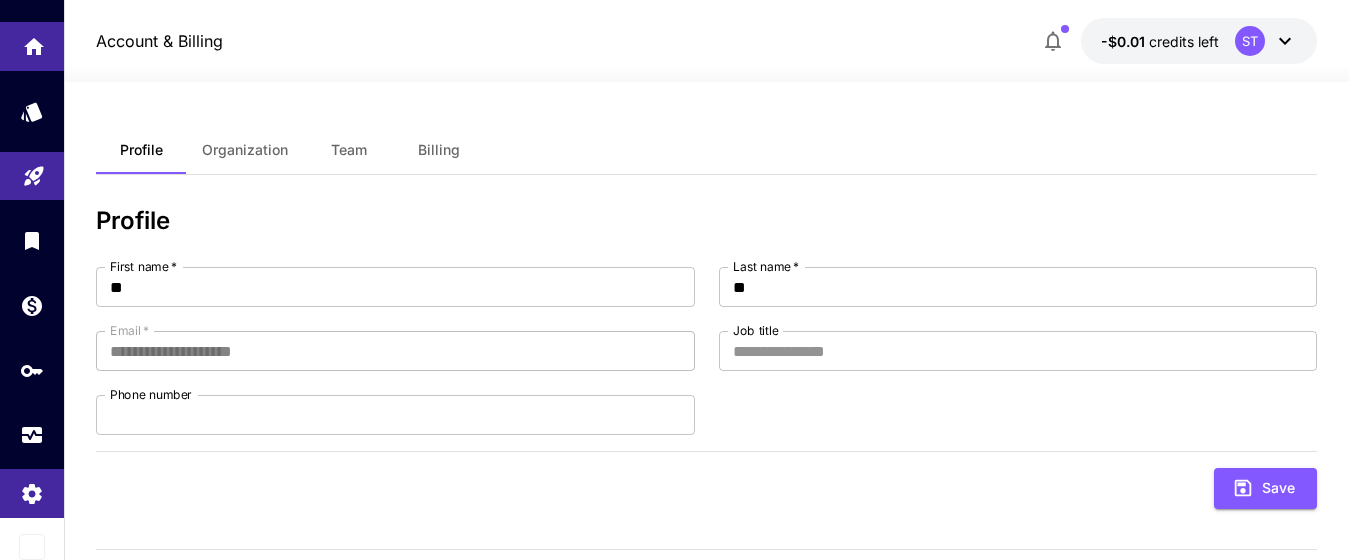 click at bounding box center (32, 46) 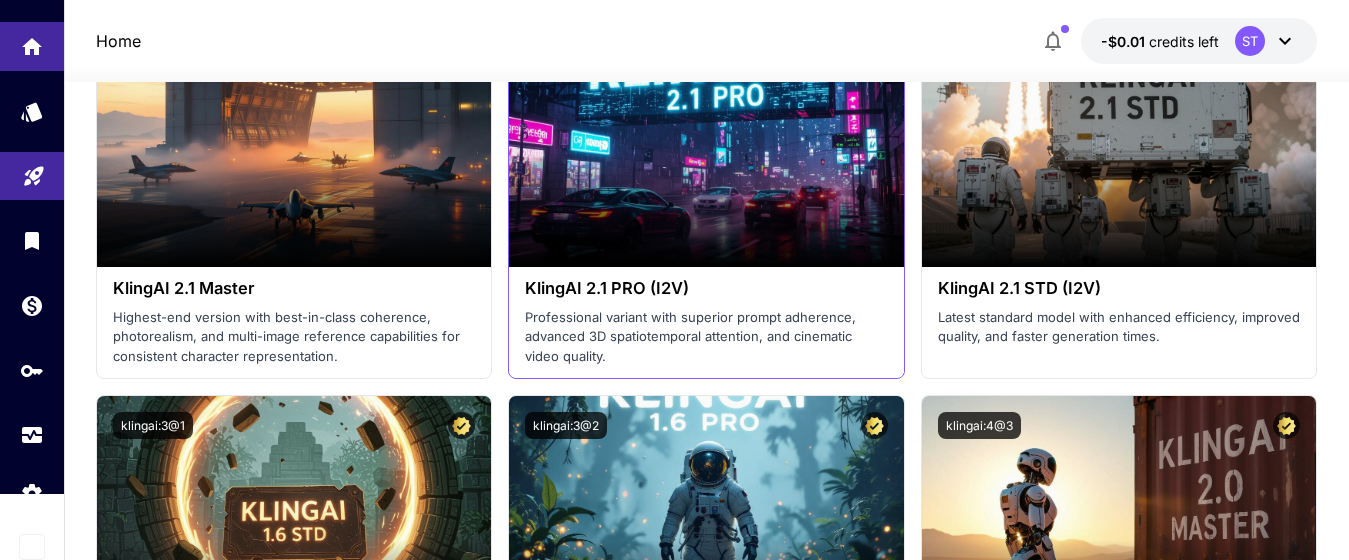 scroll, scrollTop: 1100, scrollLeft: 0, axis: vertical 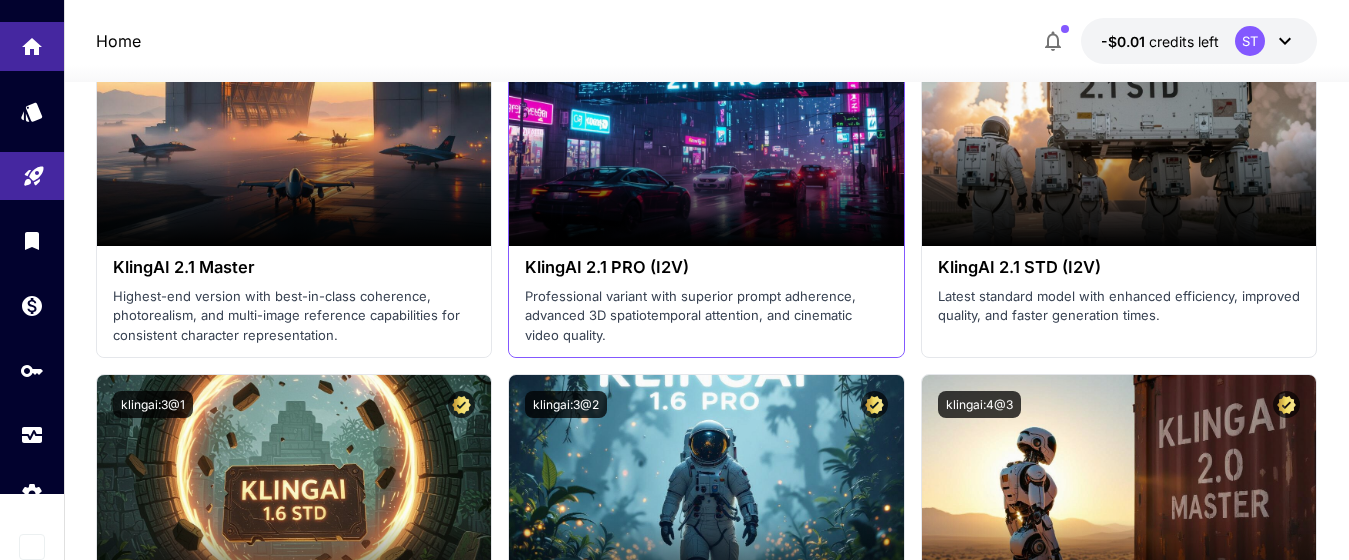 click on "Professional variant with superior prompt adherence, advanced 3D spatiotemporal attention, and cinematic video quality." at bounding box center [706, 316] 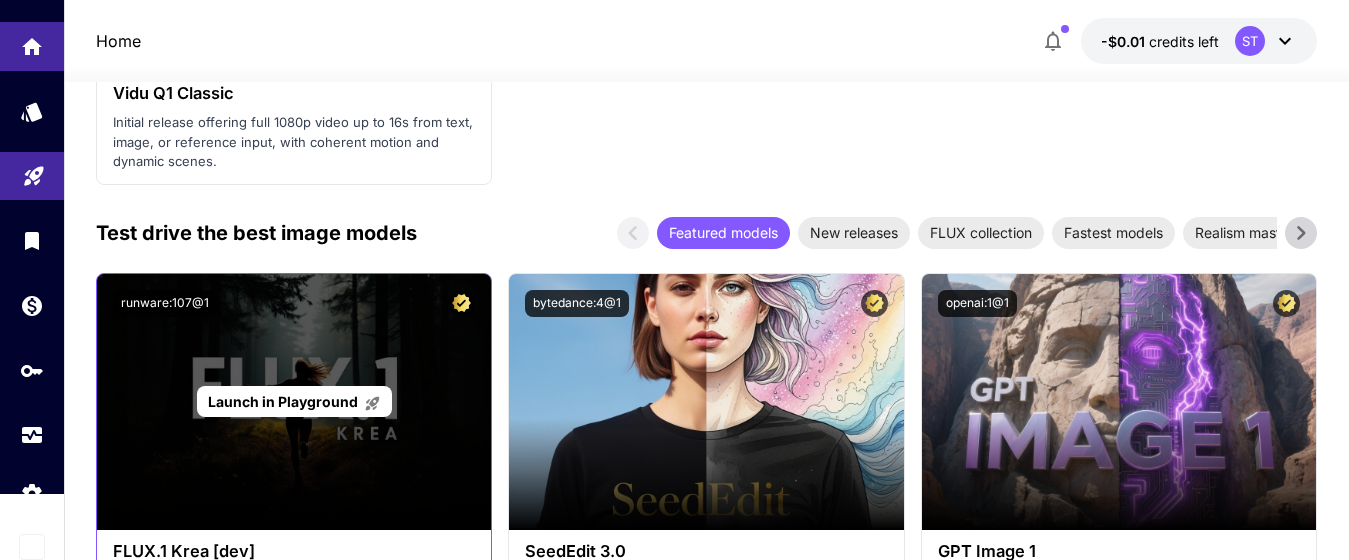 scroll, scrollTop: 3400, scrollLeft: 0, axis: vertical 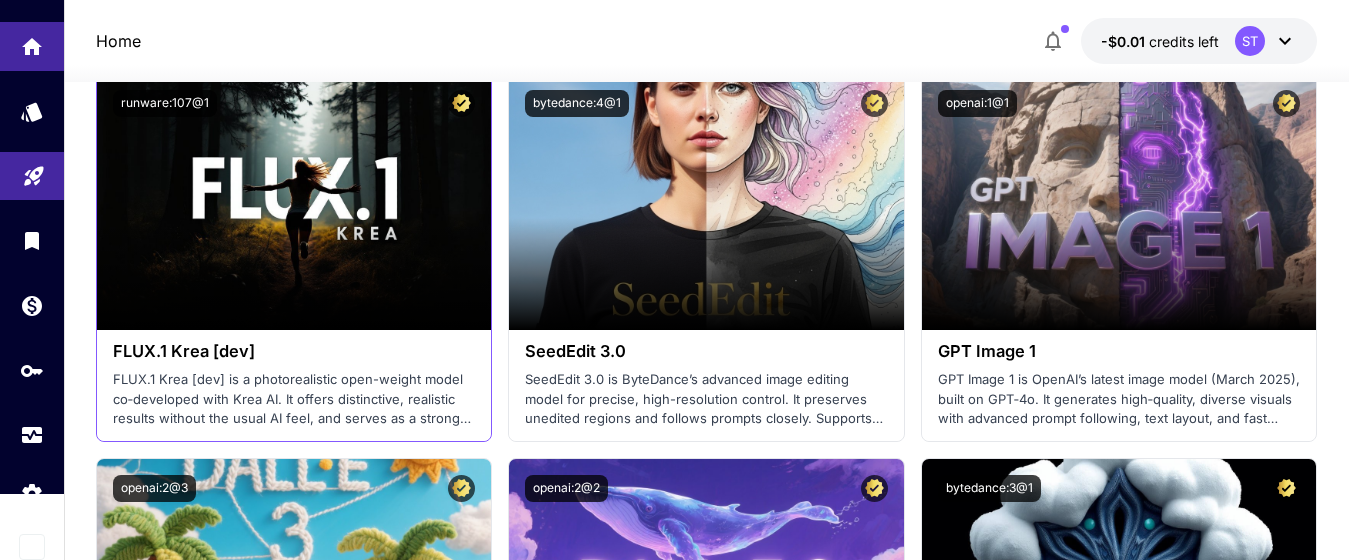 click on "FLUX.1 Krea [dev] is a photorealistic open-weight model co‑developed with Krea AI. It offers distinctive, realistic results without the usual AI feel, and serves as a strong base for custom generations." at bounding box center (294, 399) 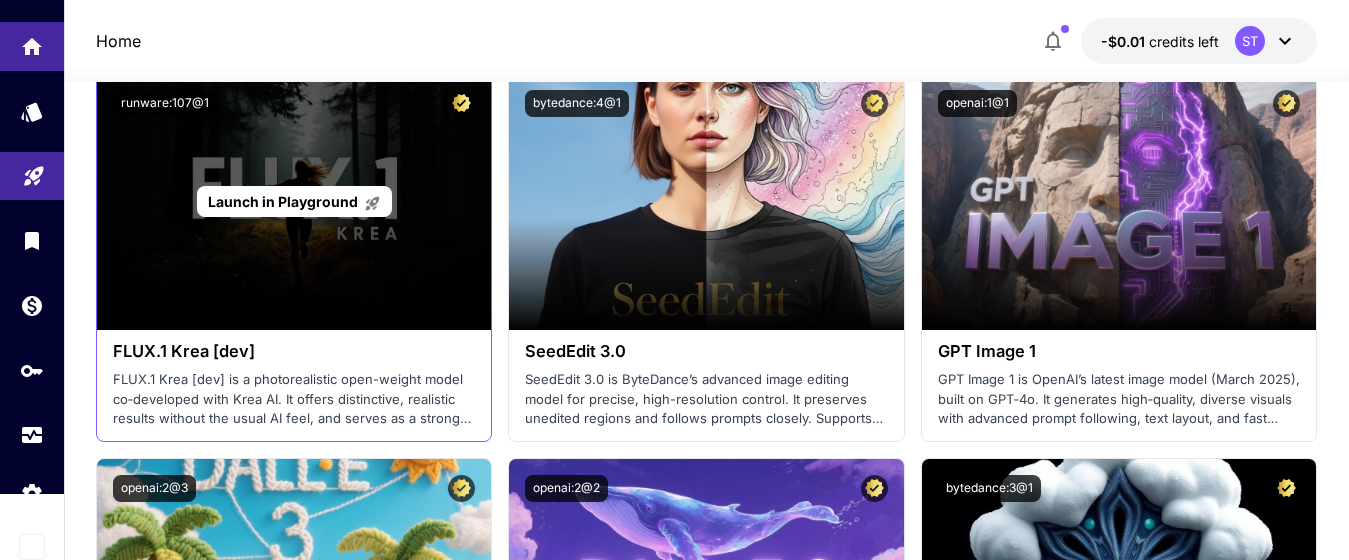 drag, startPoint x: 352, startPoint y: 214, endPoint x: 325, endPoint y: 196, distance: 32.449963 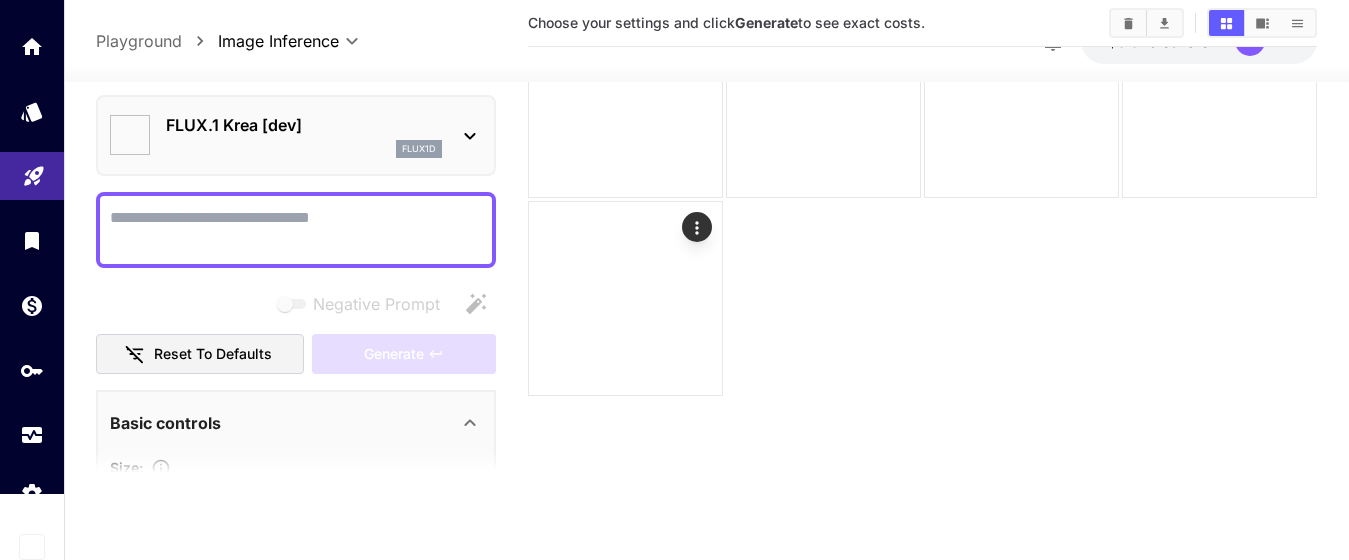 type on "*******" 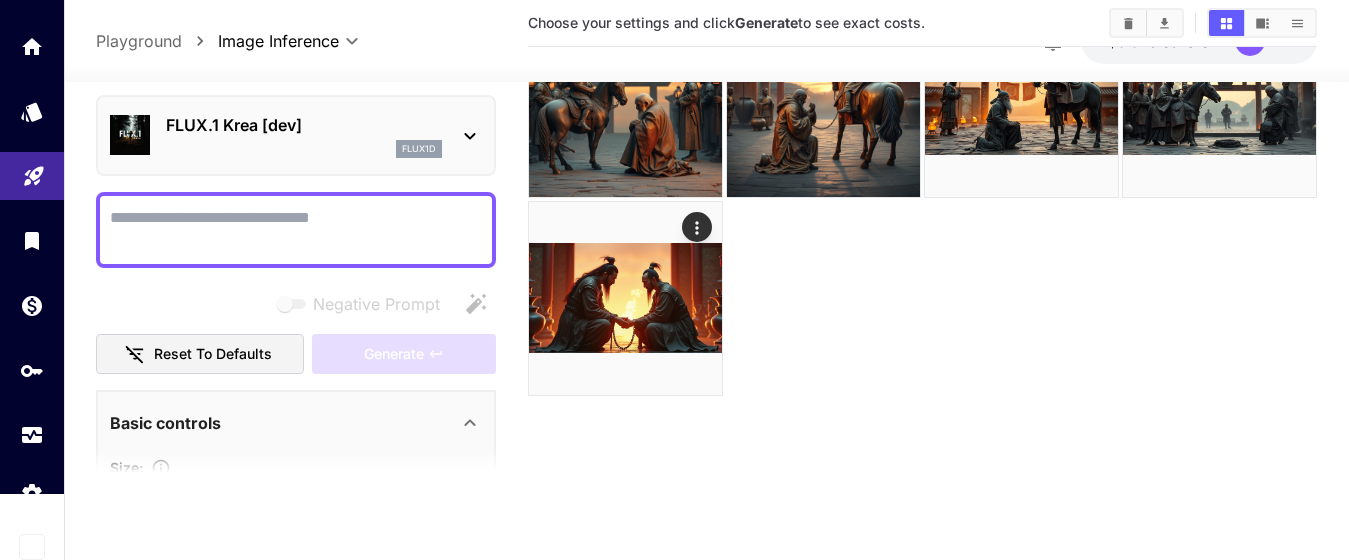 scroll, scrollTop: 158, scrollLeft: 0, axis: vertical 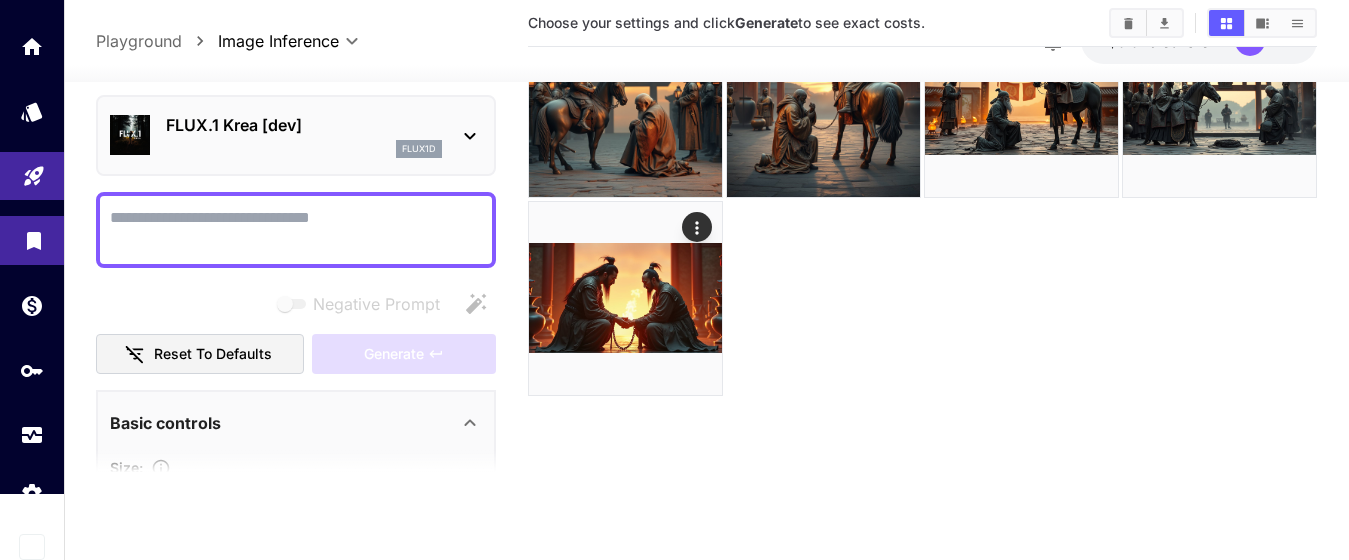 click at bounding box center [32, 240] 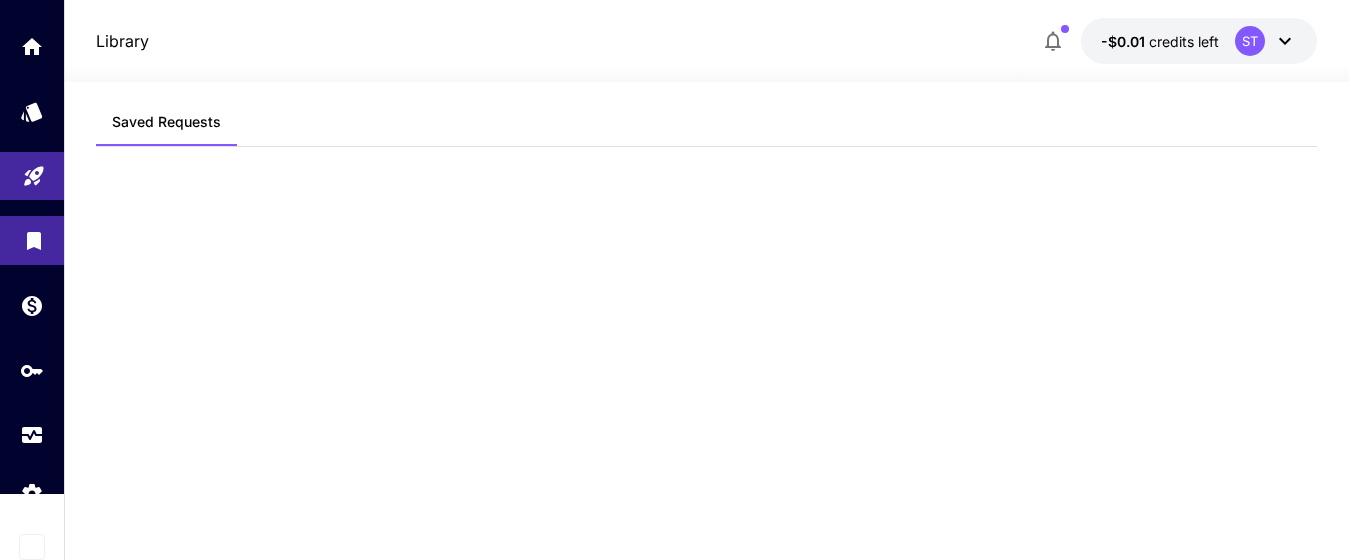 scroll, scrollTop: 0, scrollLeft: 0, axis: both 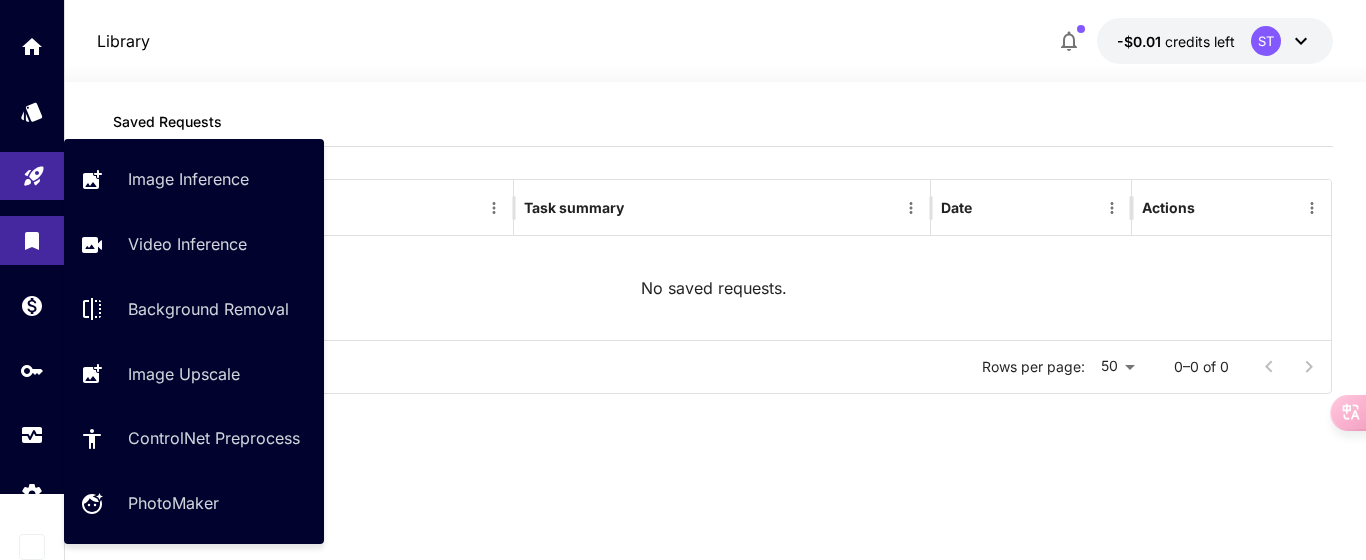 click at bounding box center [32, 176] 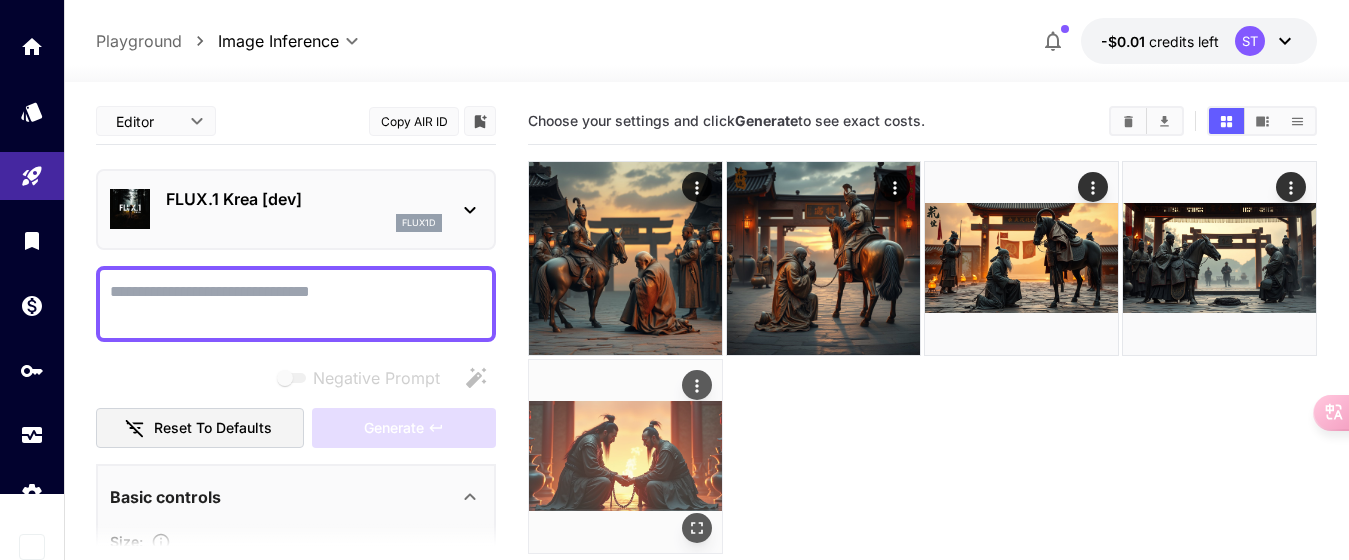 scroll, scrollTop: 158, scrollLeft: 0, axis: vertical 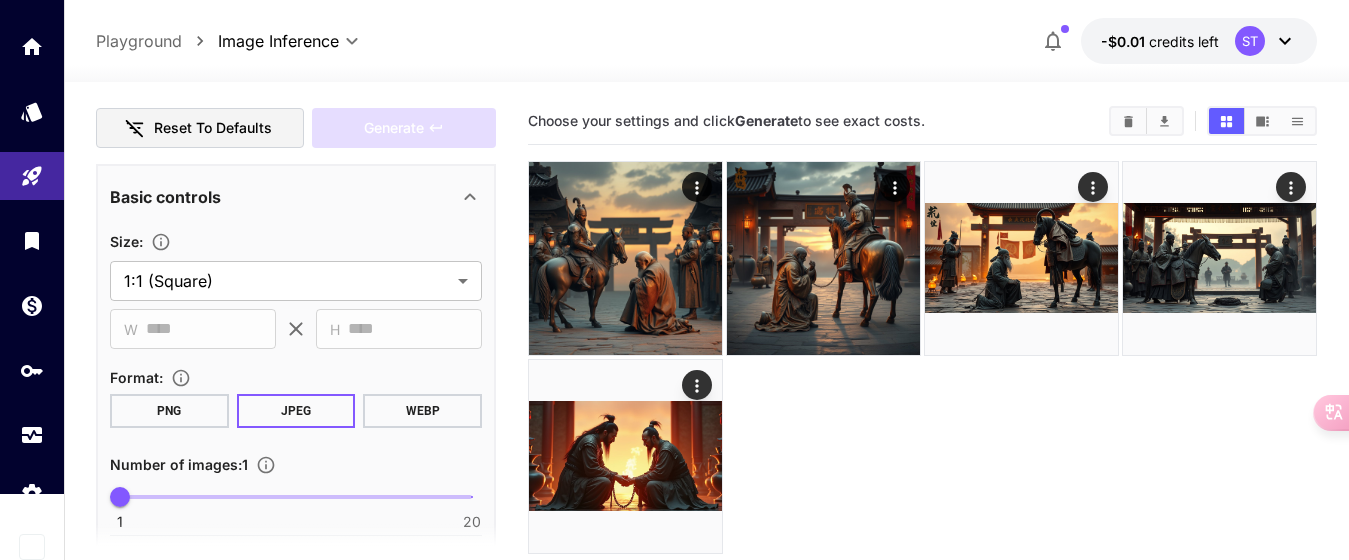 click at bounding box center (706, 70) 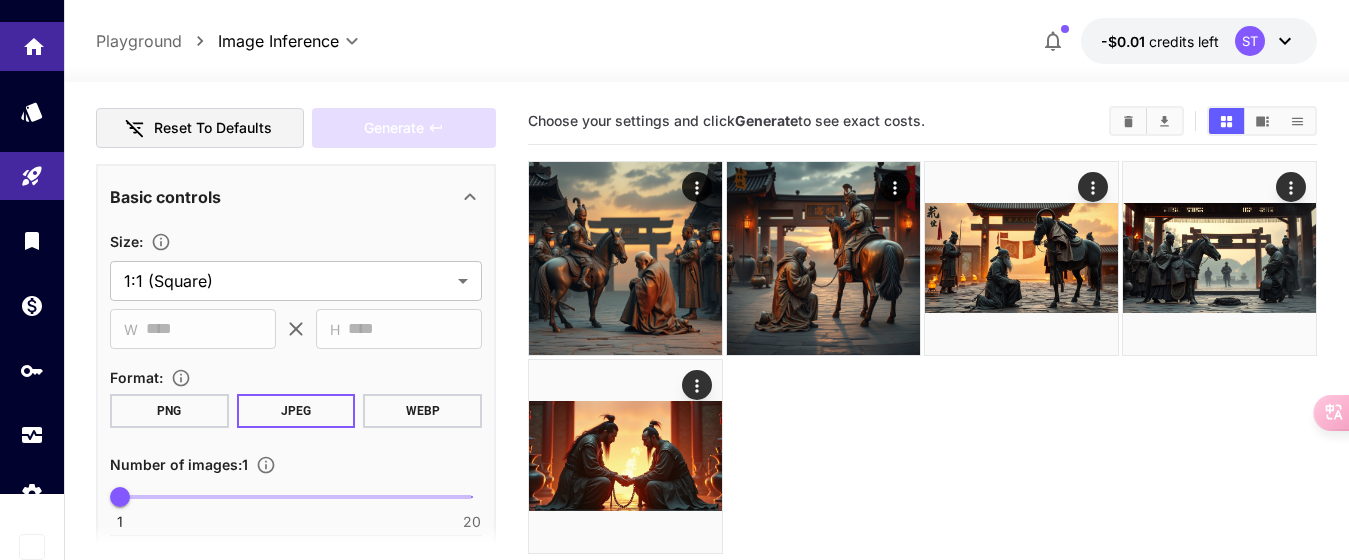 click at bounding box center (32, 46) 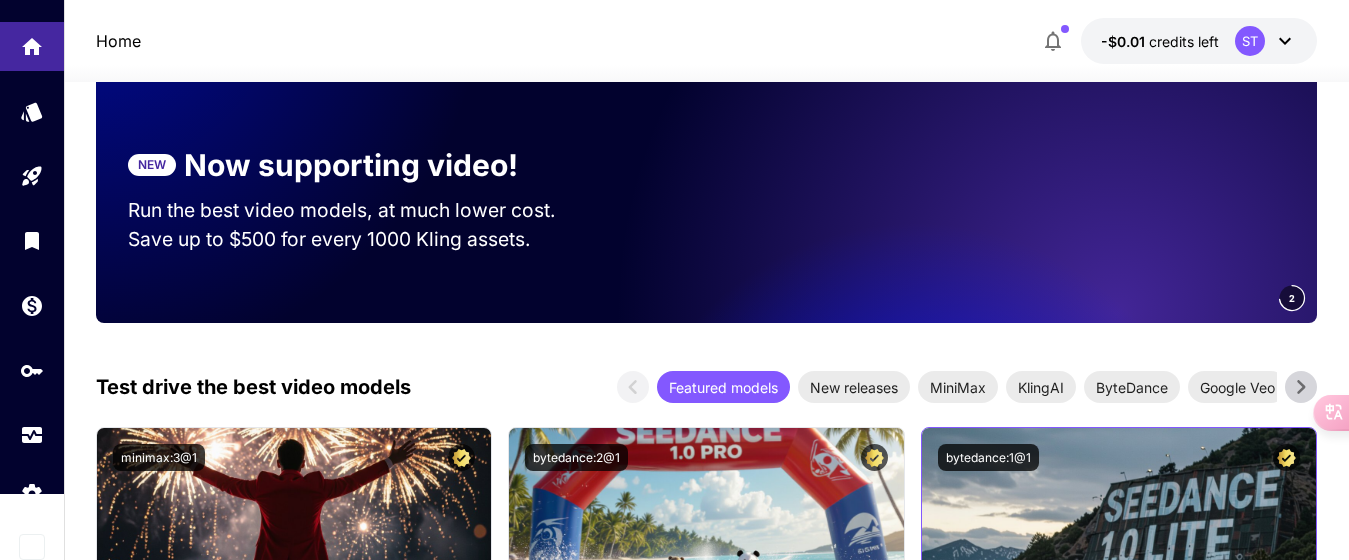 scroll, scrollTop: 900, scrollLeft: 0, axis: vertical 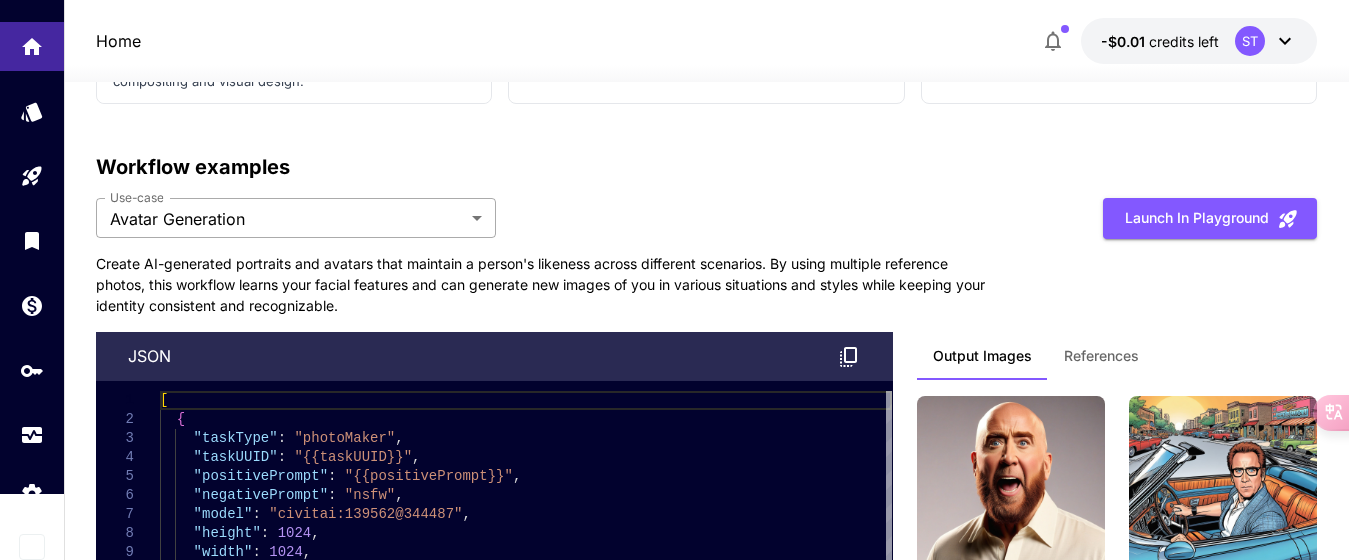 click on "Home -$0.01    credits left  ST Make your first image Completed 2 Set up billing Add Payment Method Create an API key Completed 4 Integrate Runware Completed Welcome to Runware! Check out your usage stats and API key performance at a glance. Explore featured models, dive into workflow examples, review platform updates, or get help when you need it. NEW Now supporting video! Run the best video models, at much lower cost. Reach out for volume discounts. 2 Test drive the best video models Featured models New releases MiniMax KlingAI ByteDance Google Veo PixVerse Vidu Launch in Playground minimax:3@1                             MiniMax 02 Hailuo Most polished and dynamic model with vibrant, theatrical visuals and fluid motion. Ideal for viral content and commercial-style footage. Launch in Playground bytedance:2@1                             Seedance 1.0 Pro Launch in Playground bytedance:1@1                             Seedance 1.0 Lite Launch in Playground klingai:5@3" at bounding box center (674, -2295) 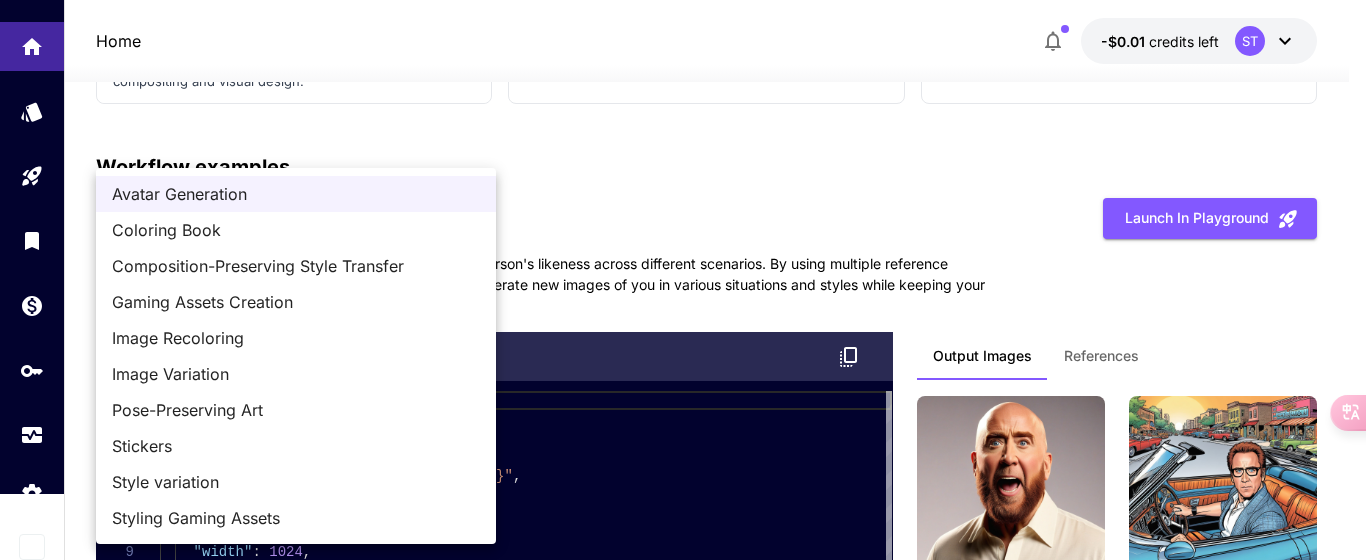 click at bounding box center (683, 280) 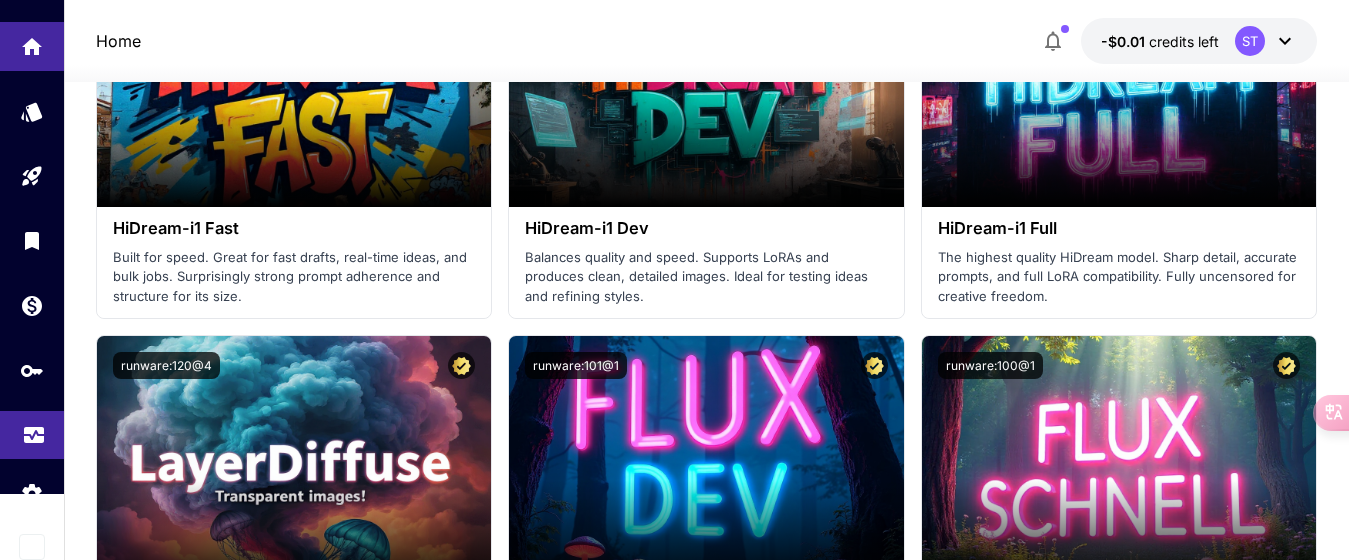 scroll, scrollTop: 5549, scrollLeft: 0, axis: vertical 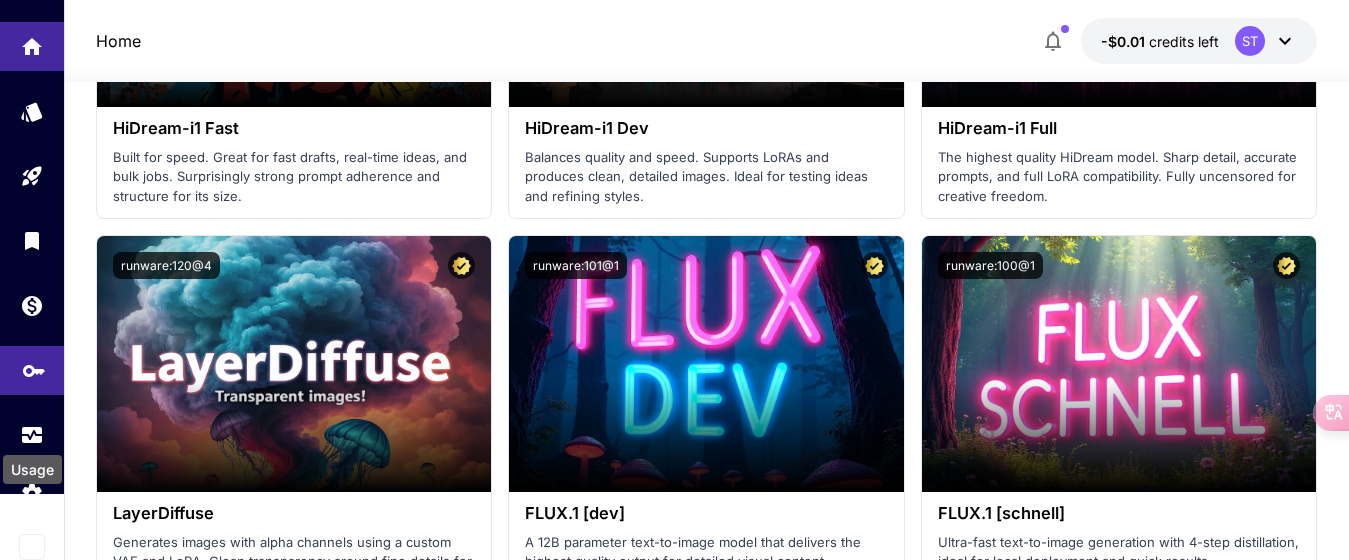 drag, startPoint x: 28, startPoint y: 430, endPoint x: 33, endPoint y: 364, distance: 66.189125 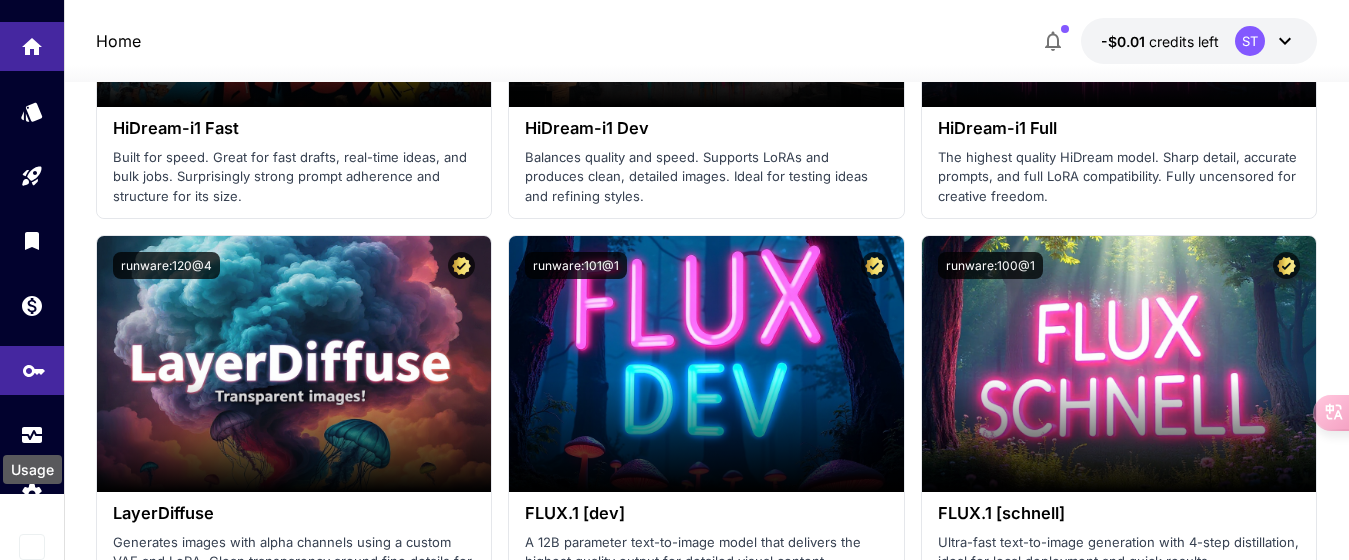 click 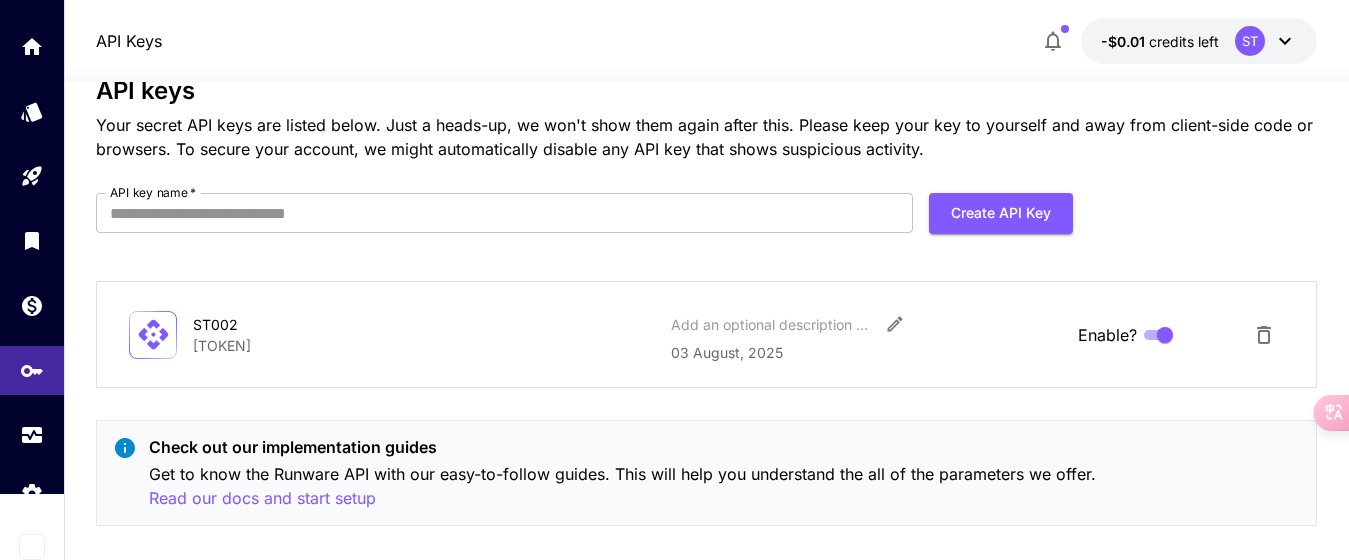 scroll, scrollTop: 75, scrollLeft: 0, axis: vertical 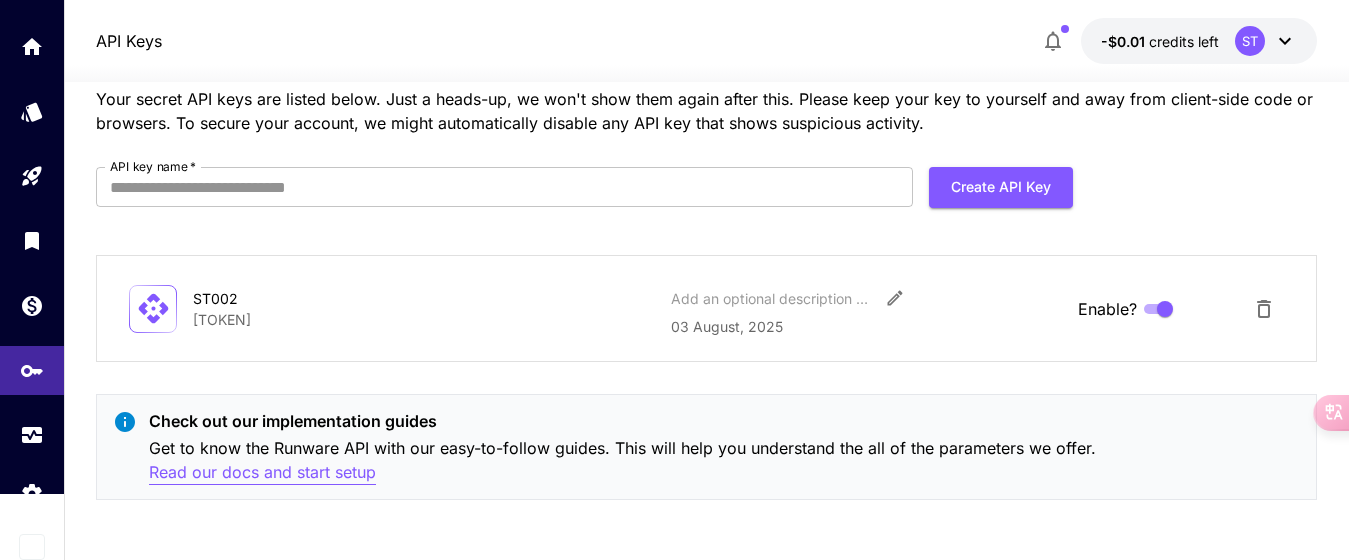 click on "Read our docs and start setup" at bounding box center (262, 472) 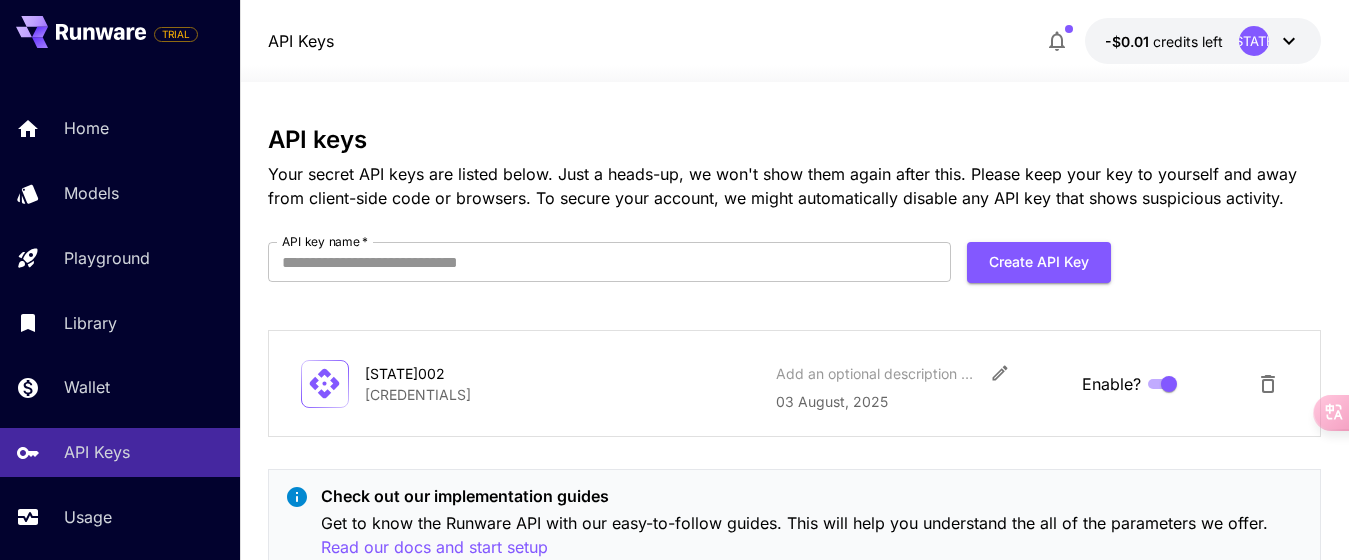 scroll, scrollTop: 75, scrollLeft: 0, axis: vertical 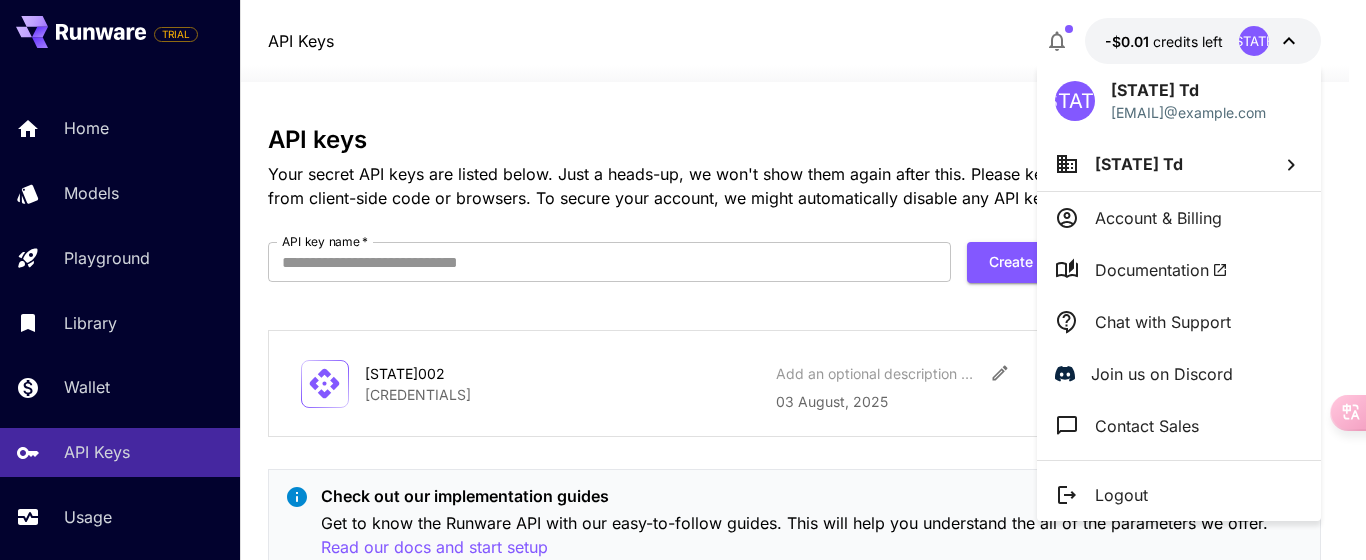 click on "Logout" at bounding box center [1121, 495] 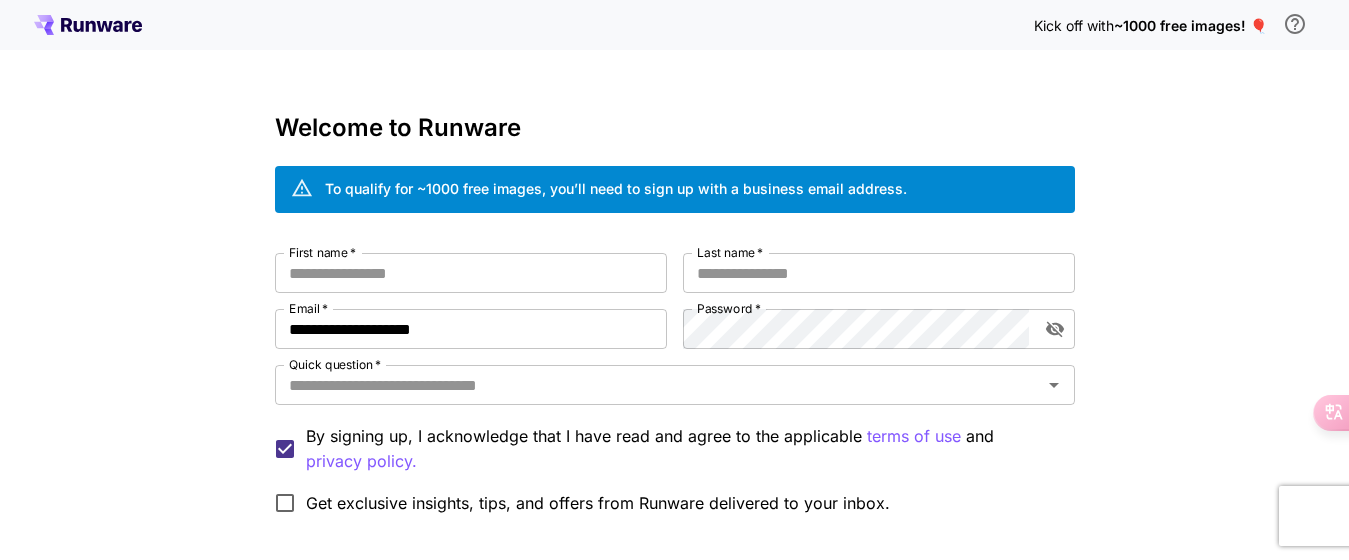 scroll, scrollTop: 0, scrollLeft: 0, axis: both 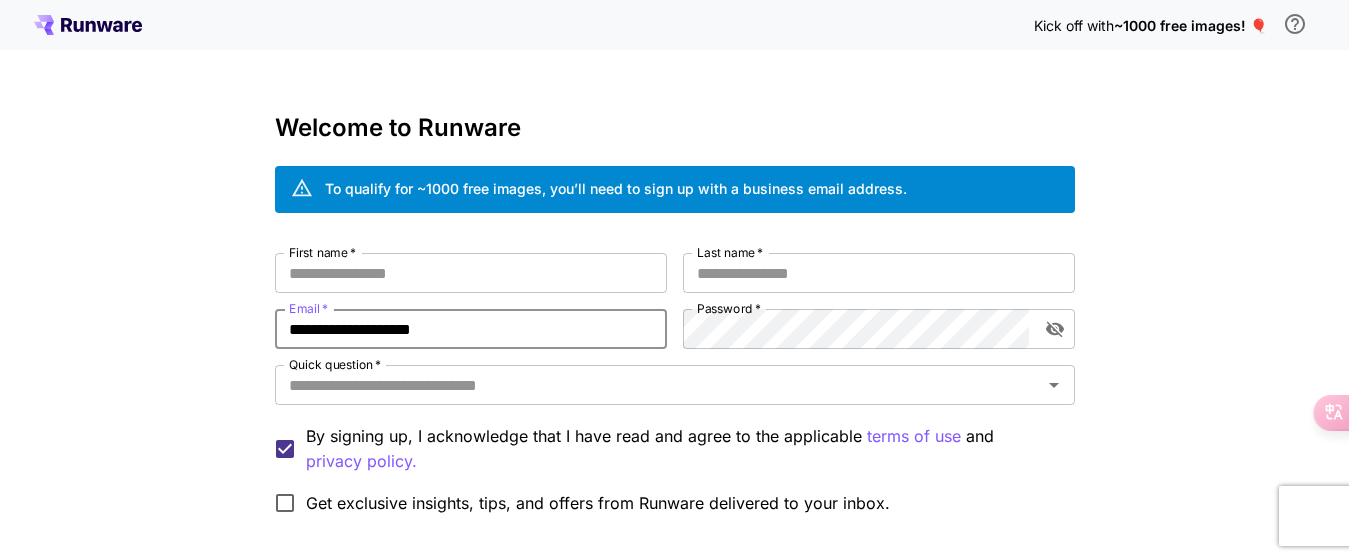 drag, startPoint x: 510, startPoint y: 327, endPoint x: 181, endPoint y: 327, distance: 329 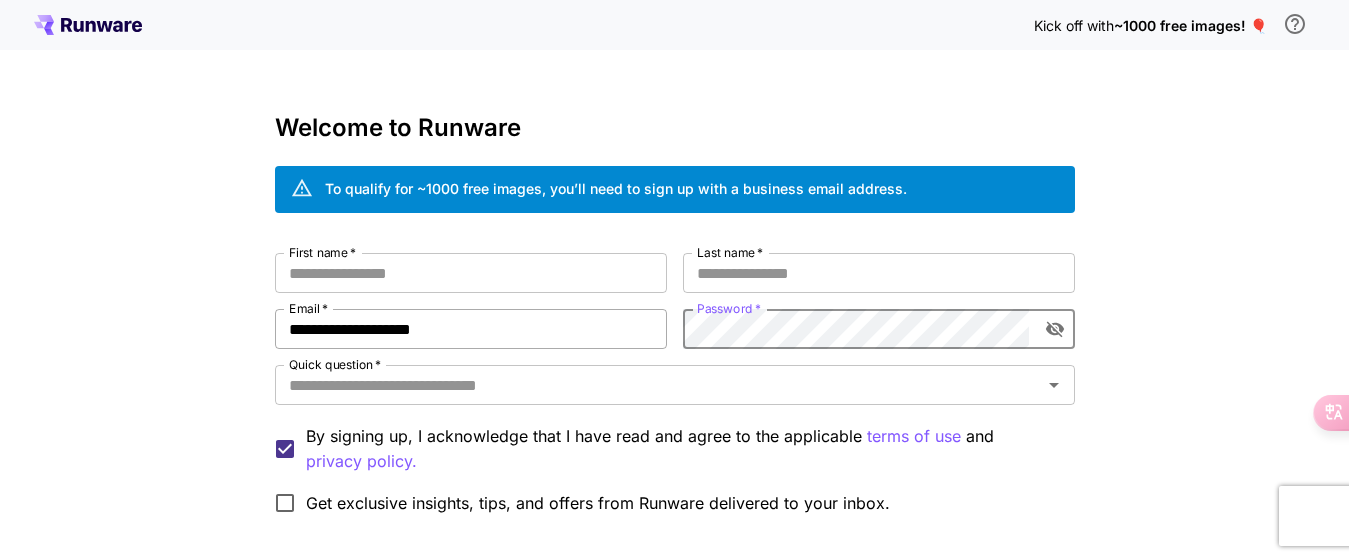 click on "**********" at bounding box center (675, 388) 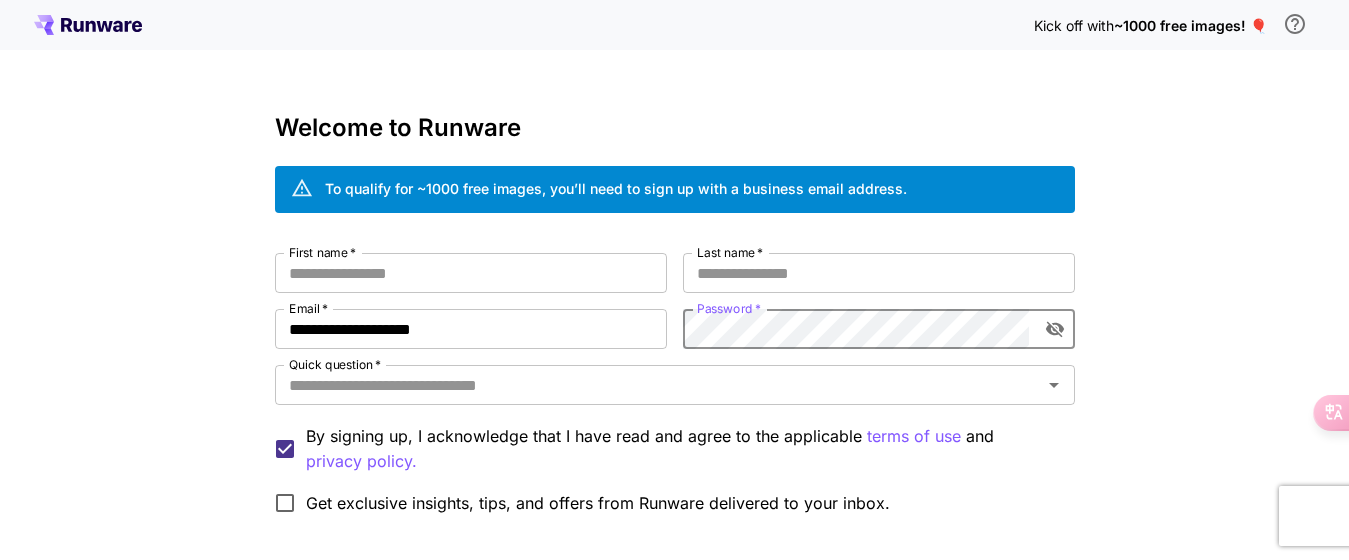click 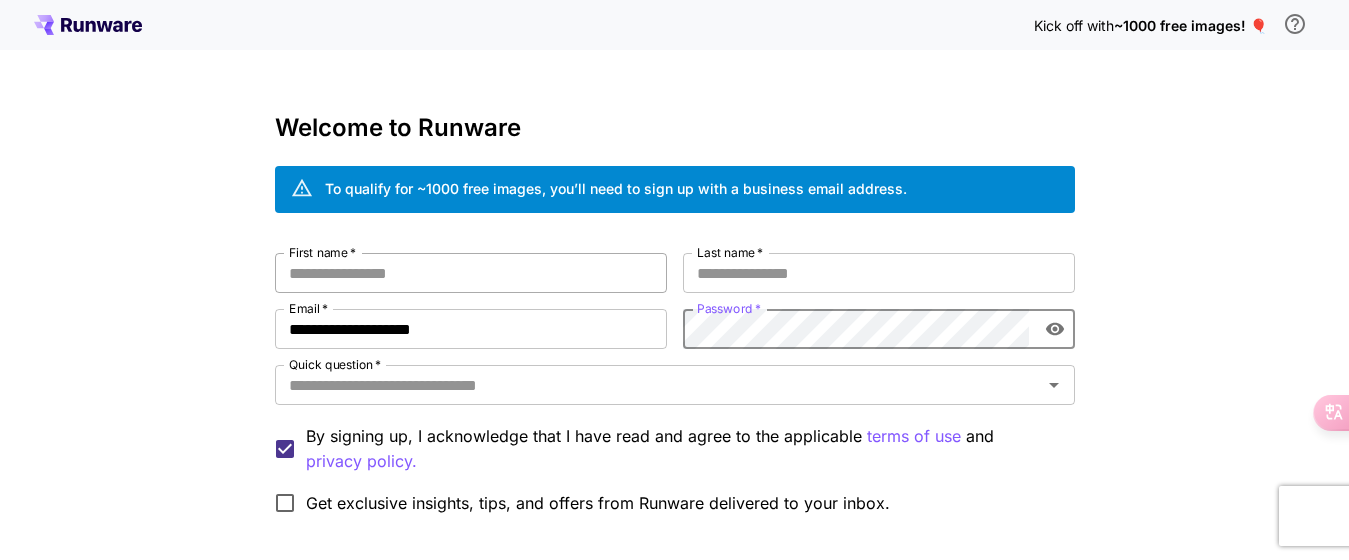 click on "First name   *" at bounding box center [471, 273] 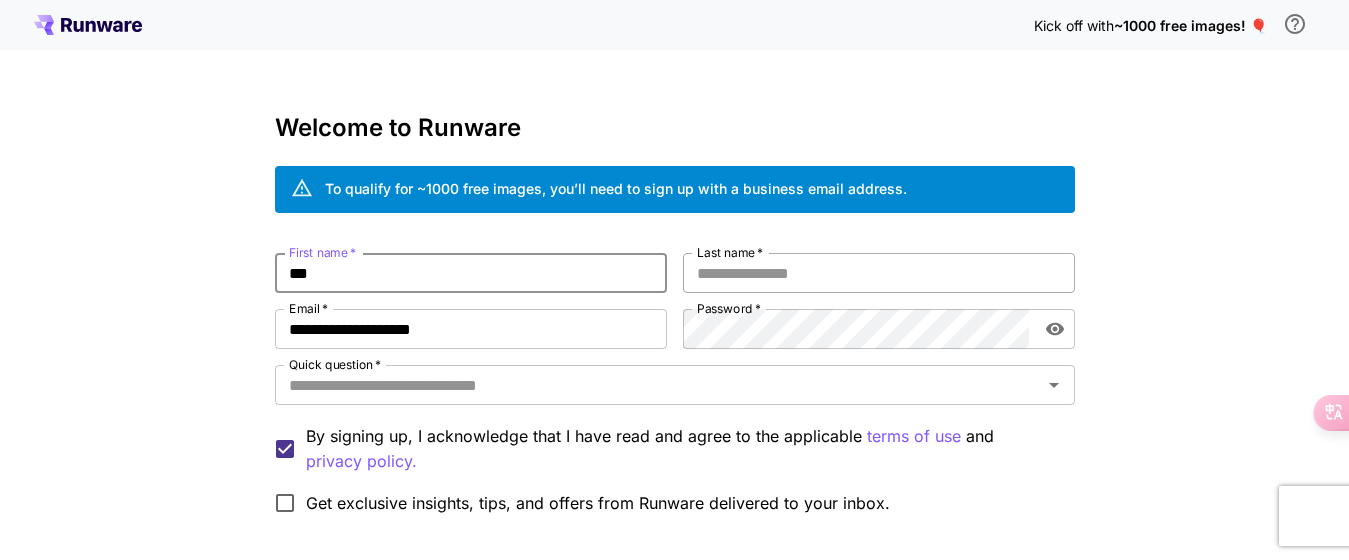 type on "***" 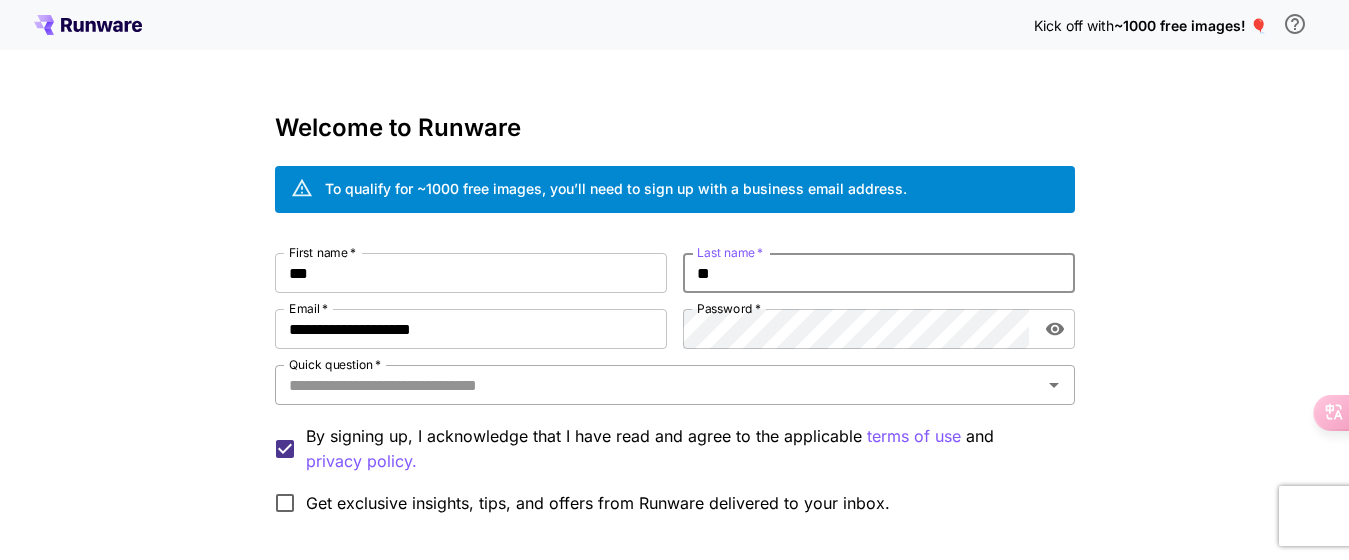 type on "**" 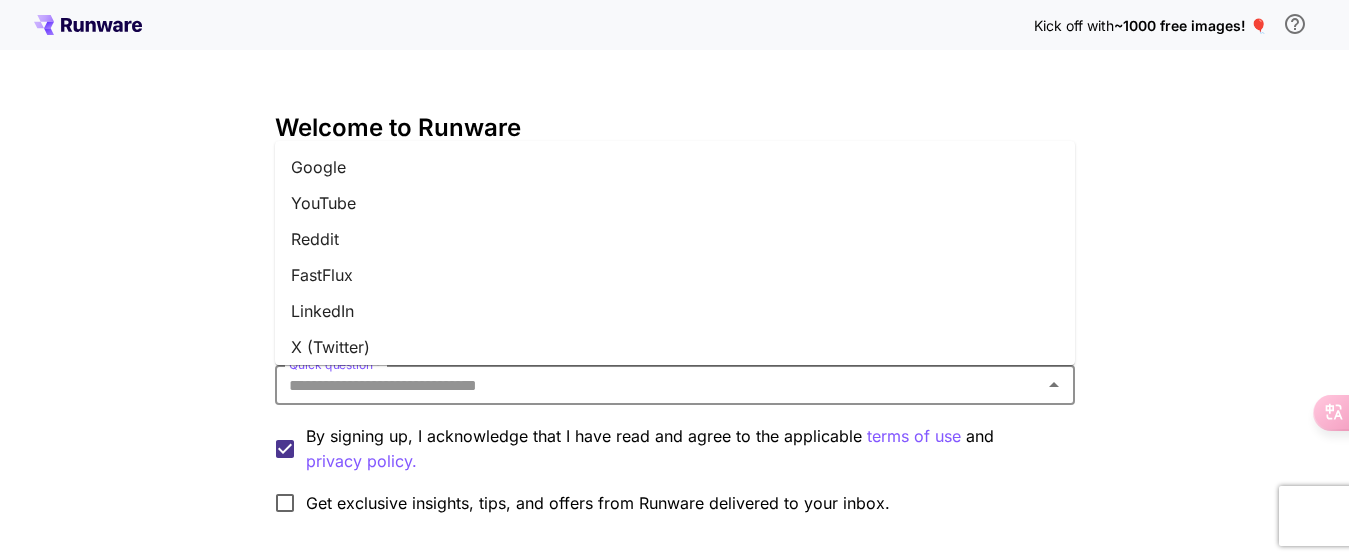 click on "Google" at bounding box center (675, 167) 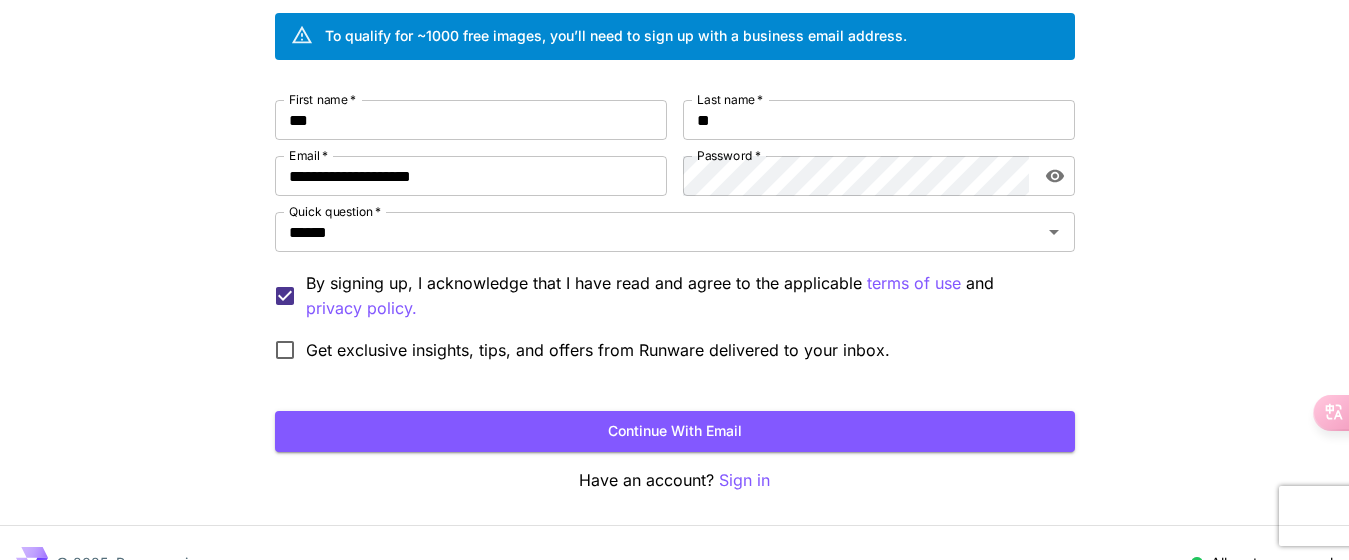 scroll, scrollTop: 193, scrollLeft: 0, axis: vertical 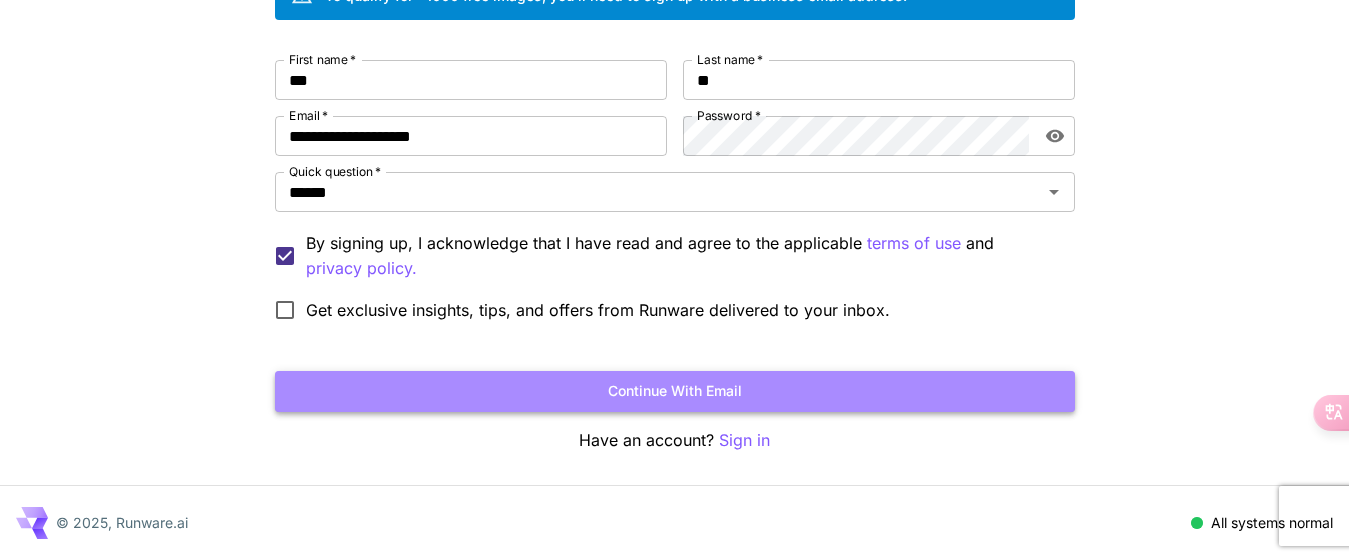 click on "Continue with email" at bounding box center [675, 391] 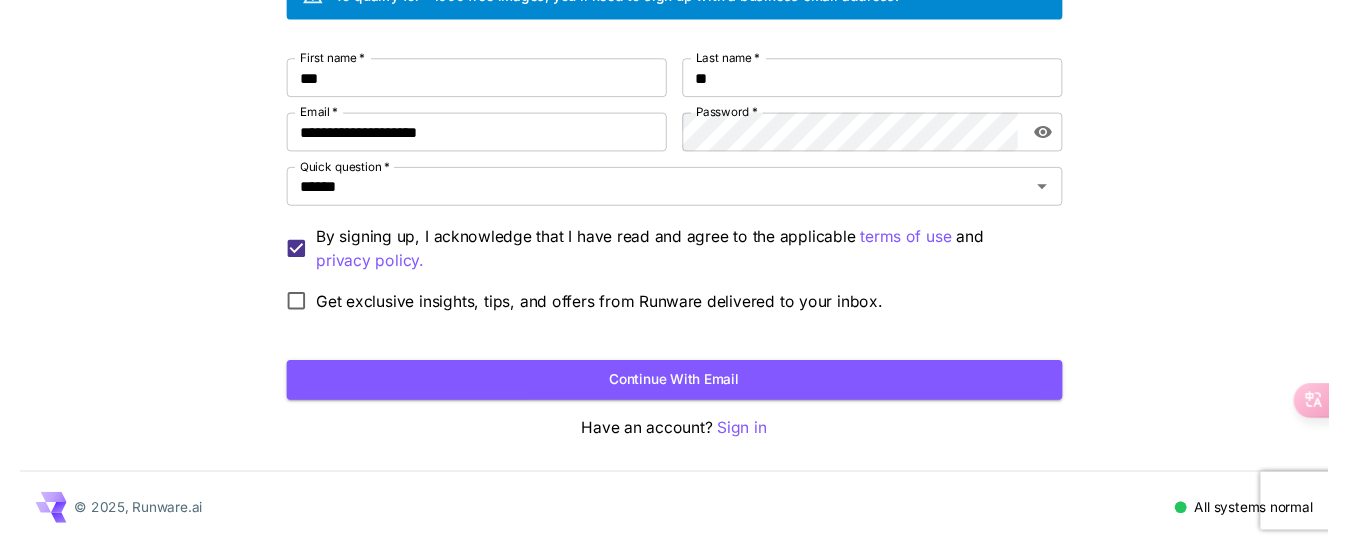 scroll, scrollTop: 0, scrollLeft: 0, axis: both 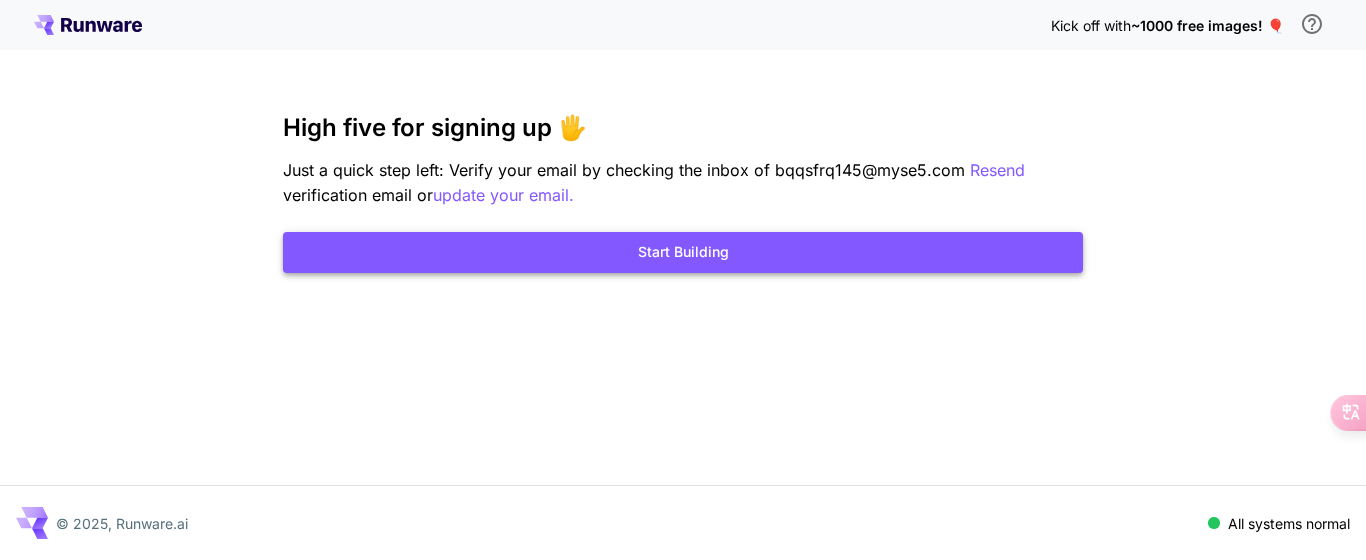 click on "Start Building" at bounding box center [683, 252] 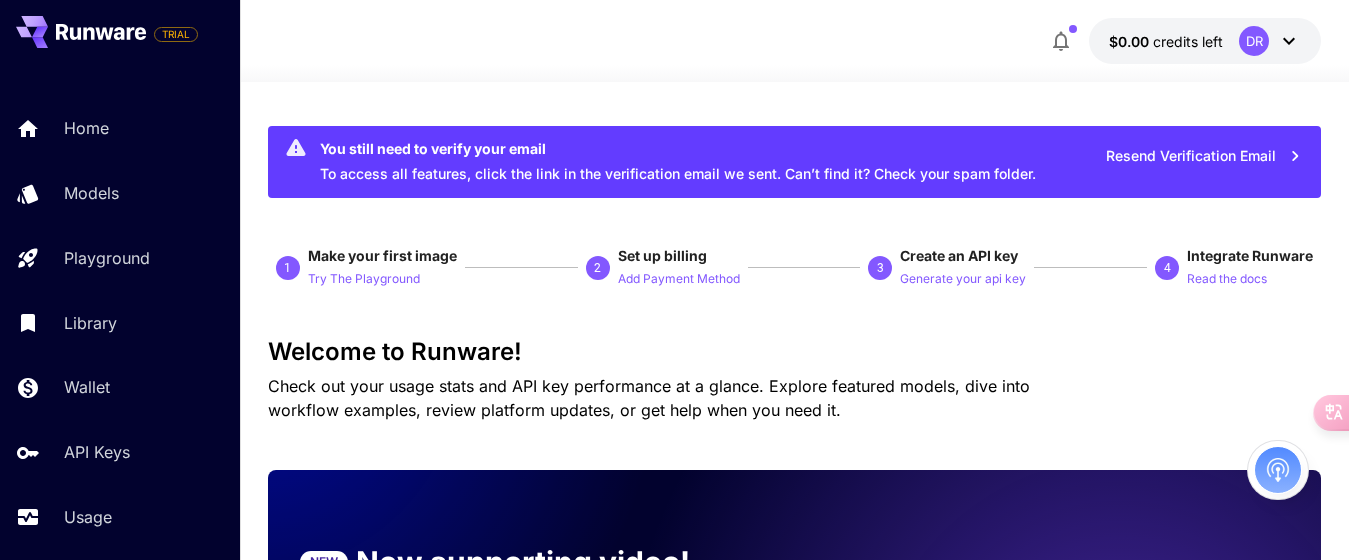 click on "credits left" at bounding box center [1188, 41] 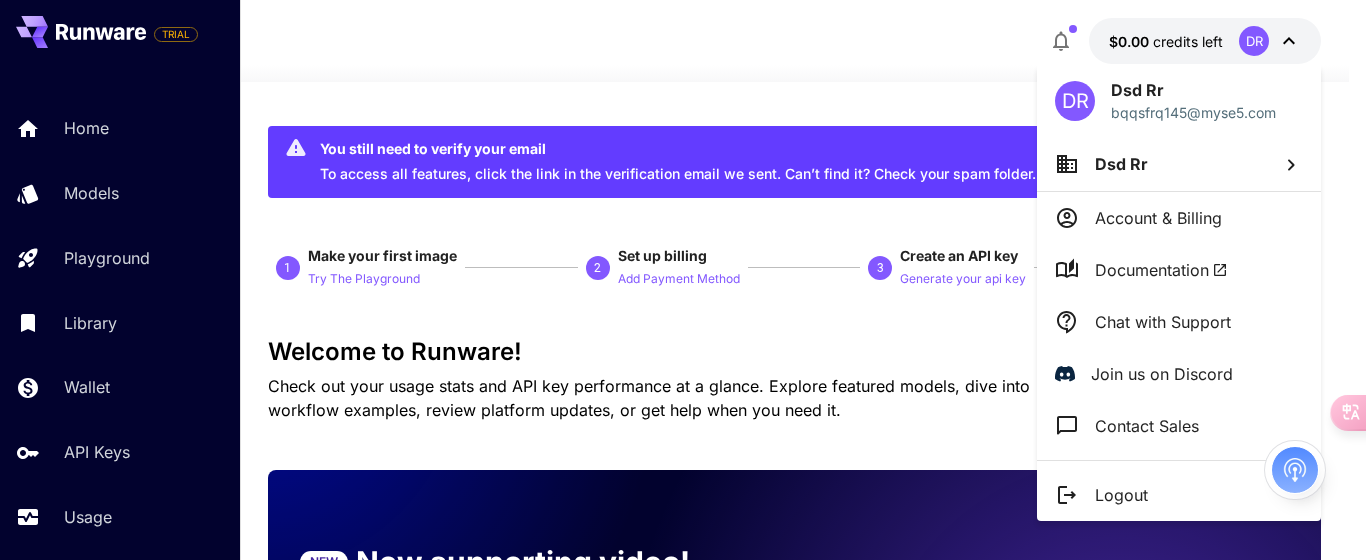 click at bounding box center [683, 280] 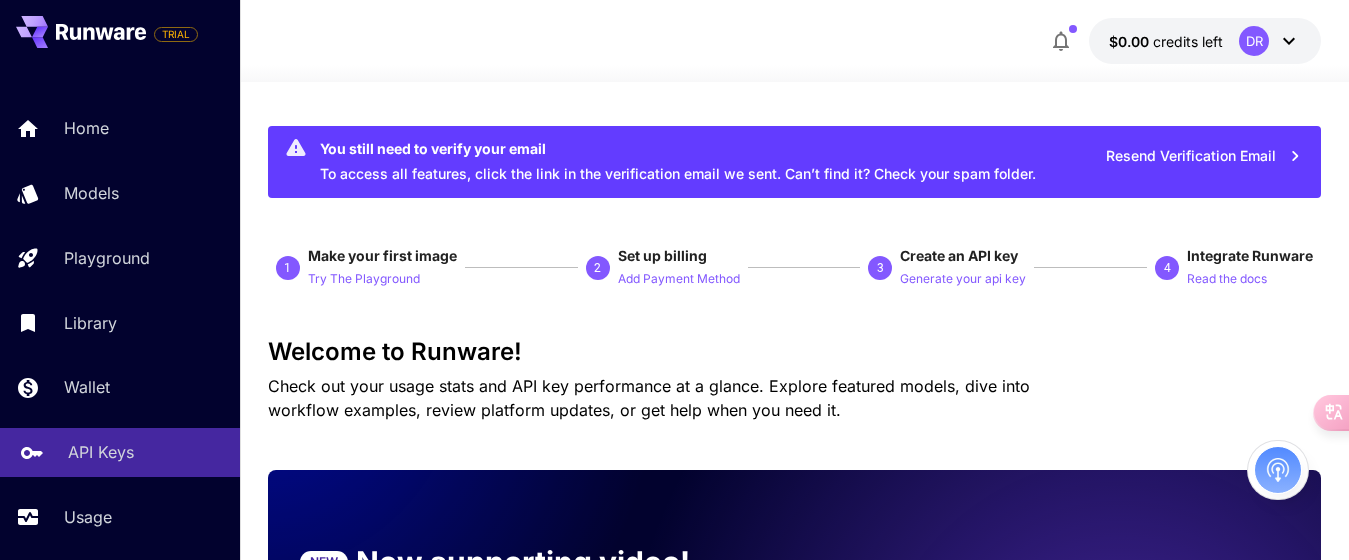 click on "API Keys" at bounding box center (101, 452) 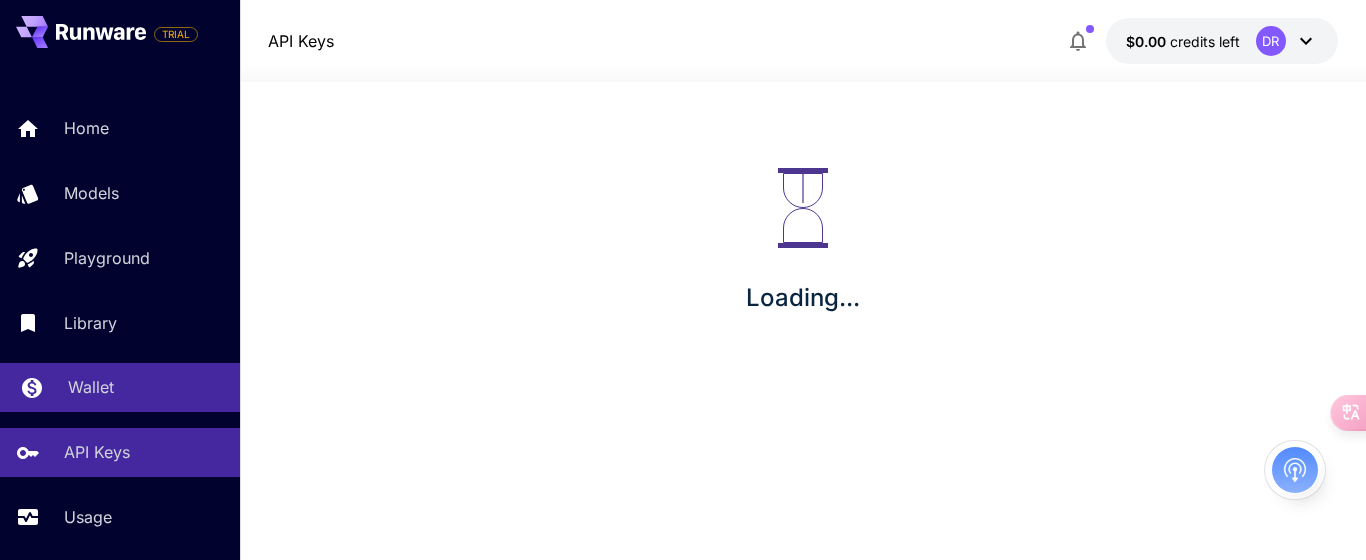 click on "Wallet" at bounding box center [91, 387] 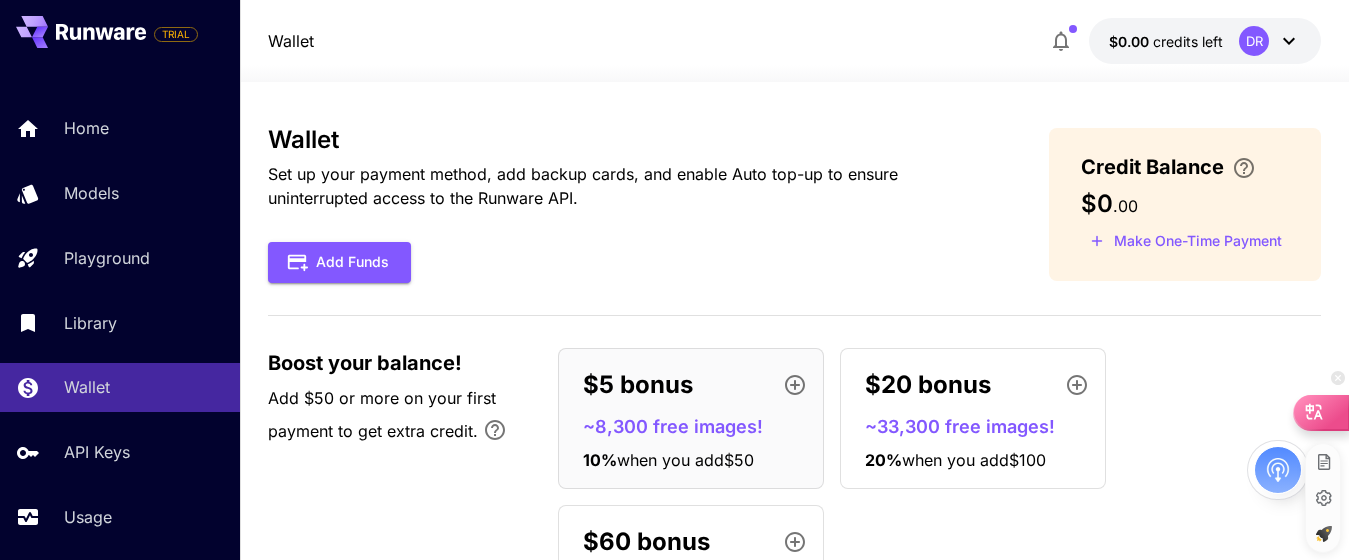 click at bounding box center (1321, 412) 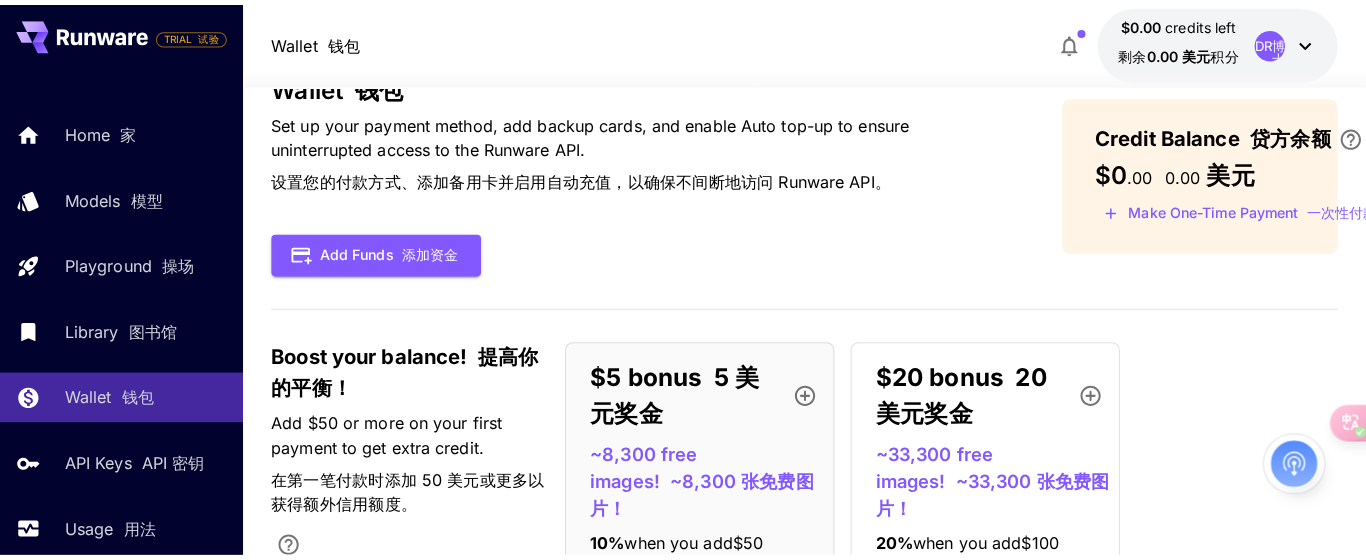 scroll, scrollTop: 0, scrollLeft: 0, axis: both 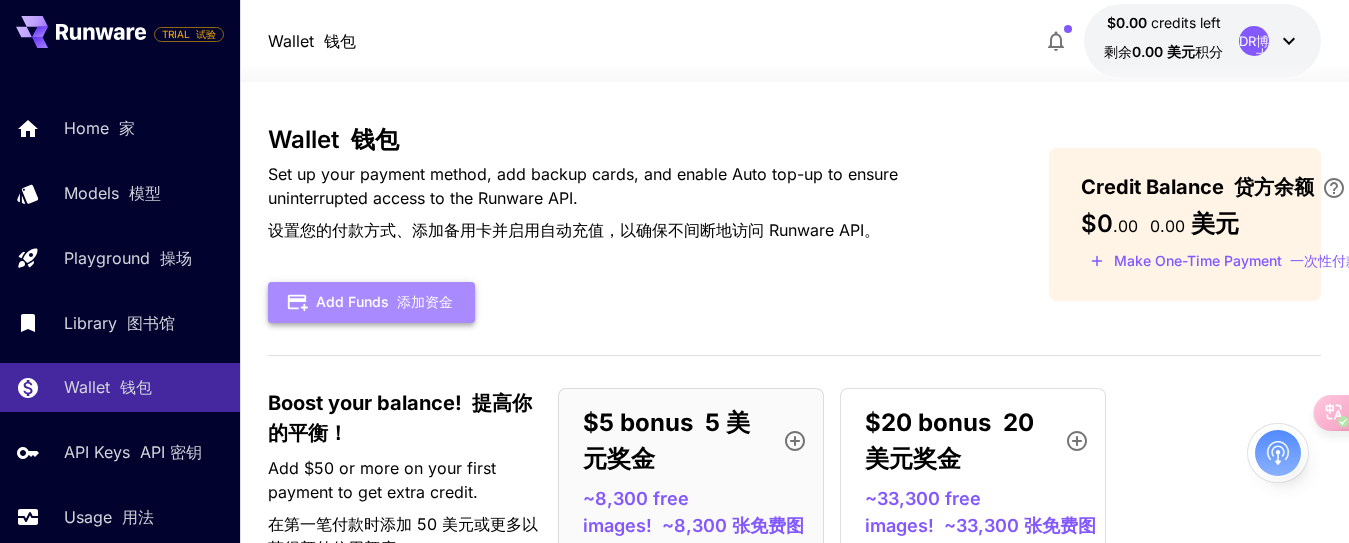 click on "添加资金" at bounding box center [421, 302] 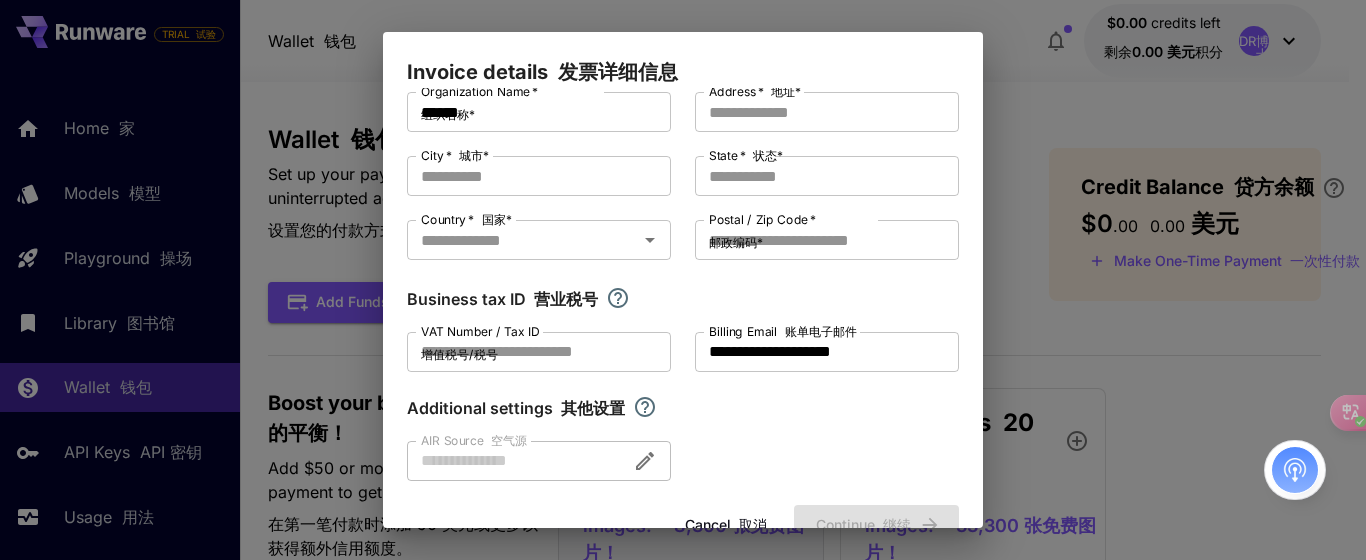 scroll, scrollTop: 0, scrollLeft: 0, axis: both 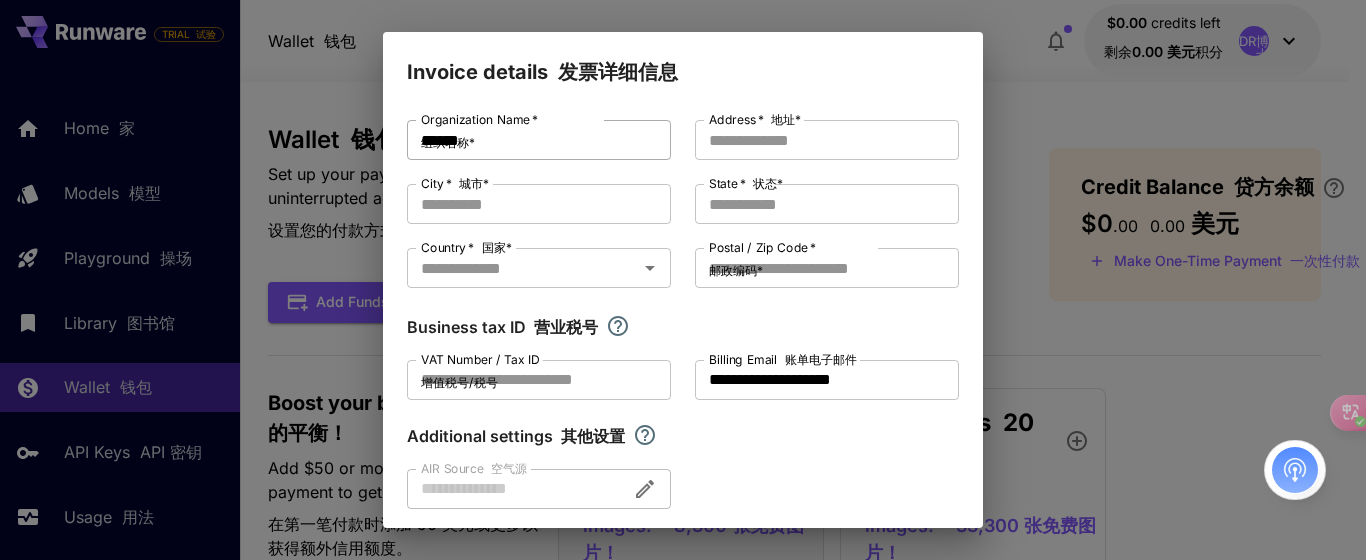 click on "******" at bounding box center [539, 140] 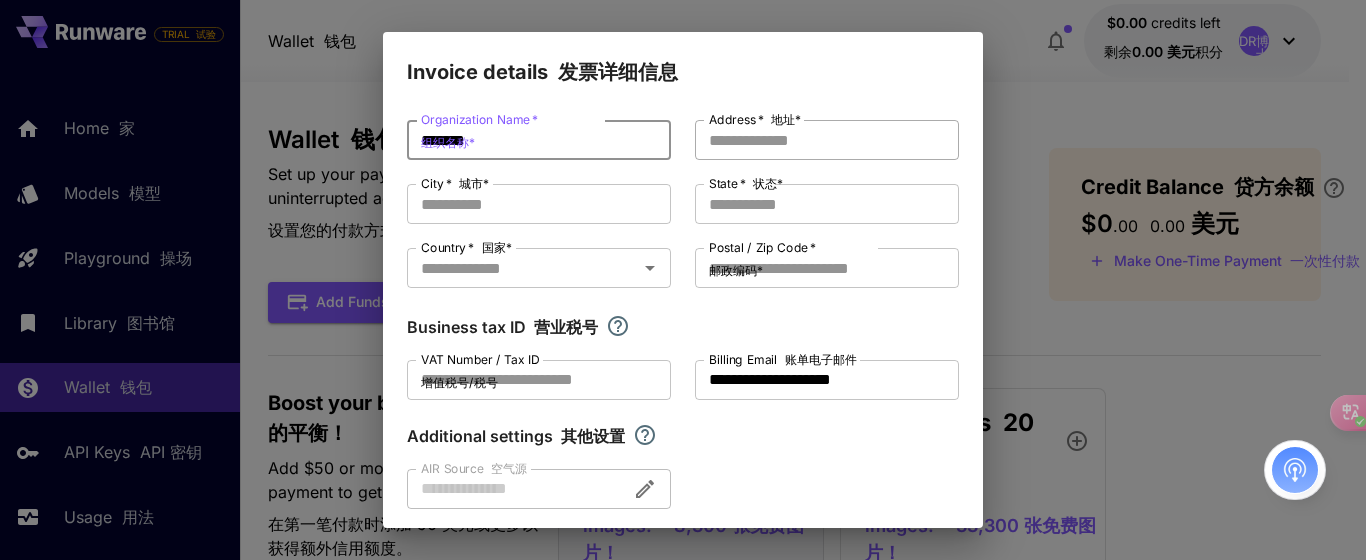type on "*******" 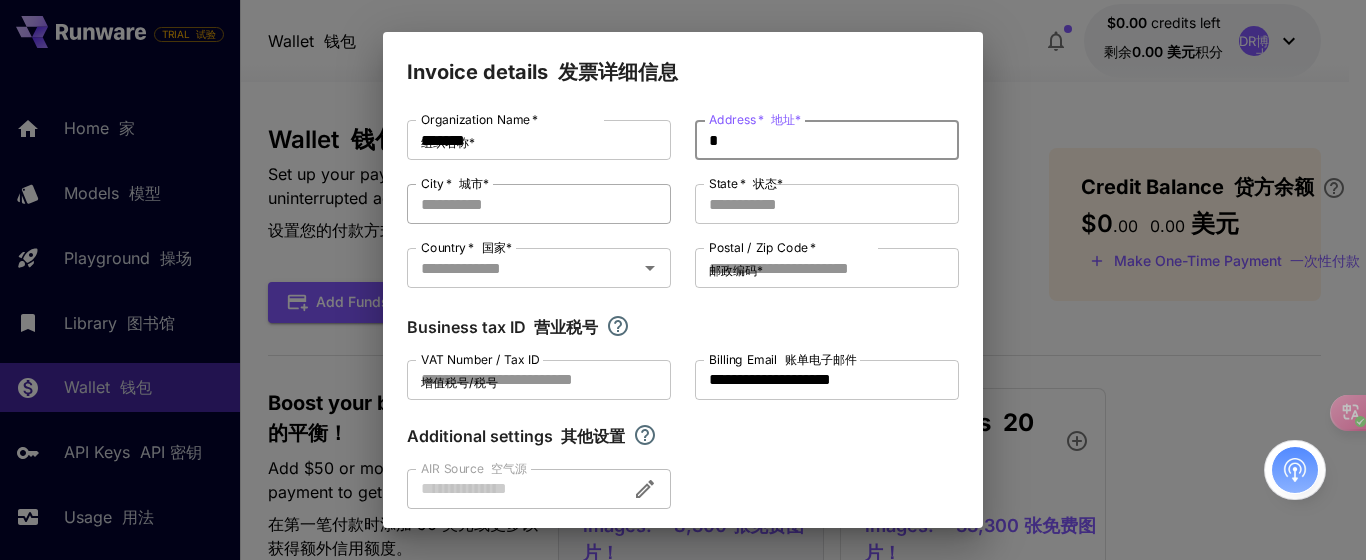type on "*" 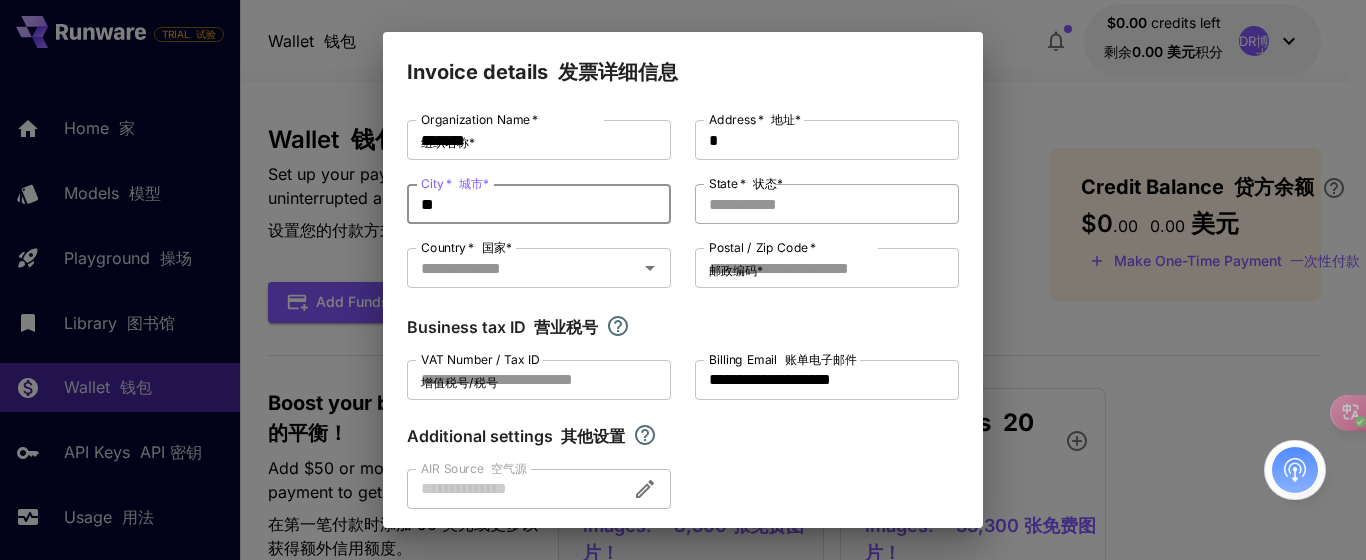 type on "**" 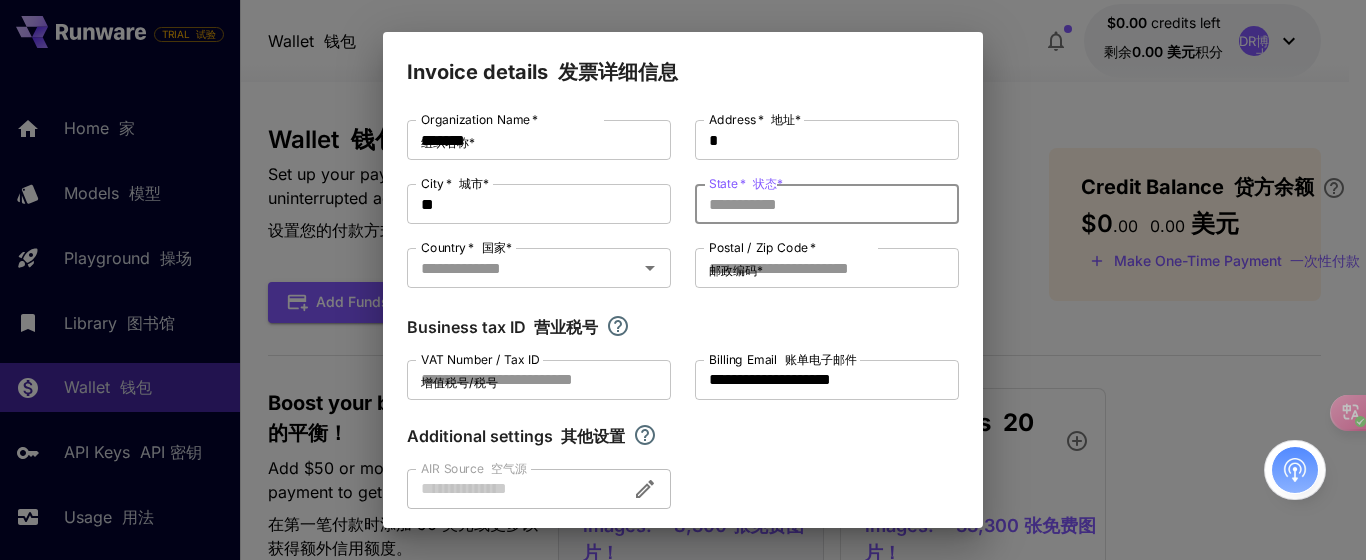 click on "State   *    状态  *" at bounding box center (827, 204) 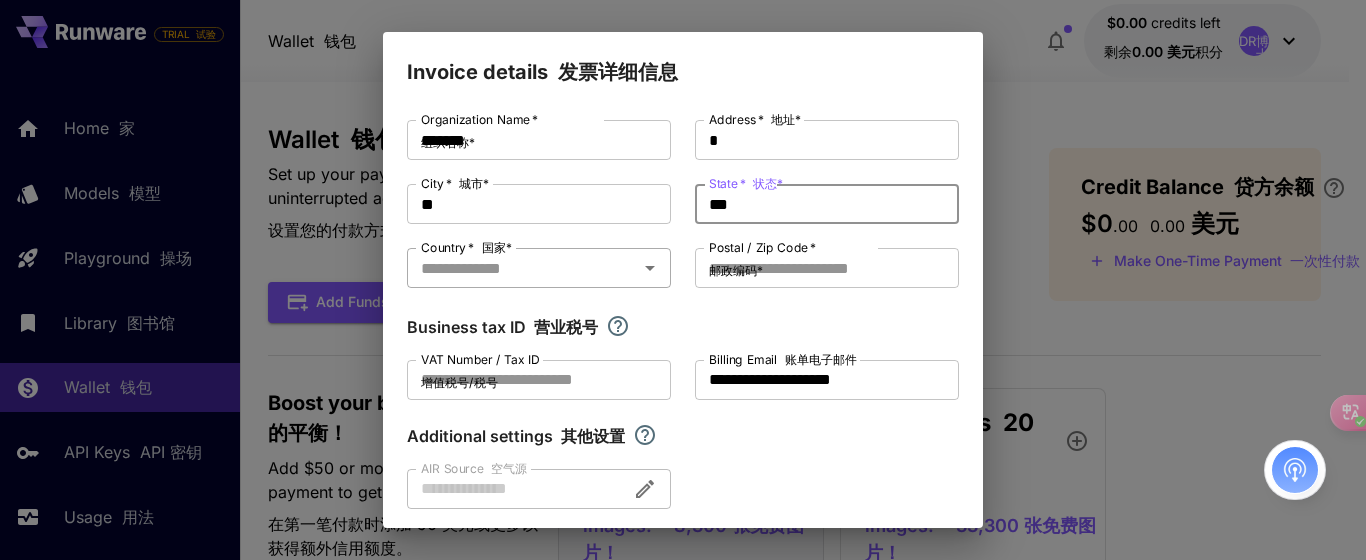 type on "***" 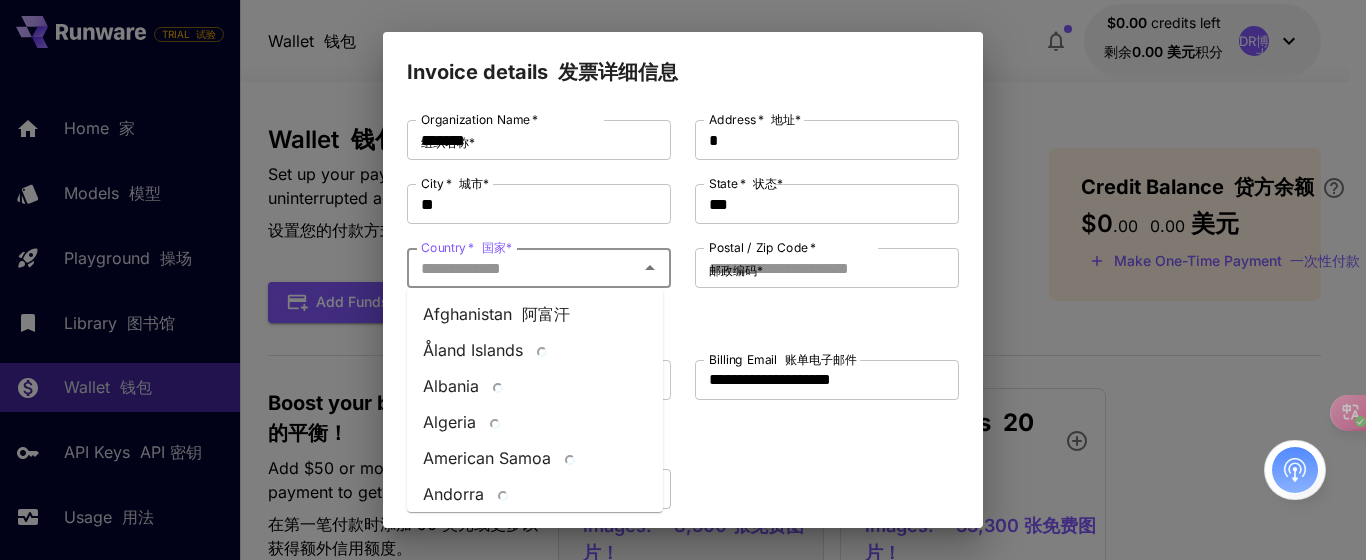 click on "阿富汗" at bounding box center [541, 314] 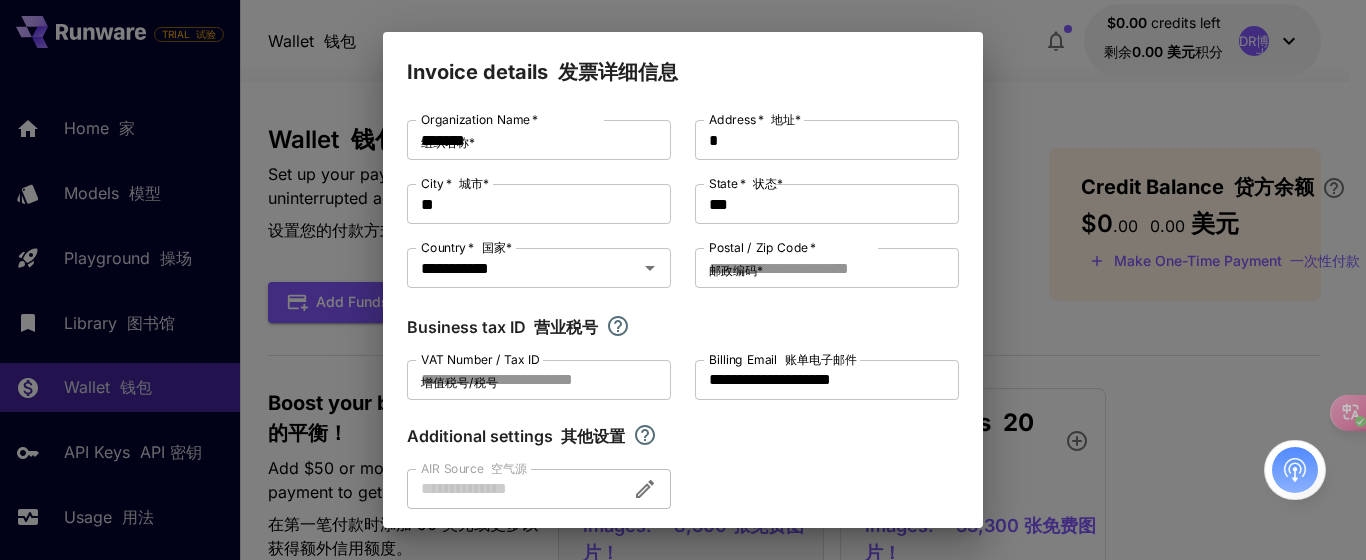 click on "Postal / Zip Code   * 邮政编码  *" at bounding box center (762, 262) 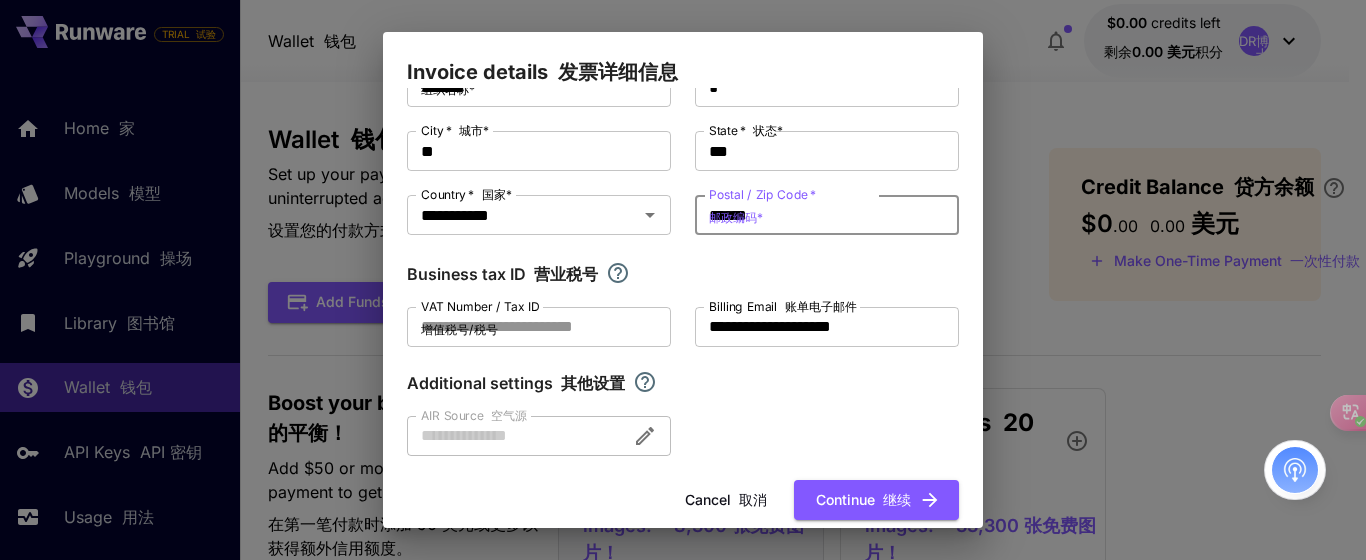 scroll, scrollTop: 81, scrollLeft: 0, axis: vertical 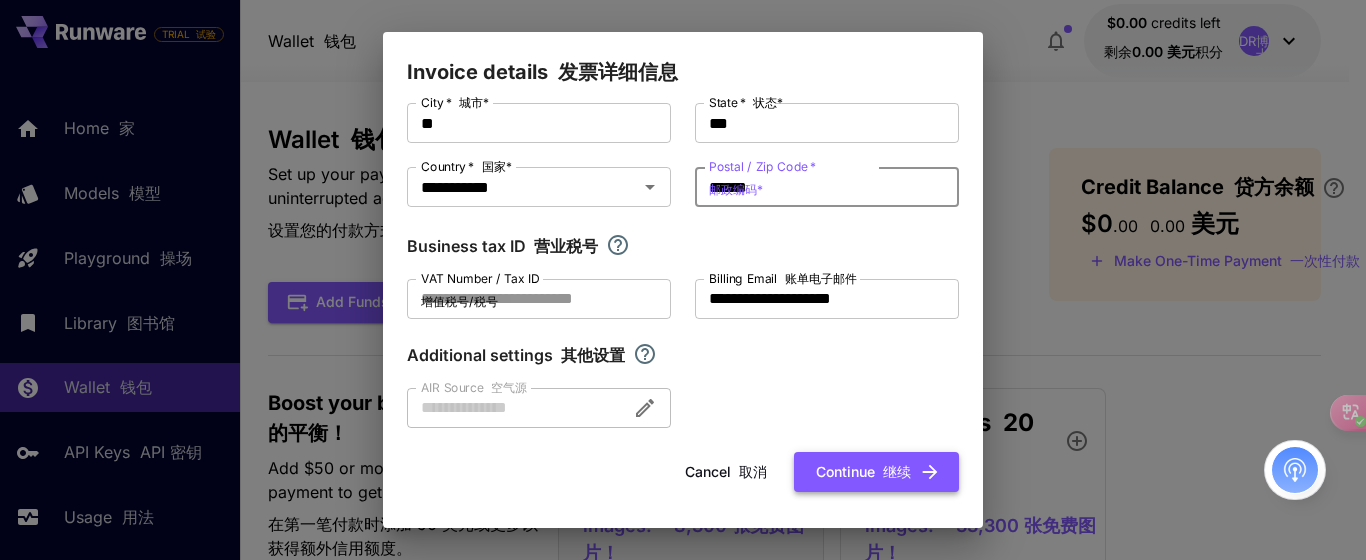 type on "******" 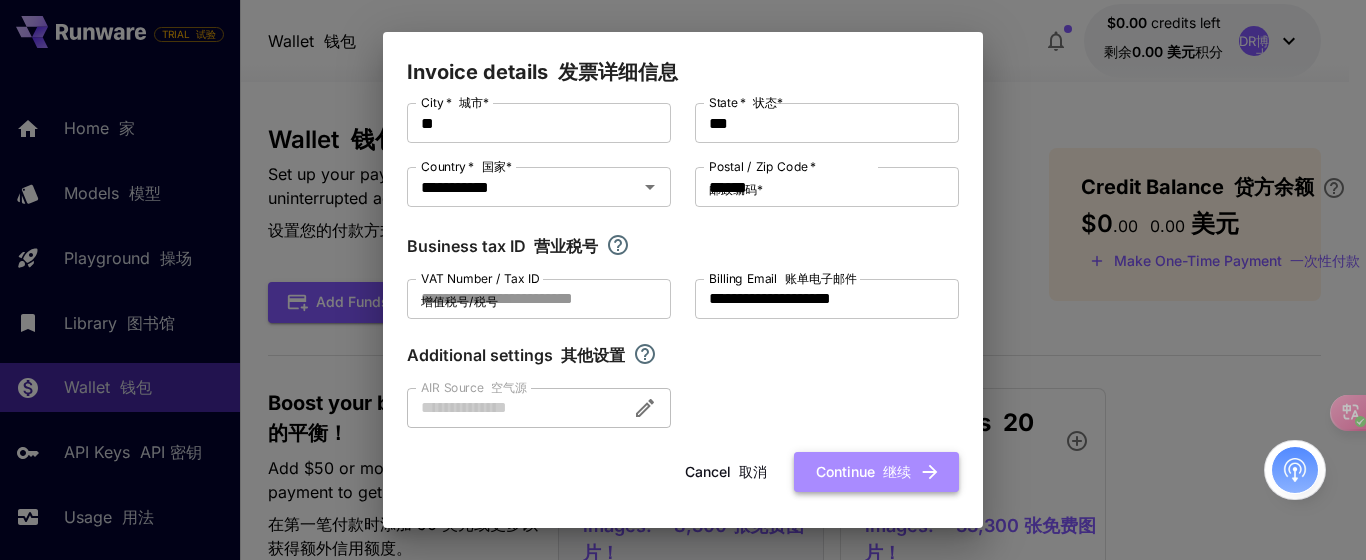 click on "Continue    继续" at bounding box center (876, 472) 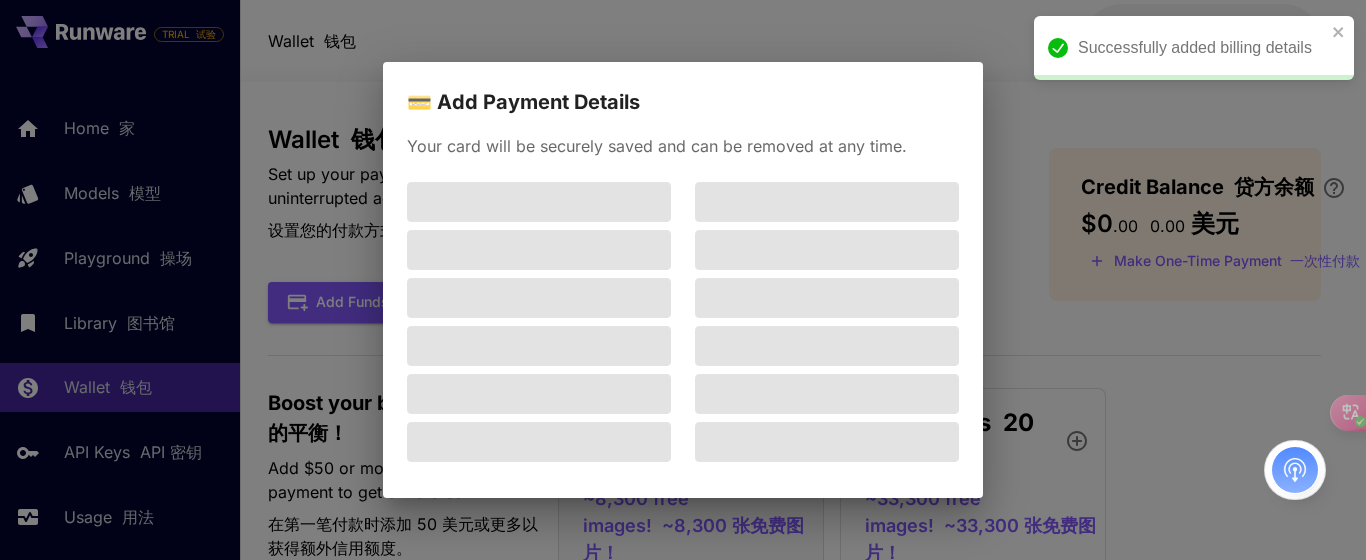 scroll, scrollTop: 0, scrollLeft: 0, axis: both 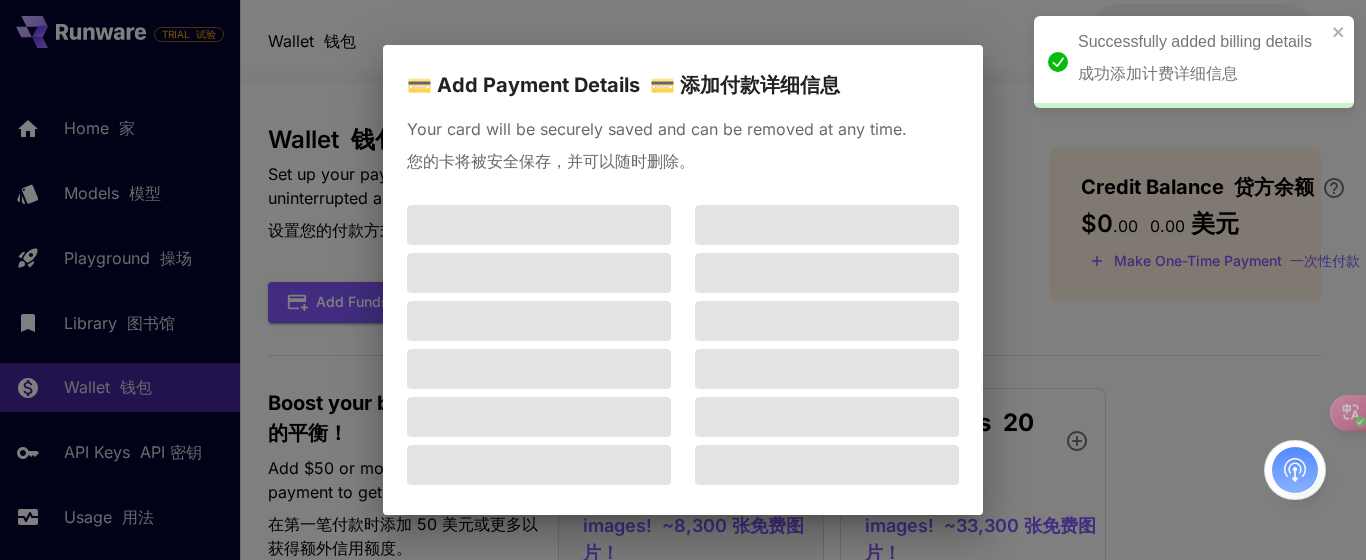 click on "💳 Add Payment Details    💳 添加付款详细信息 Your card will be securely saved and can be removed at any time. 您的卡将被安全保存，并可以随时删除。" at bounding box center (683, 280) 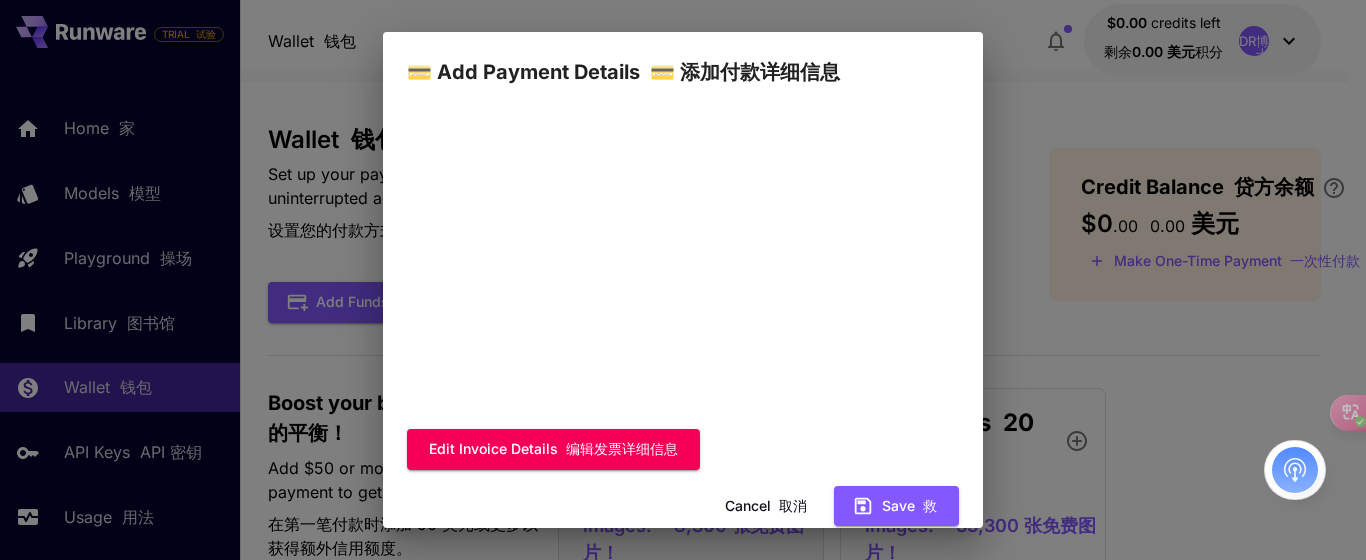 scroll, scrollTop: 150, scrollLeft: 0, axis: vertical 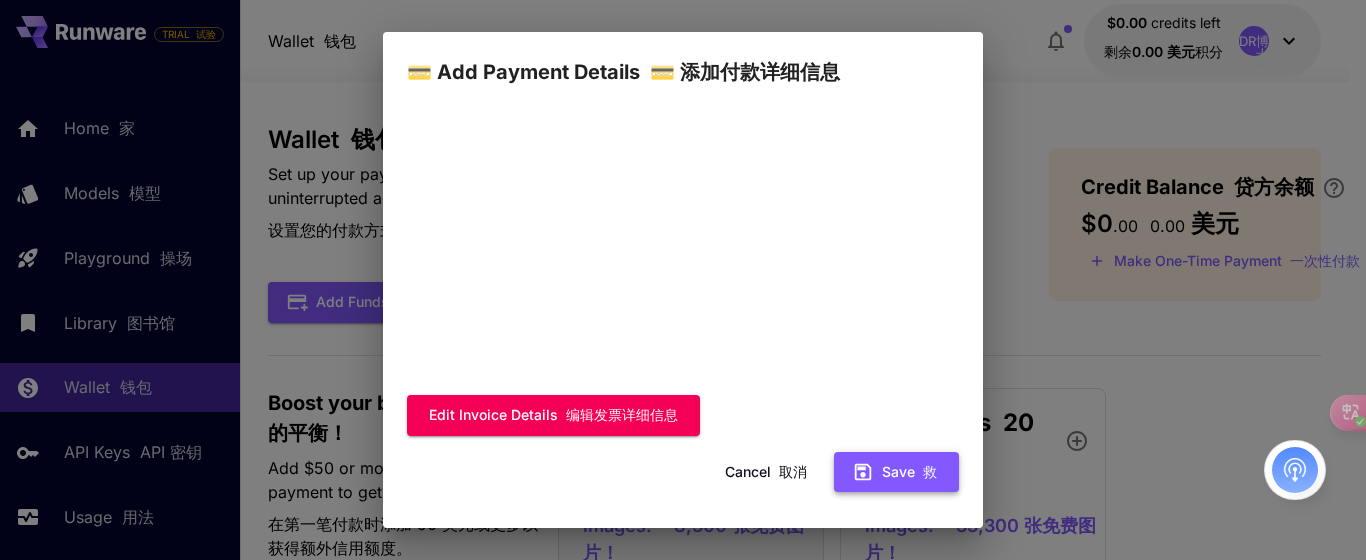 click on "Save    救" at bounding box center (896, 472) 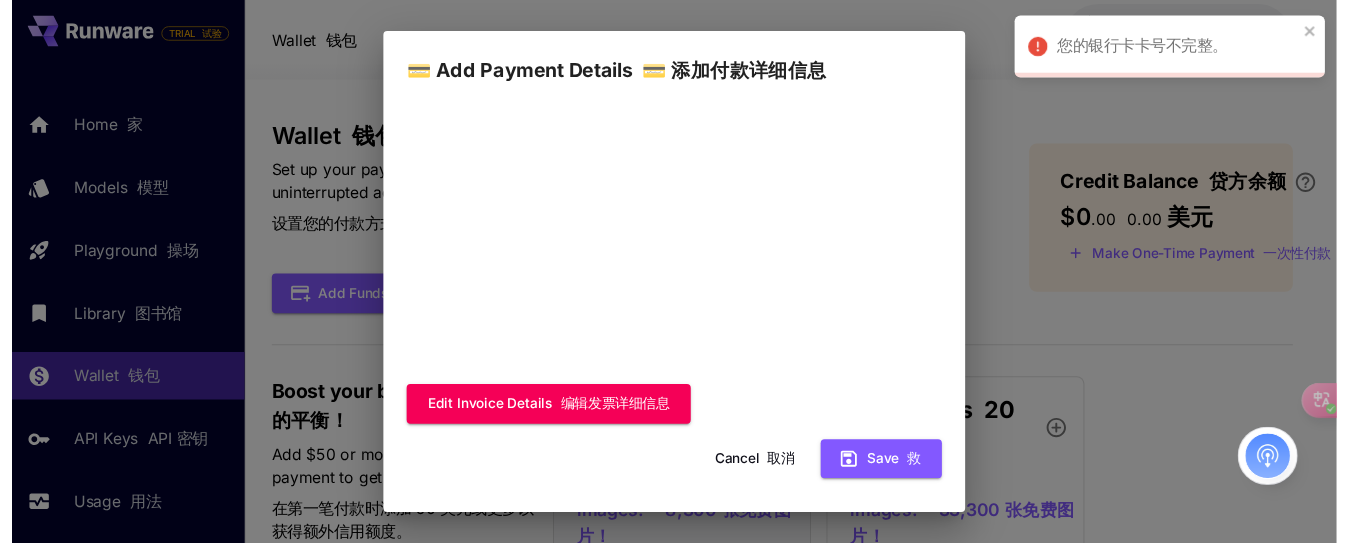 scroll, scrollTop: 213, scrollLeft: 0, axis: vertical 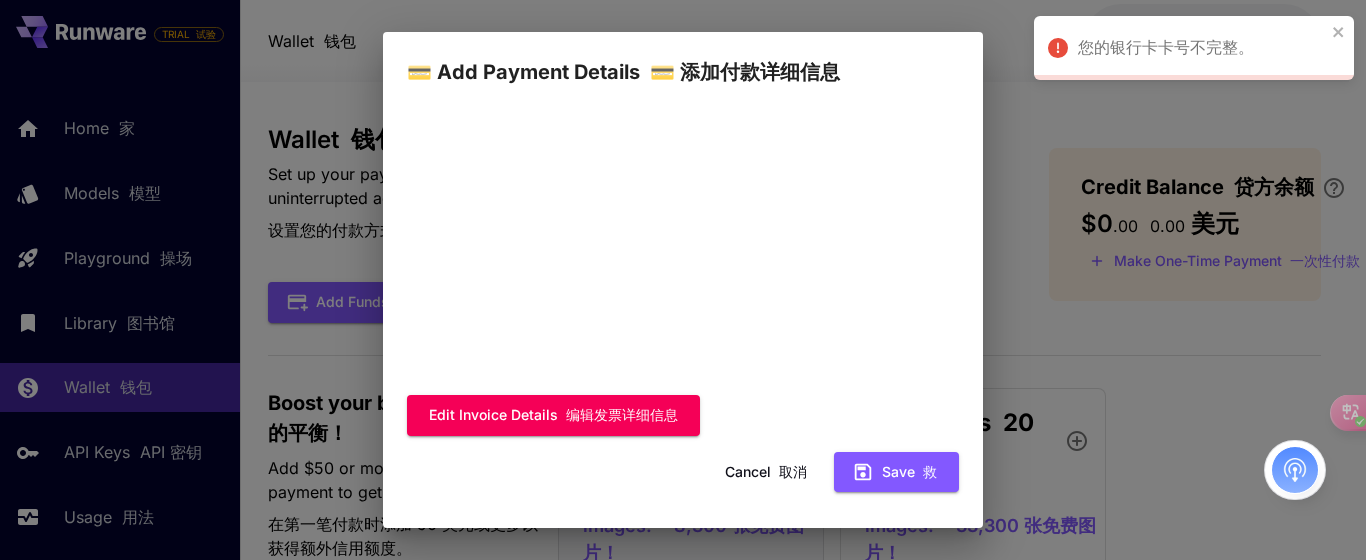 click on "Cancel    取消" at bounding box center (766, 472) 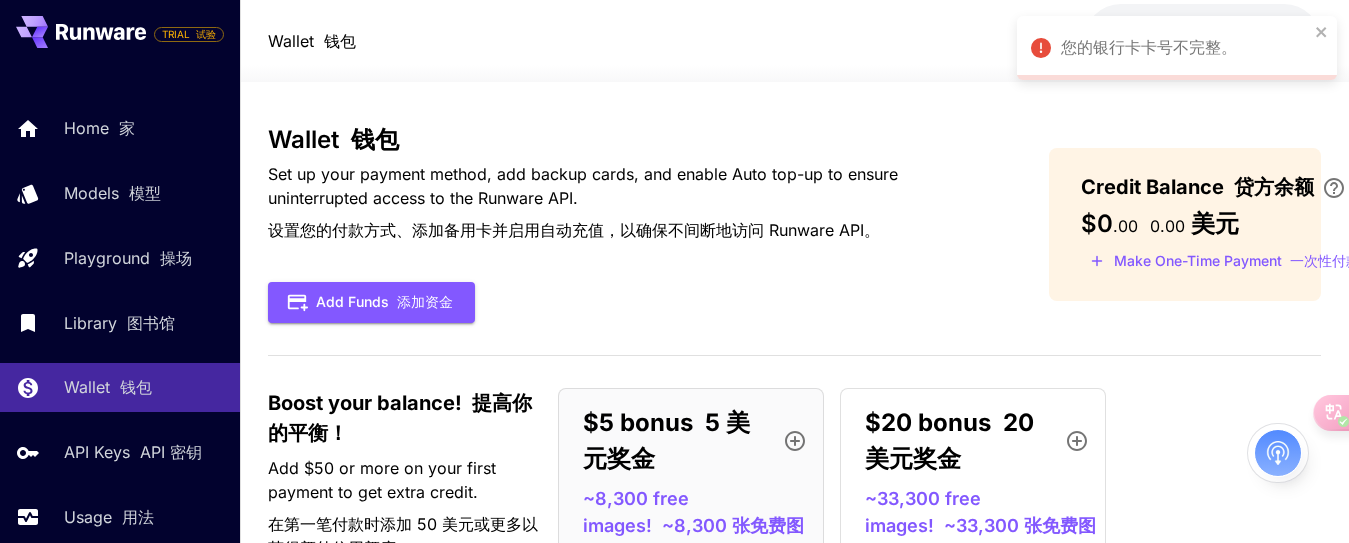 click on "Wallet    钱包 Set up your payment method, add backup cards, and enable Auto top-up to ensure uninterrupted access to the Runware API. 设置您的付款方式、添加备用卡并启用自动充值，以确保不间断地访问 Runware API。 Add Funds    添加资金 Credit Balance    贷方余额 $0 . 00    0.00   美元 Make One-Time Payment    一次性付款" at bounding box center [795, 224] 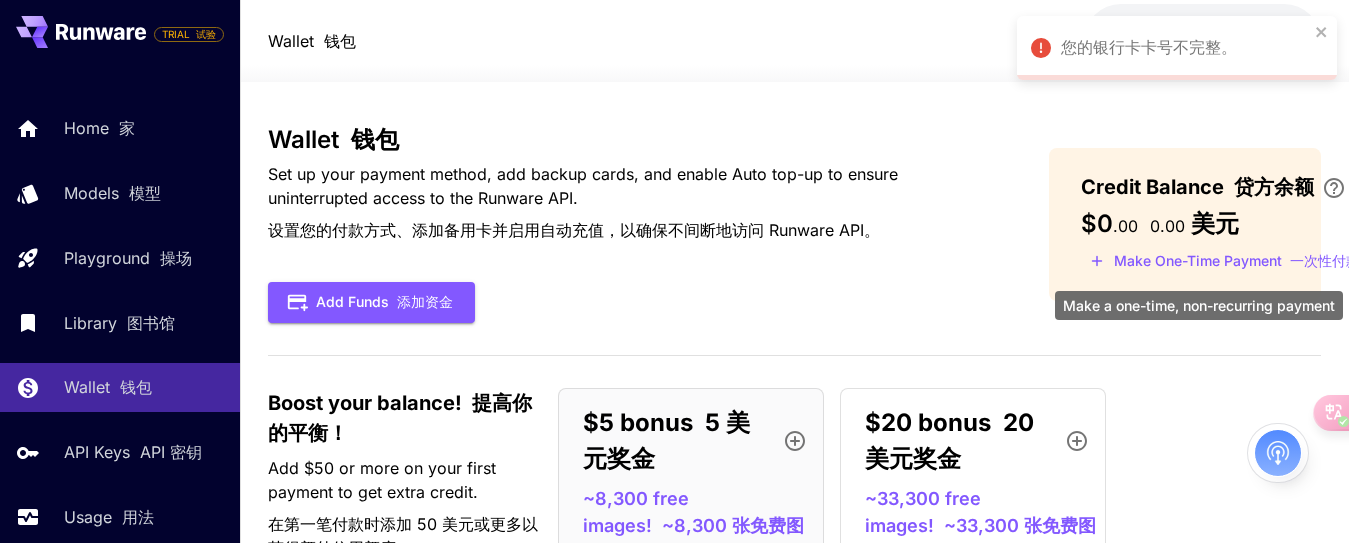 click on "Make One-Time Payment    一次性付款" at bounding box center (1225, 261) 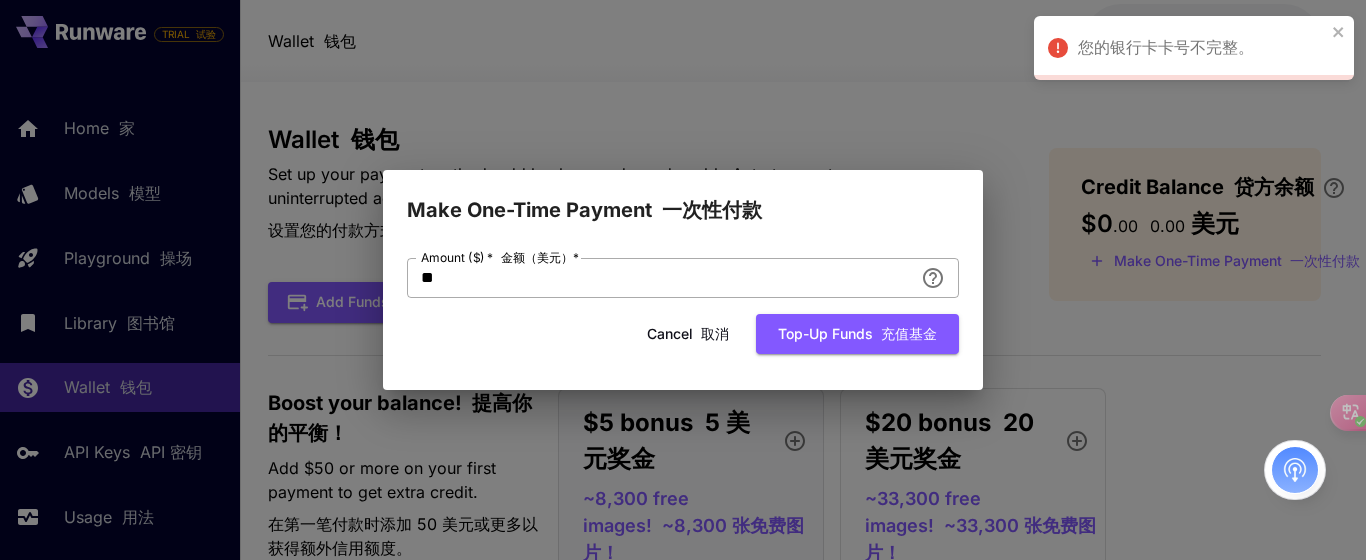 click on "**" at bounding box center (660, 278) 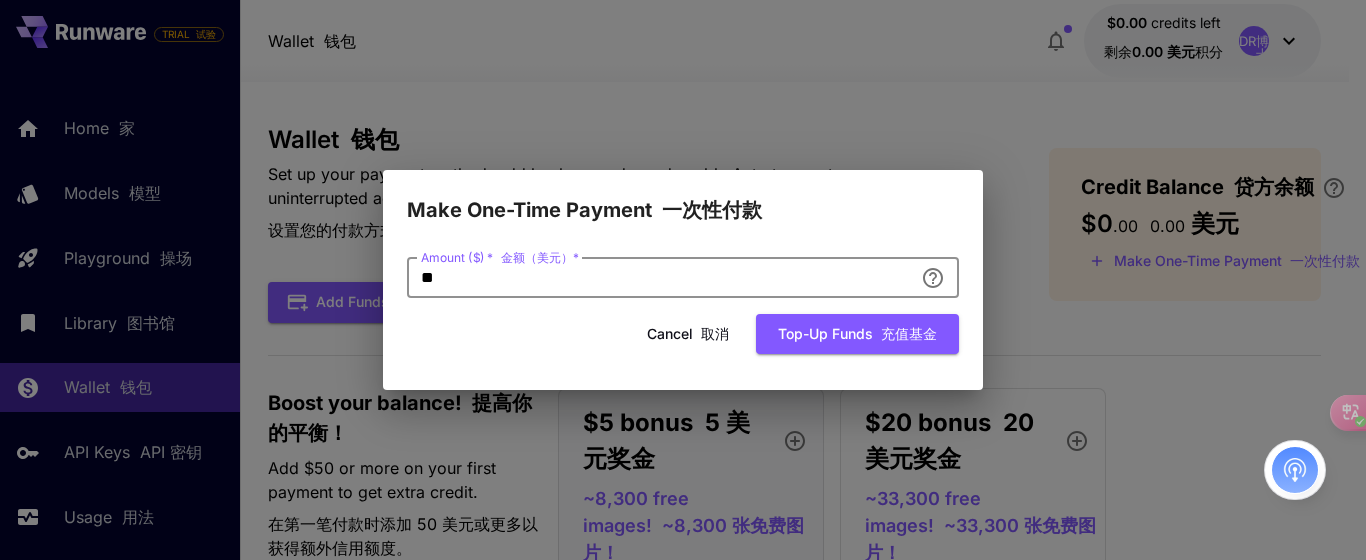 drag, startPoint x: 780, startPoint y: 280, endPoint x: 370, endPoint y: 274, distance: 410.0439 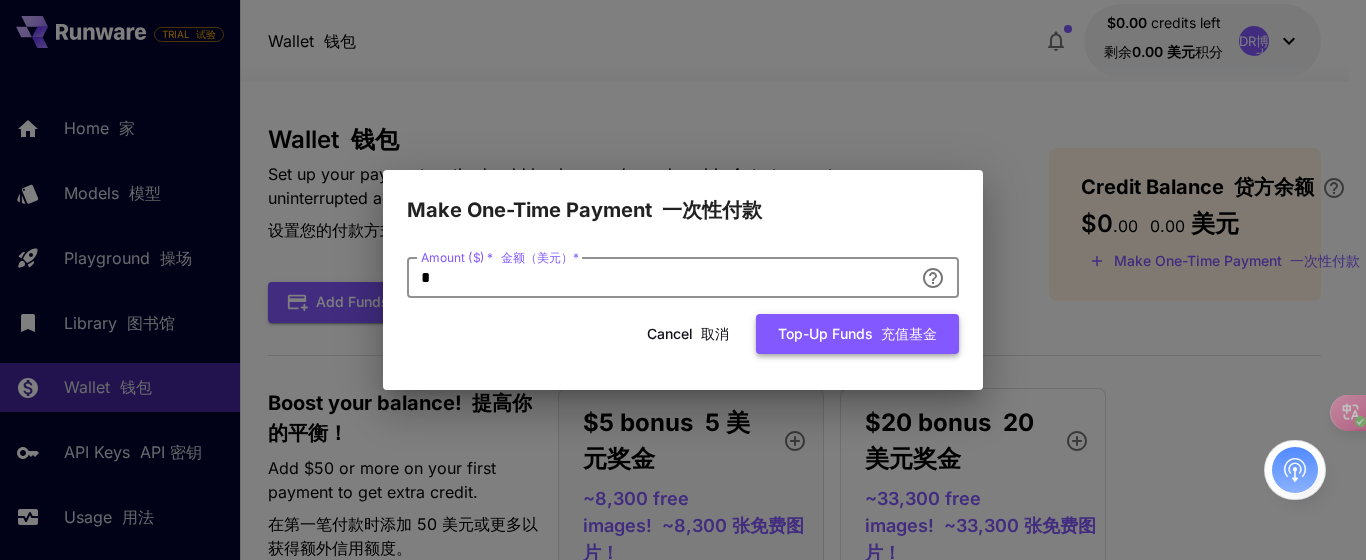 type on "*" 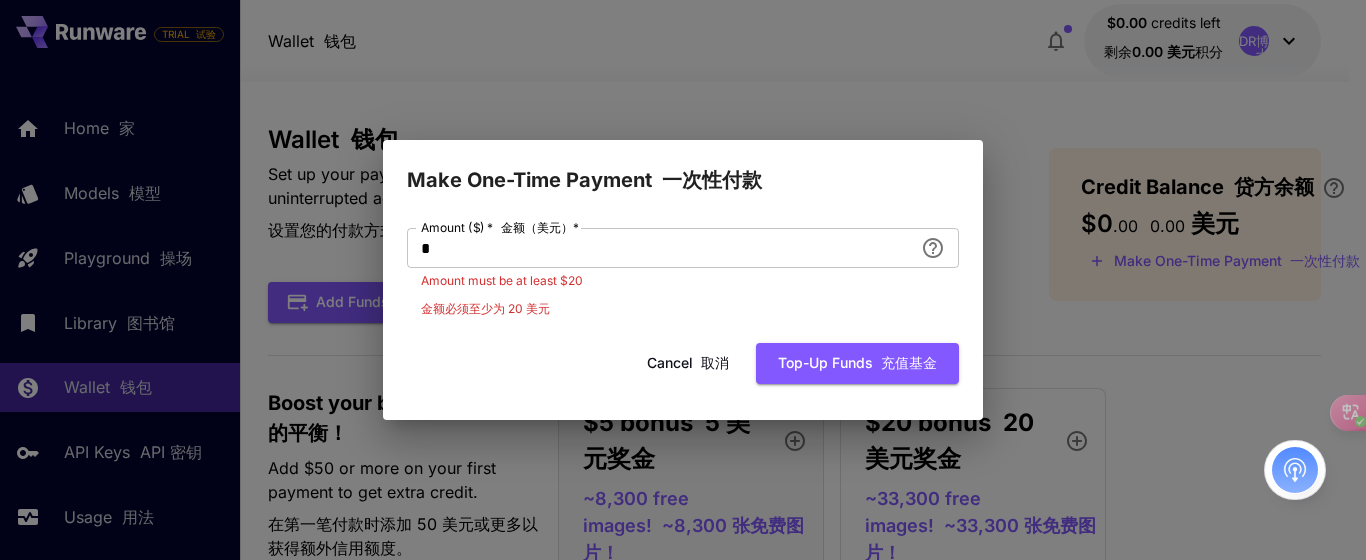 click on "Make One-Time Payment    一次性付款 Amount ($)   *    金额（美元） * * Amount ($)   *    金额（美元）* Amount must be at least $20 金额必须至少为 20 美元 Cancel    取消 Top-up funds    充值基金" at bounding box center (683, 280) 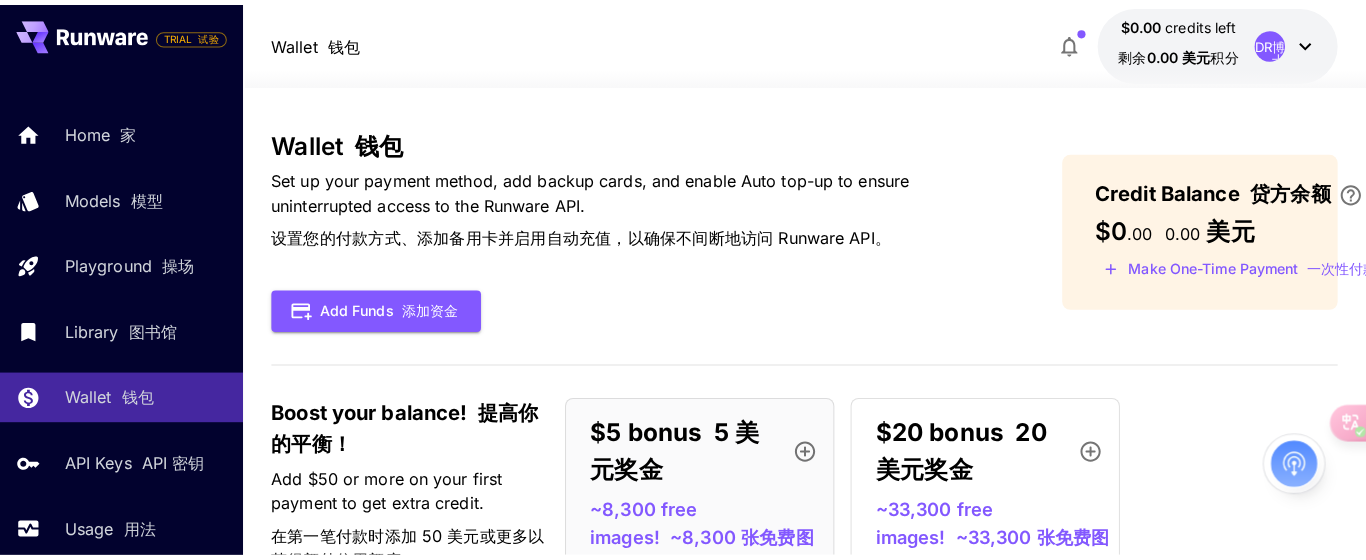 scroll, scrollTop: 200, scrollLeft: 0, axis: vertical 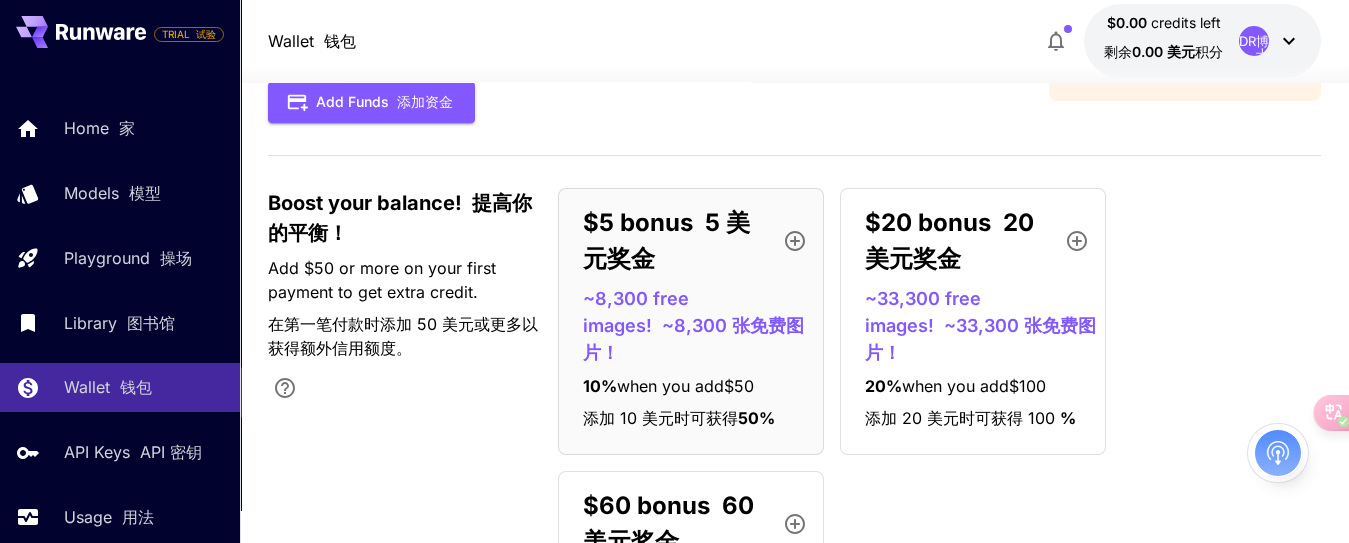 click on "~8,300 张免费图片！" at bounding box center (693, 339) 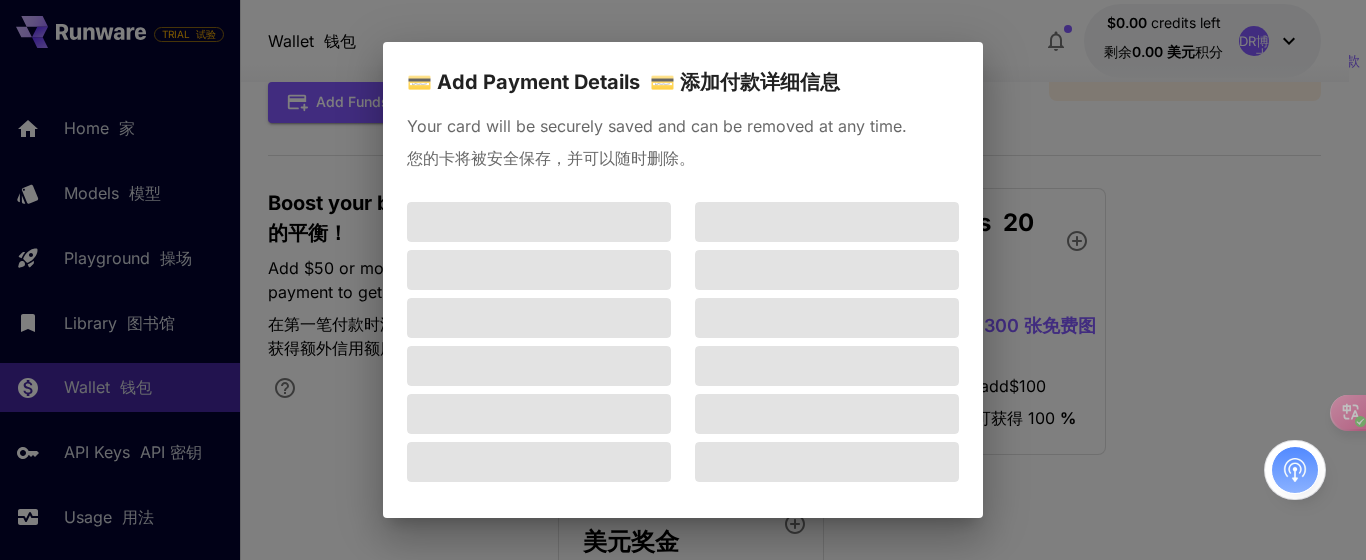 click on "💳 Add Payment Details    💳 添加付款详细信息 Your card will be securely saved and can be removed at any time. 您的卡将被安全保存，并可以随时删除。" at bounding box center [683, 280] 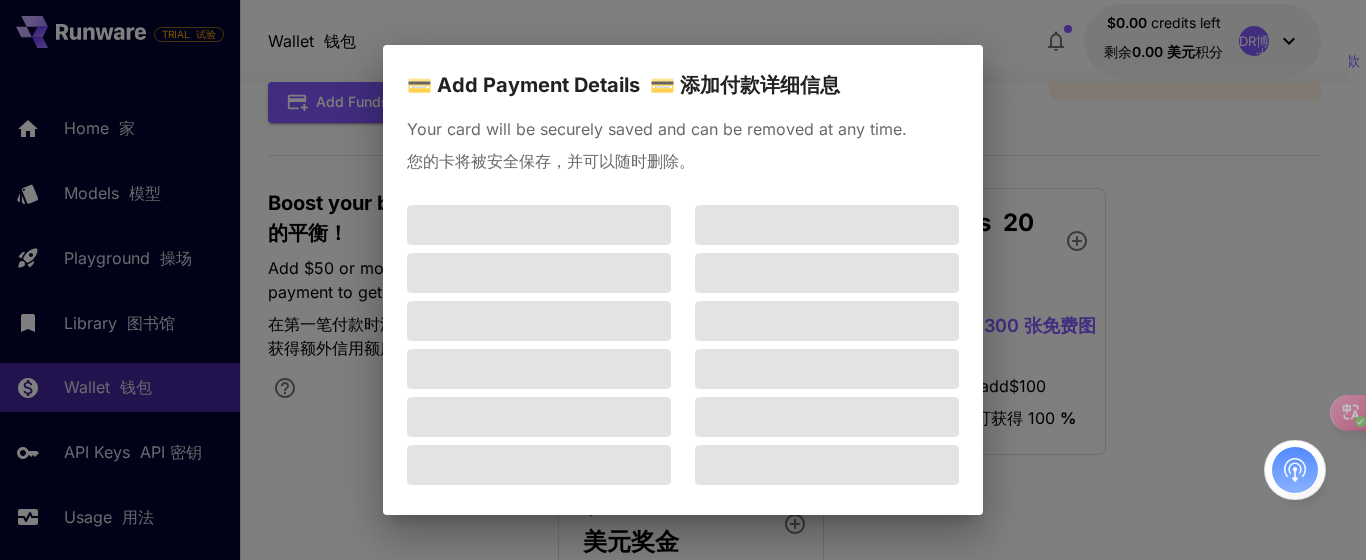 click on "💳 Add Payment Details    💳 添加付款详细信息 Your card will be securely saved and can be removed at any time. 您的卡将被安全保存，并可以随时删除。" at bounding box center (683, 280) 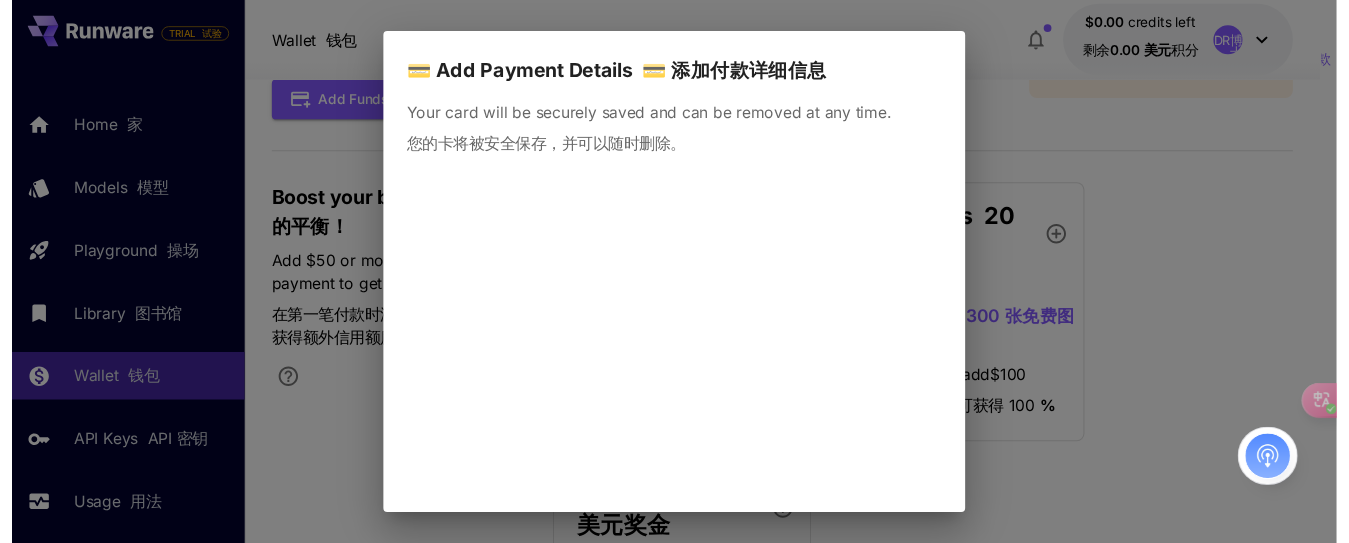 scroll, scrollTop: 94, scrollLeft: 0, axis: vertical 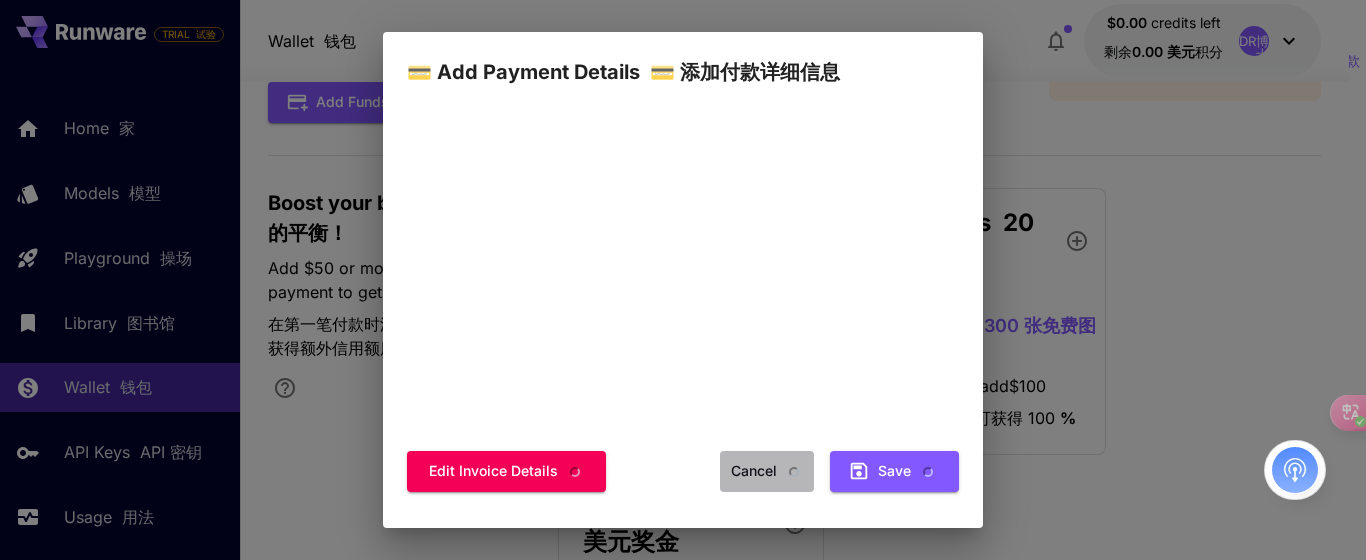 click at bounding box center [790, 471] 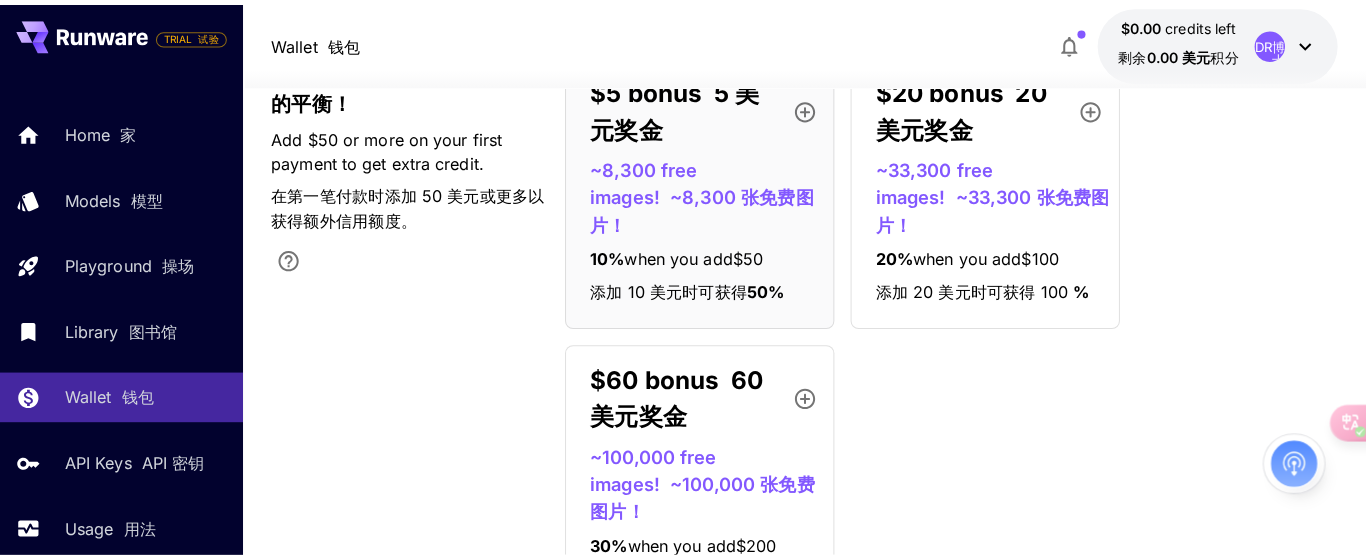 scroll, scrollTop: 300, scrollLeft: 0, axis: vertical 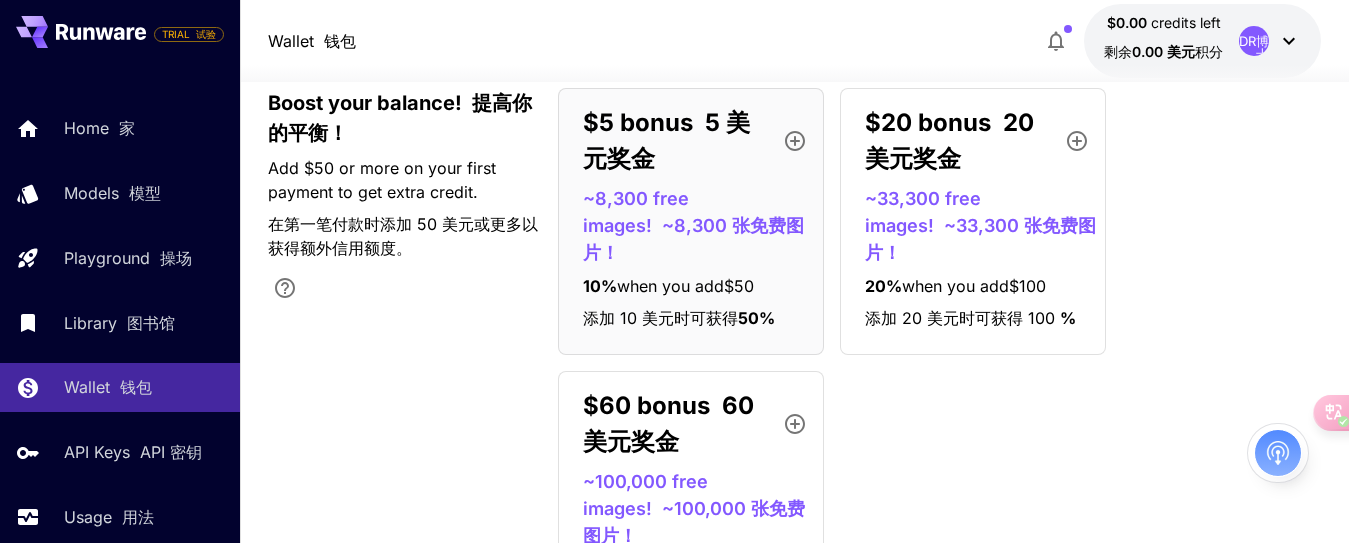 click 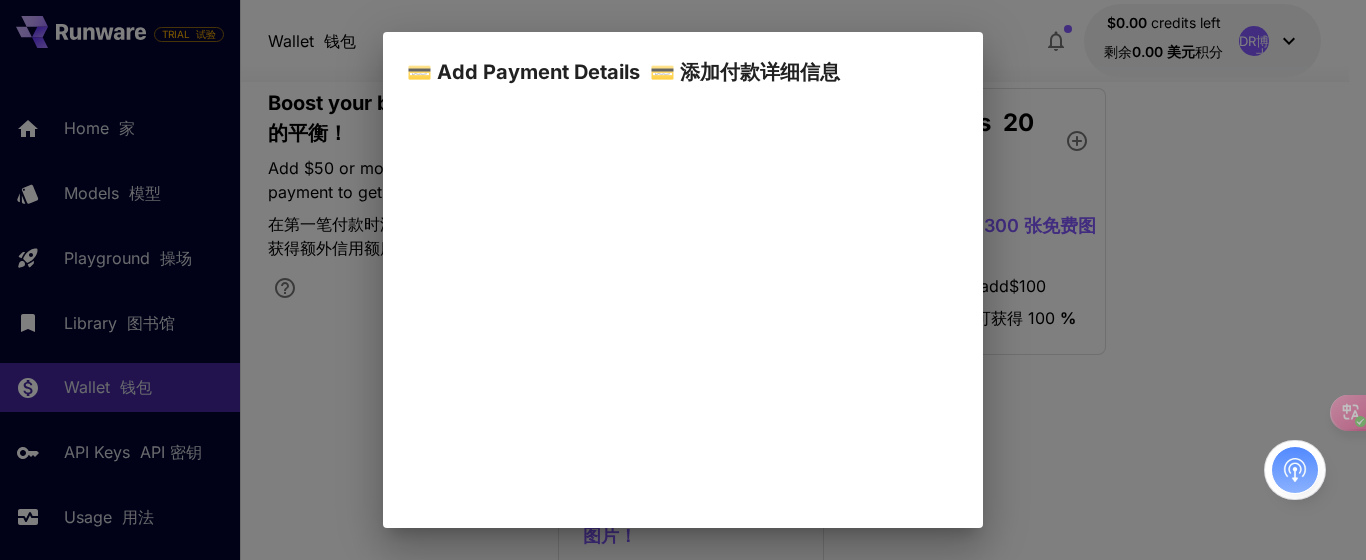 scroll, scrollTop: 200, scrollLeft: 0, axis: vertical 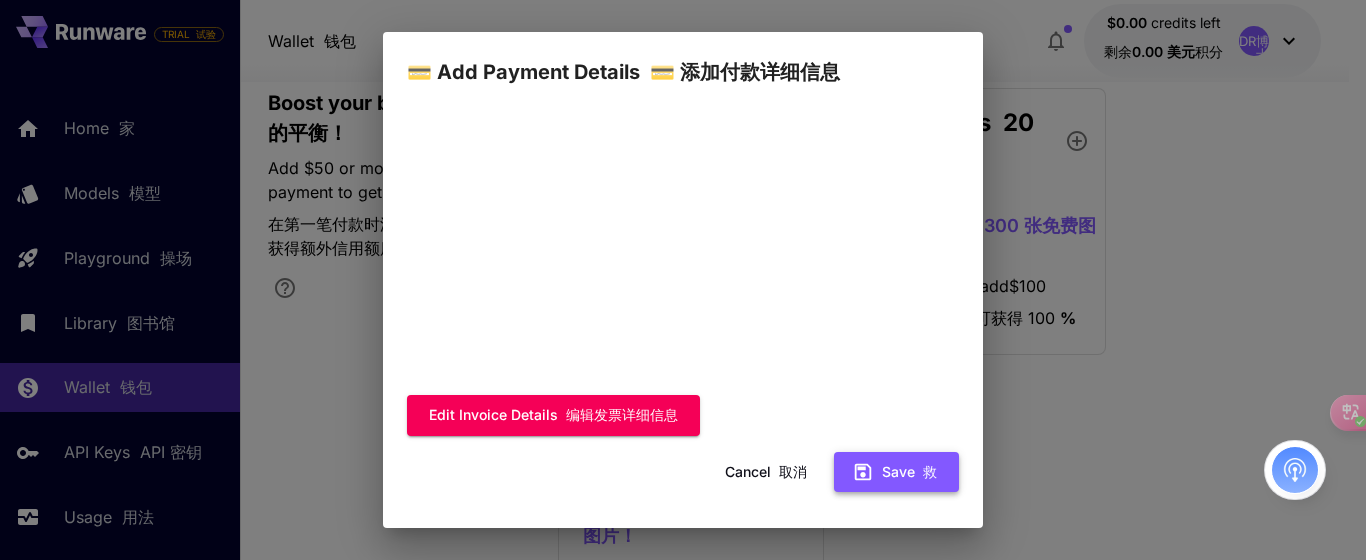 click on "Save    救" at bounding box center [896, 472] 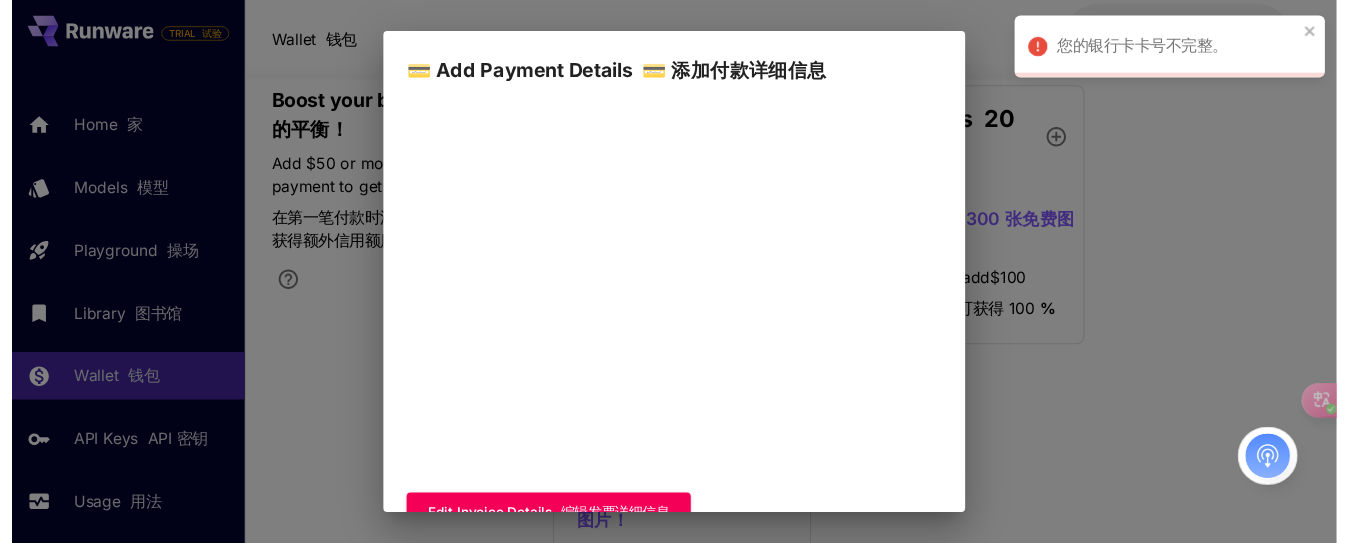 scroll, scrollTop: 213, scrollLeft: 0, axis: vertical 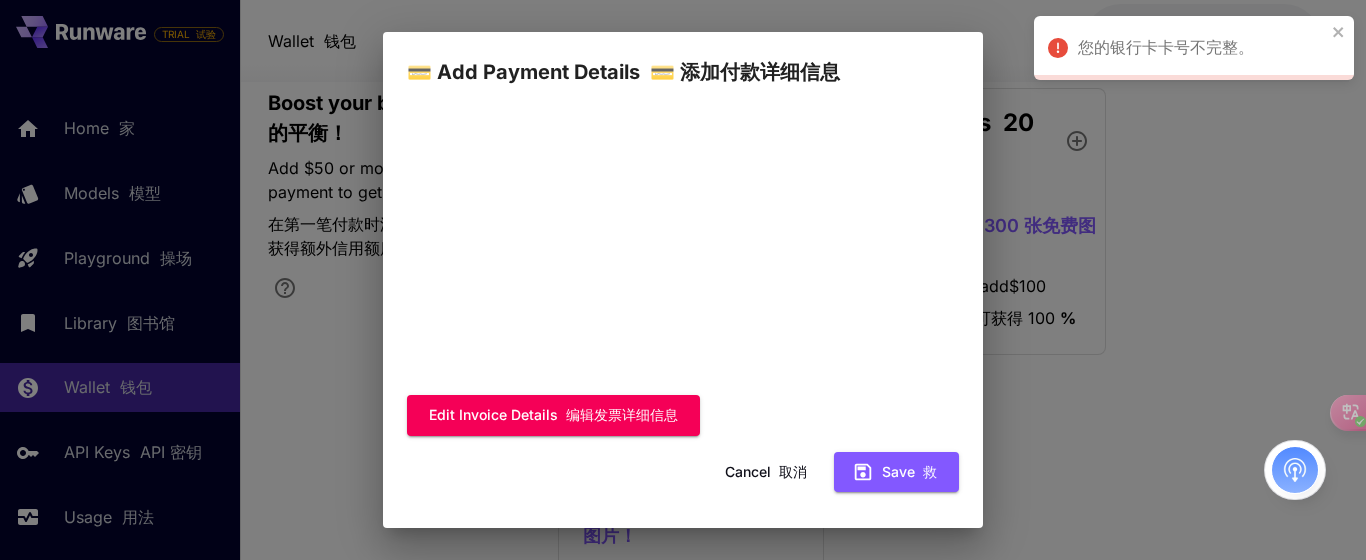 click on "取消" at bounding box center (793, 471) 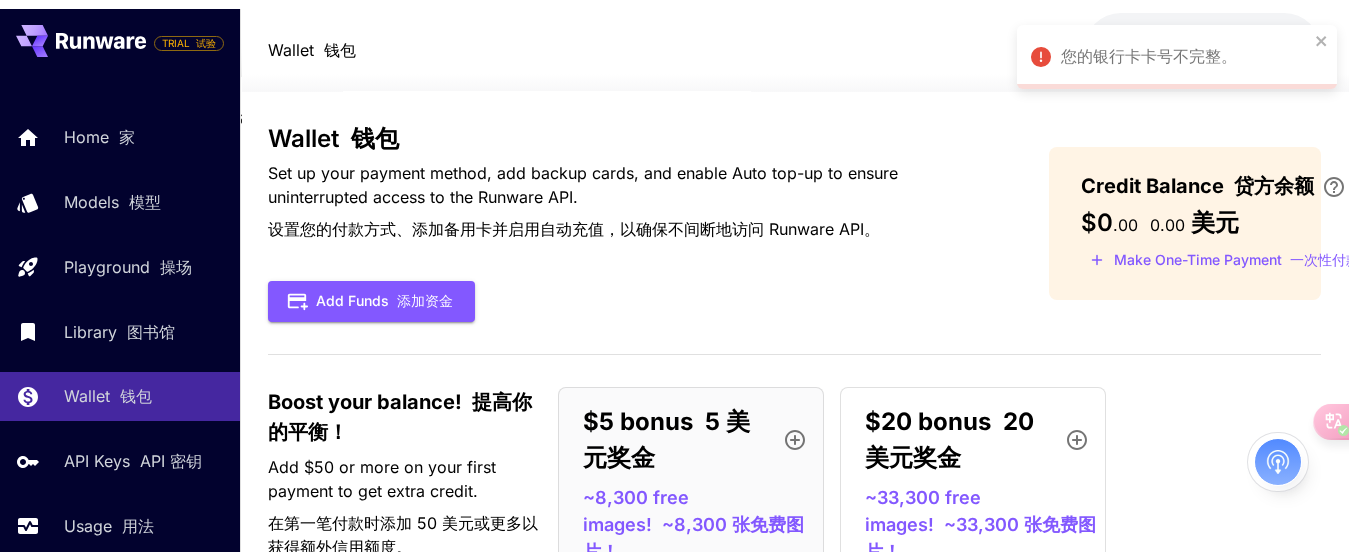 scroll, scrollTop: 0, scrollLeft: 0, axis: both 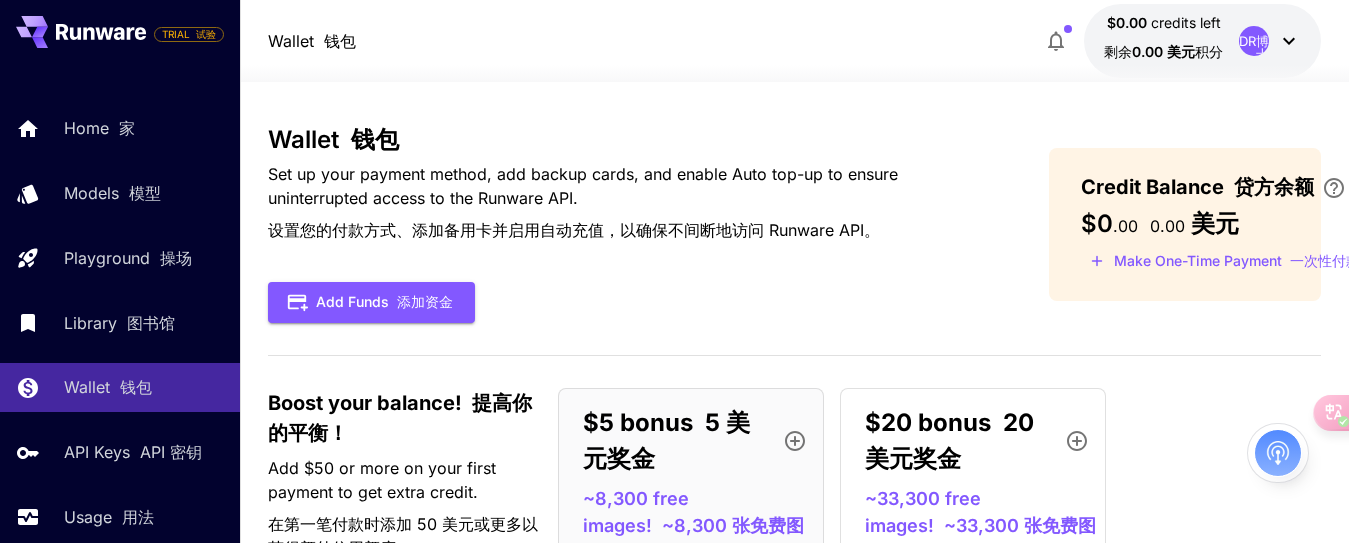 click 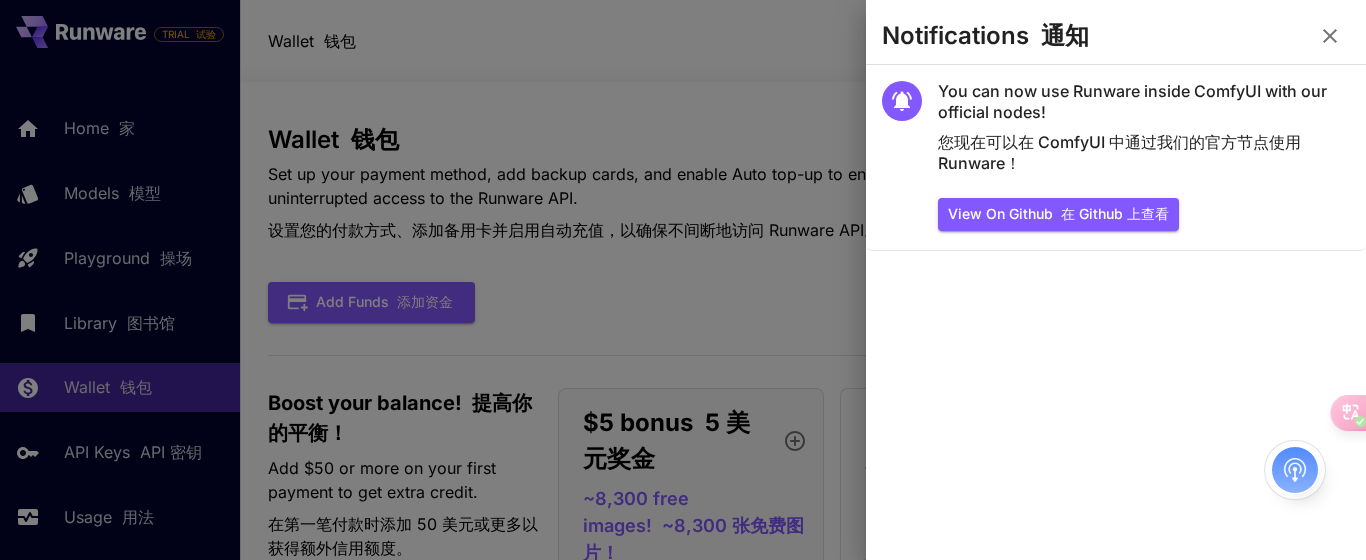 click 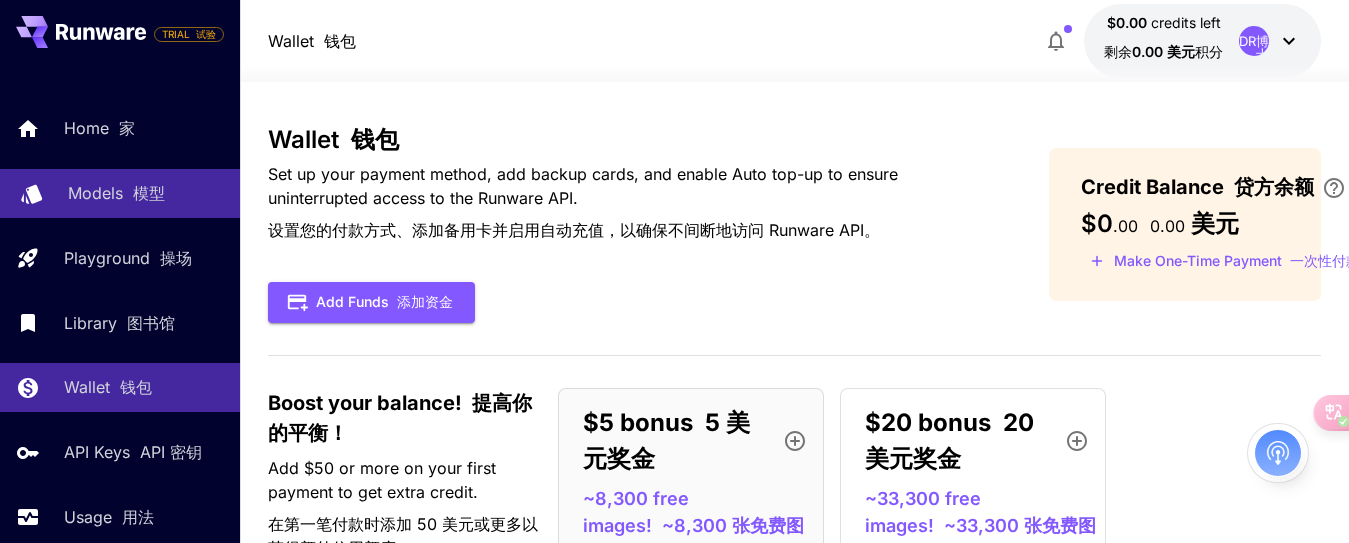 click on "模型" at bounding box center (149, 193) 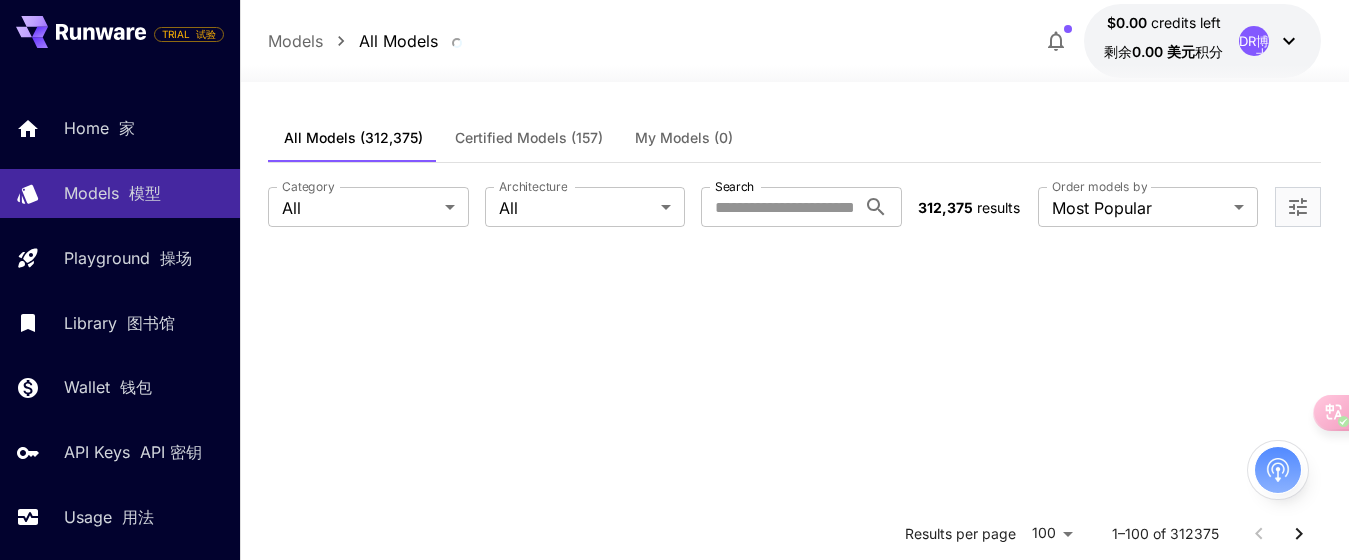 click on "试验" at bounding box center (206, 34) 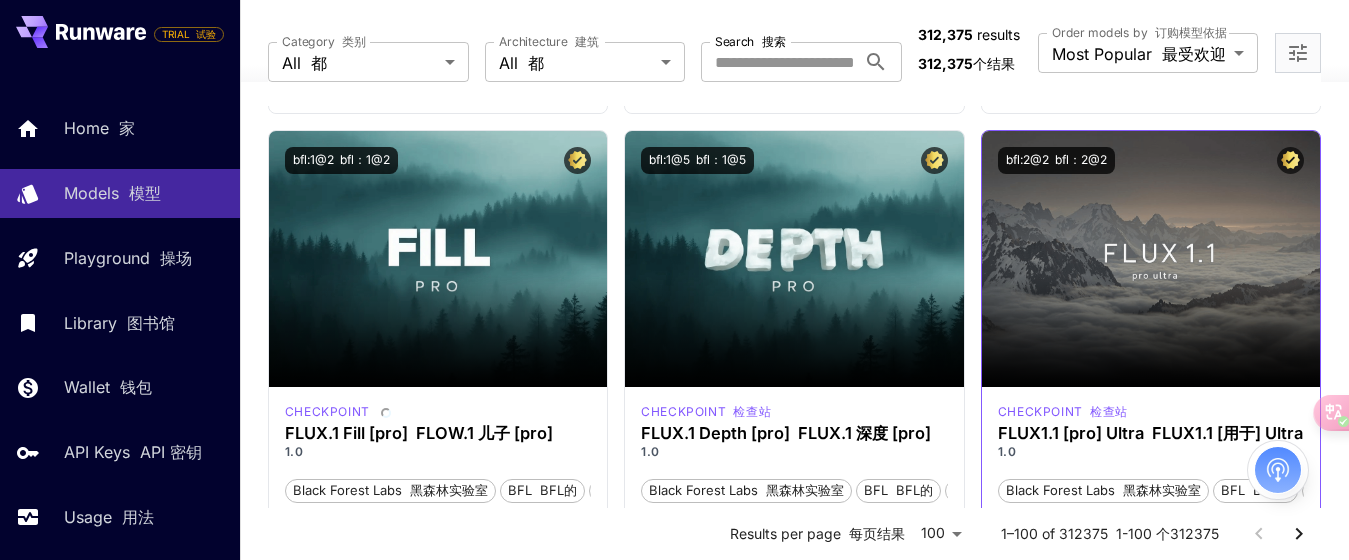 scroll, scrollTop: 1100, scrollLeft: 0, axis: vertical 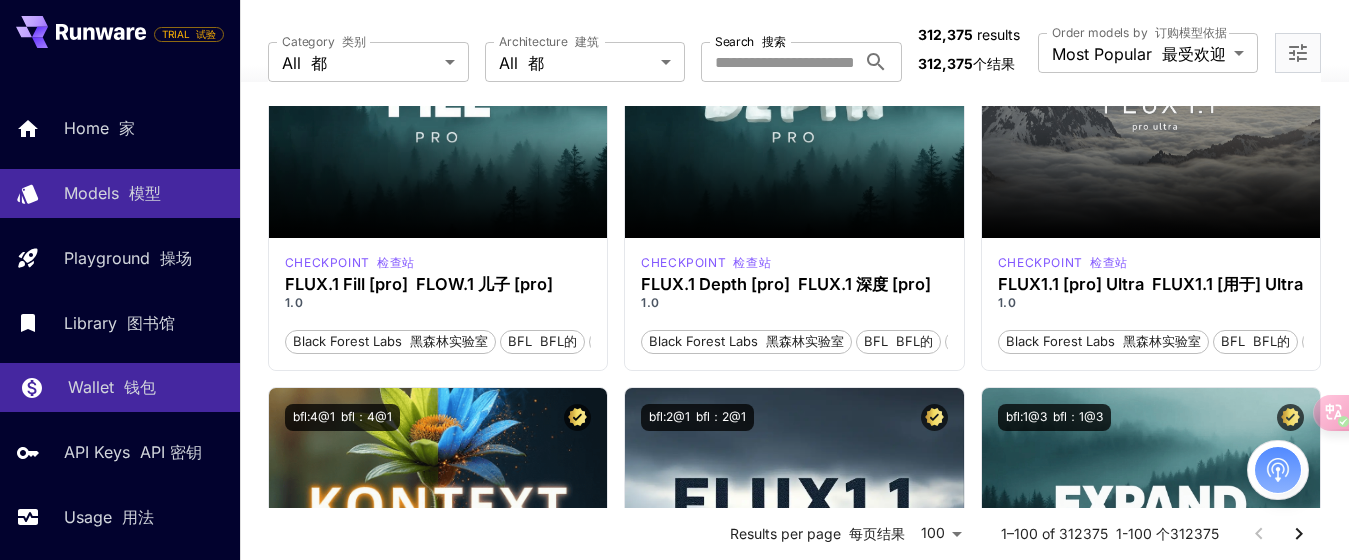 click on "钱包" at bounding box center (140, 387) 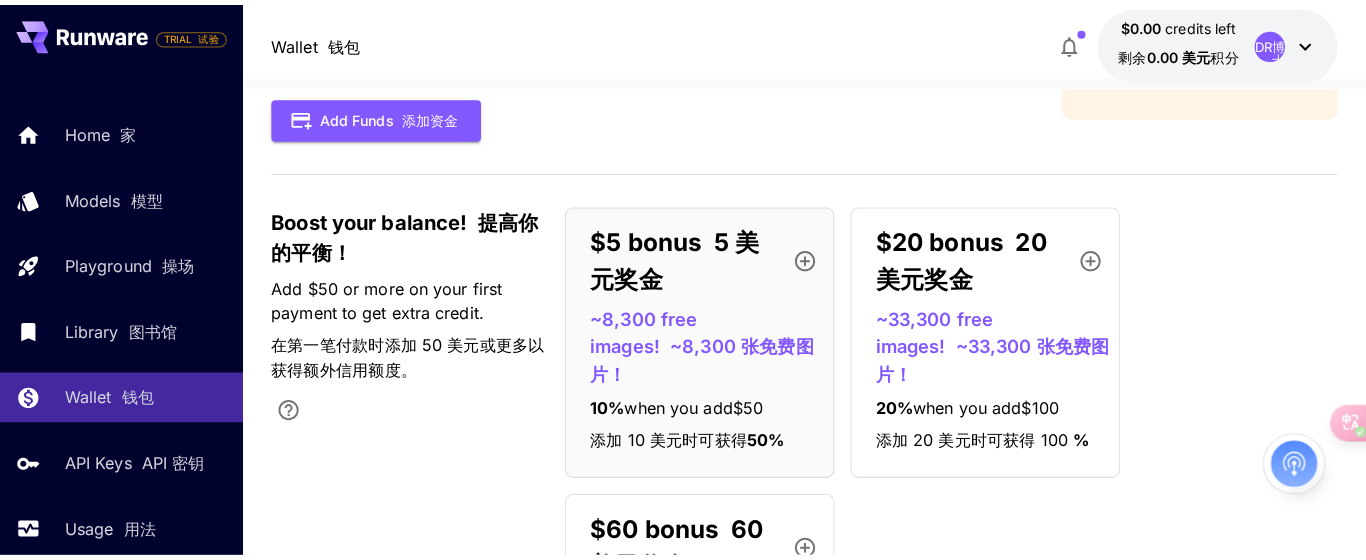 scroll, scrollTop: 155, scrollLeft: 0, axis: vertical 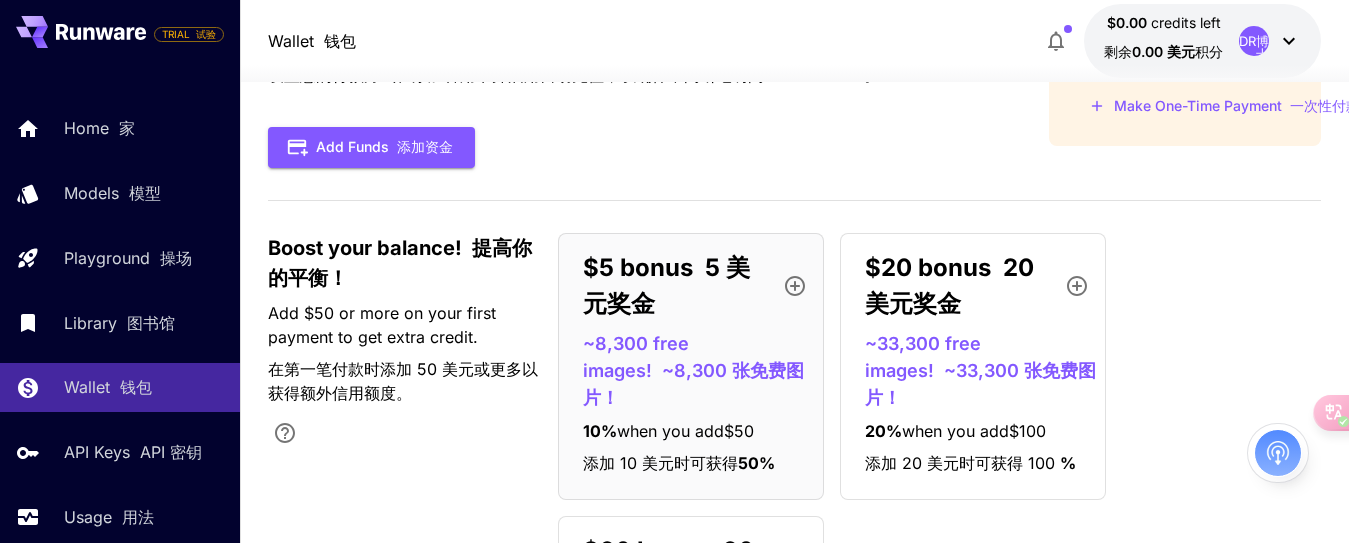 click at bounding box center (657, 370) 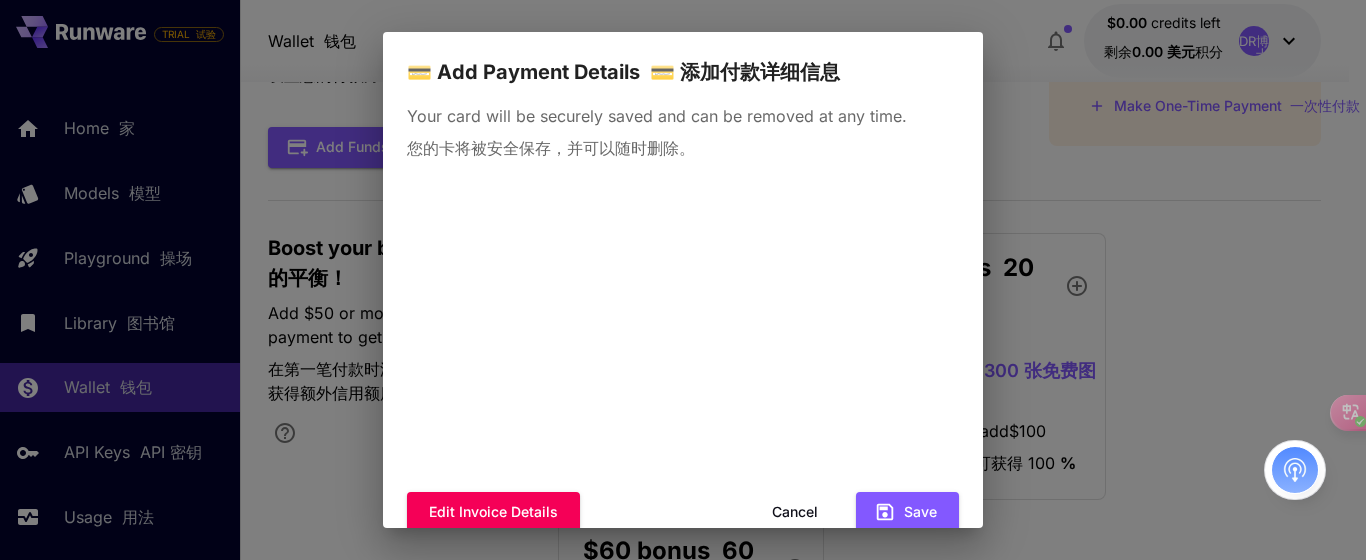 click on "Your card will be securely saved and can be removed at any time. 您的卡将被安全保存，并可以随时删除。" at bounding box center [683, 136] 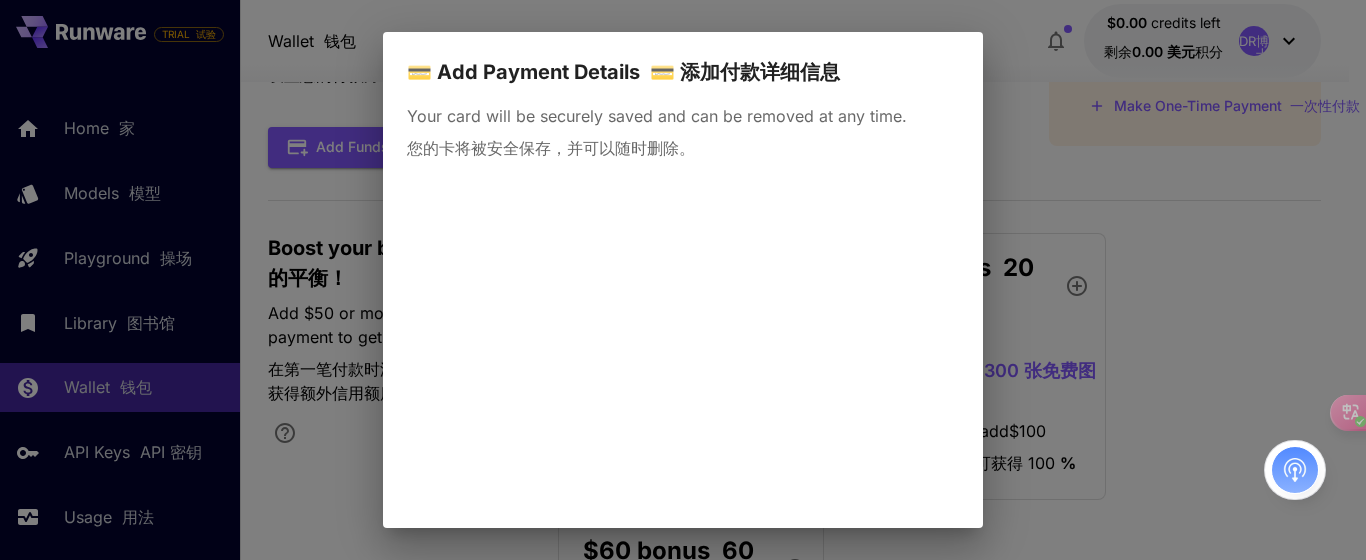 scroll, scrollTop: 94, scrollLeft: 0, axis: vertical 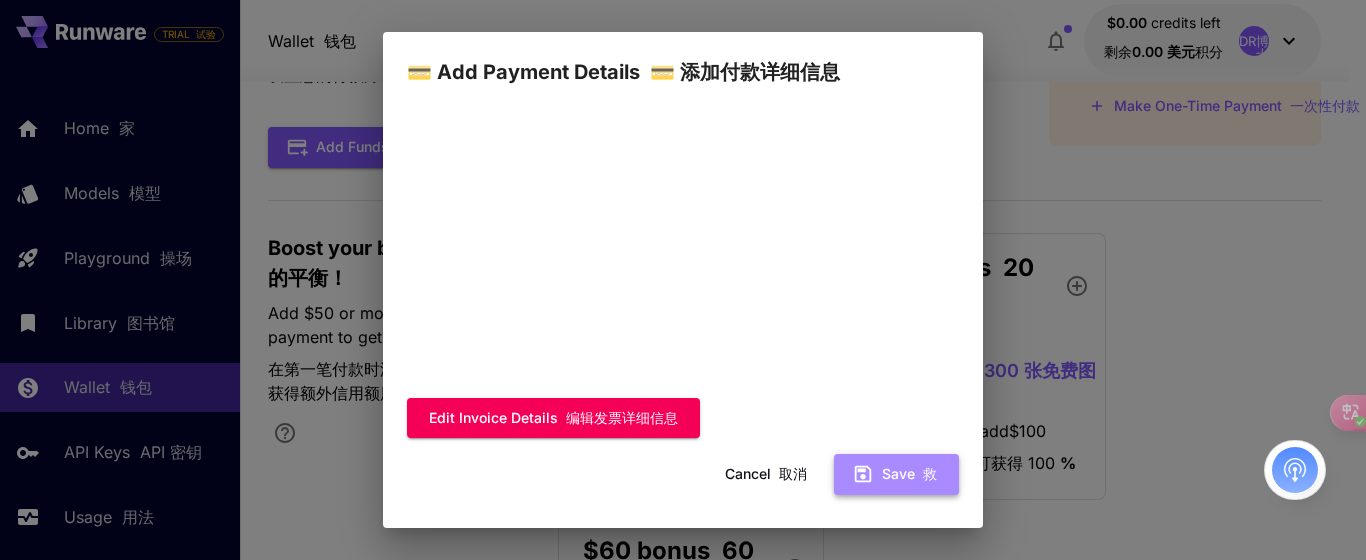 click on "Save    救" at bounding box center (896, 474) 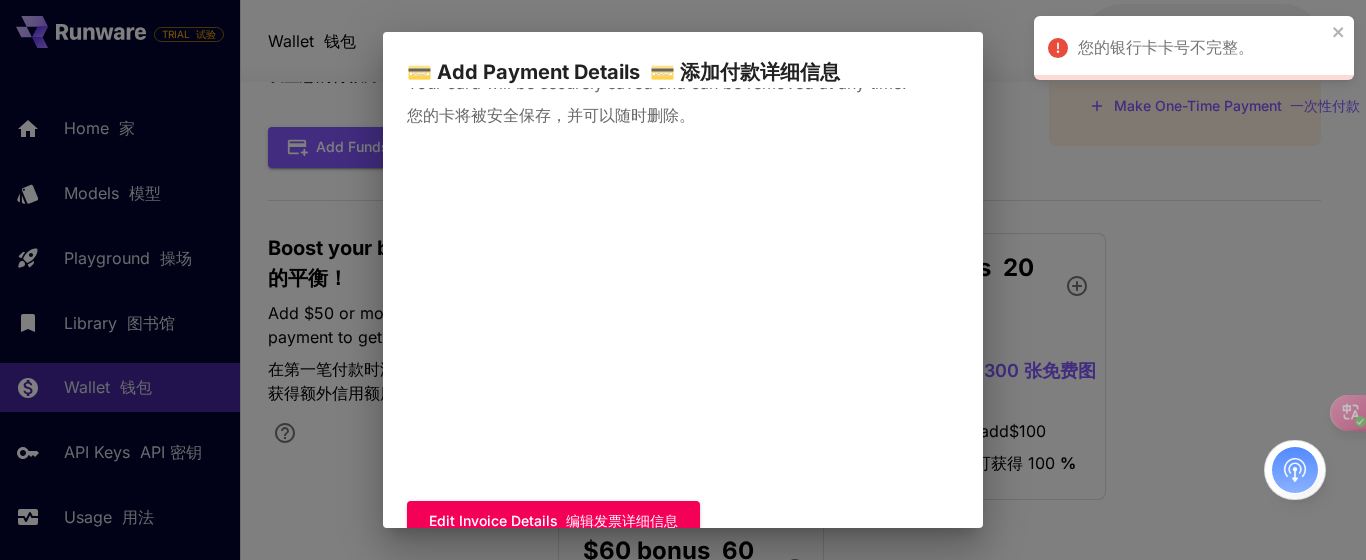 scroll, scrollTop: 0, scrollLeft: 0, axis: both 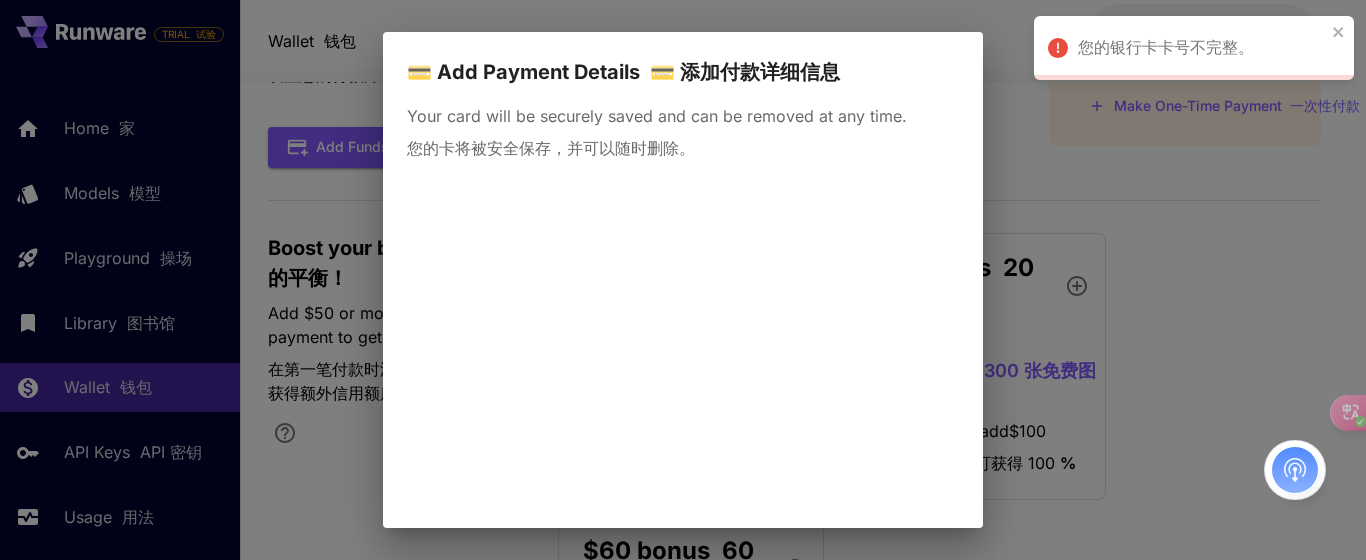 click on "Your card will be securely saved and can be removed at any time. 您的卡将被安全保存，并可以随时删除。" at bounding box center (683, 136) 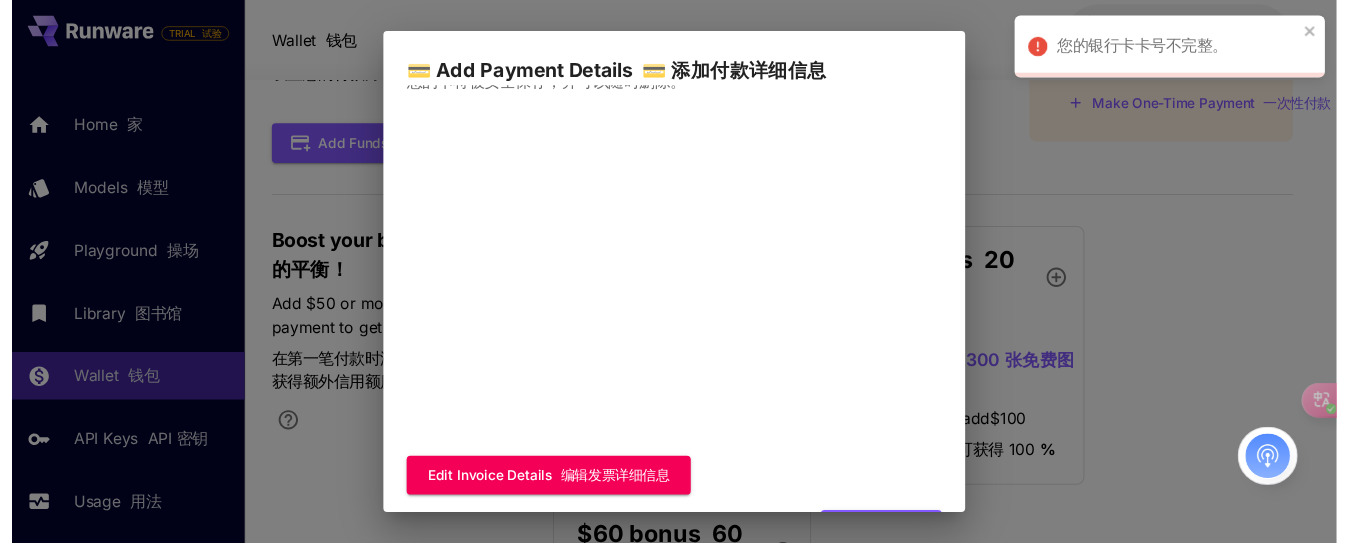 scroll, scrollTop: 139, scrollLeft: 0, axis: vertical 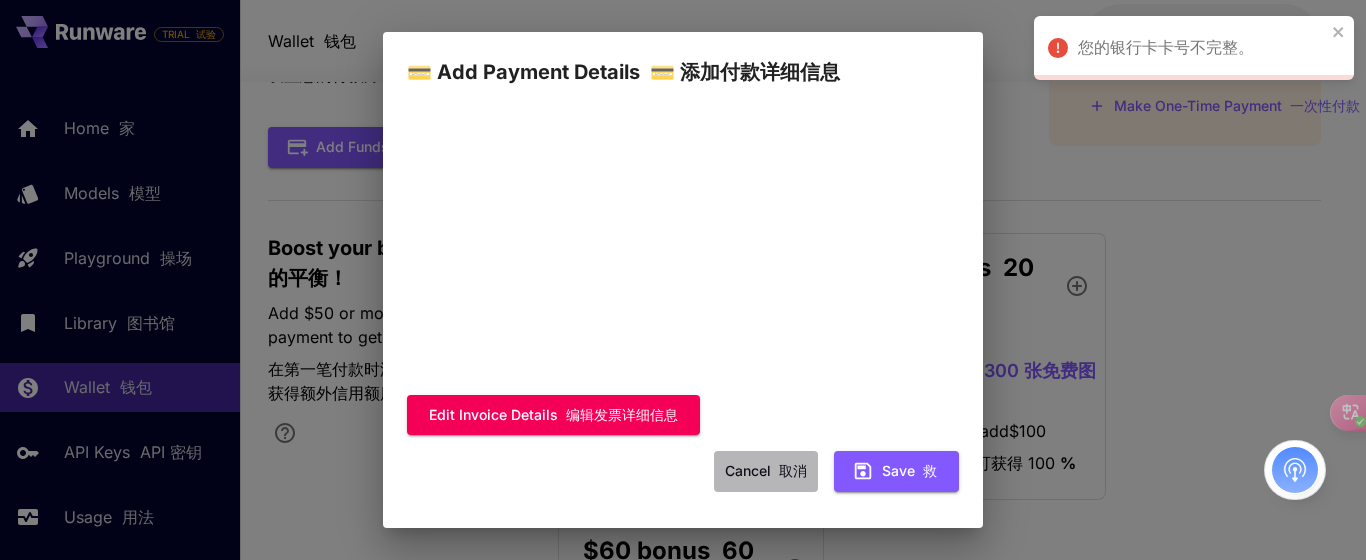 click on "取消" at bounding box center (793, 470) 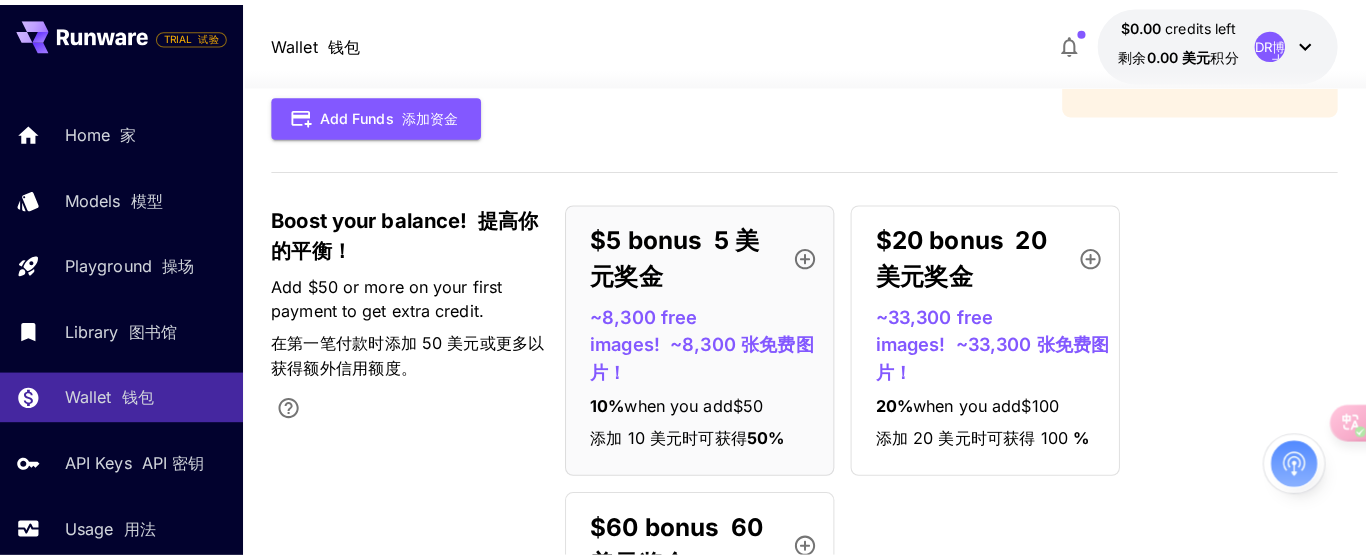 scroll, scrollTop: 200, scrollLeft: 0, axis: vertical 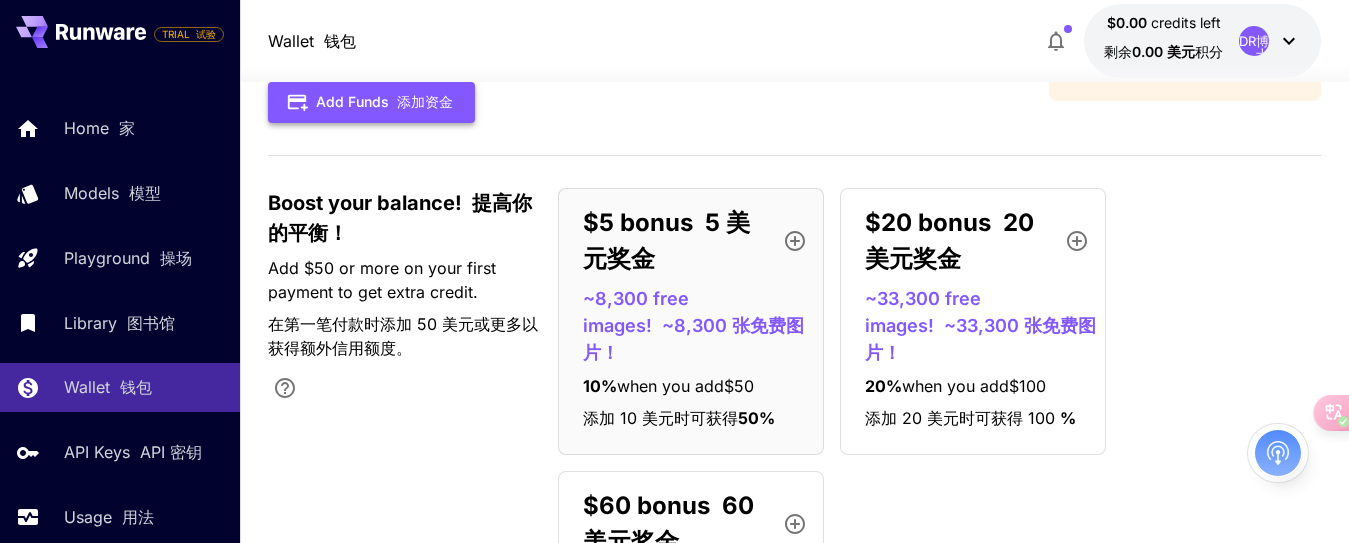click on "添加资金" at bounding box center [425, 101] 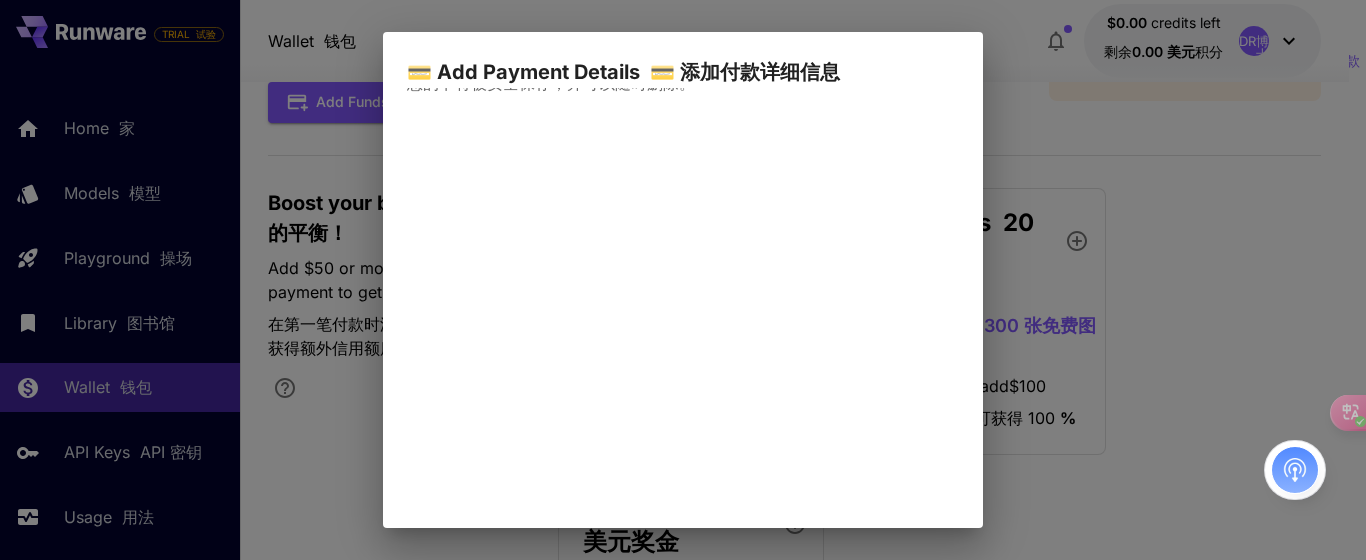 scroll, scrollTop: 100, scrollLeft: 0, axis: vertical 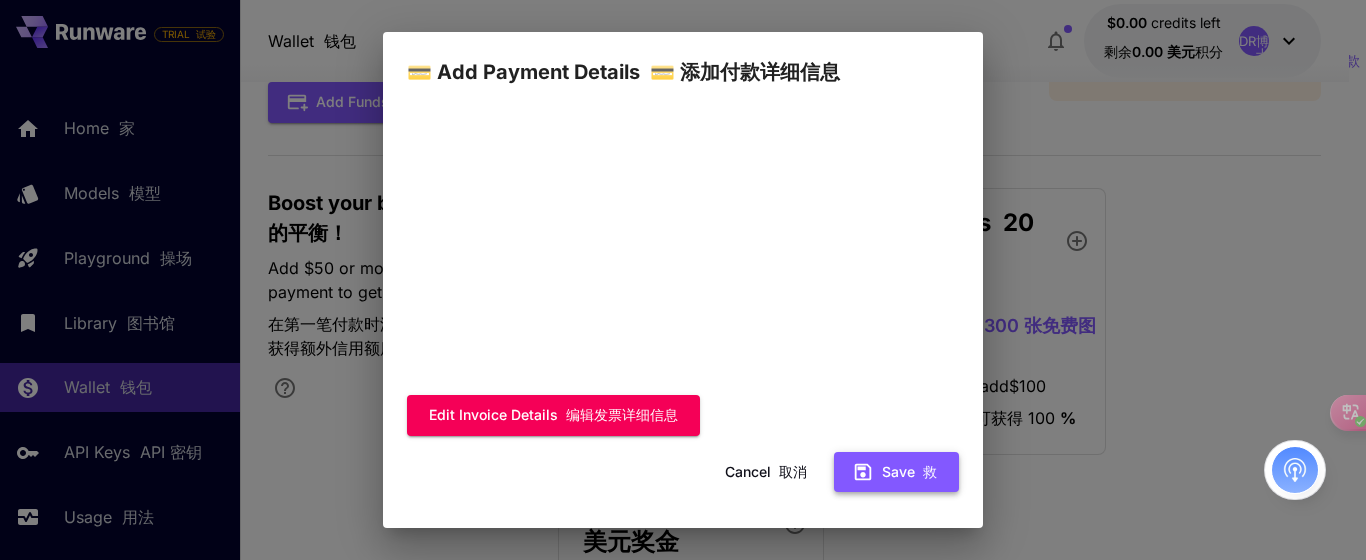 click on "Save    救" at bounding box center (896, 472) 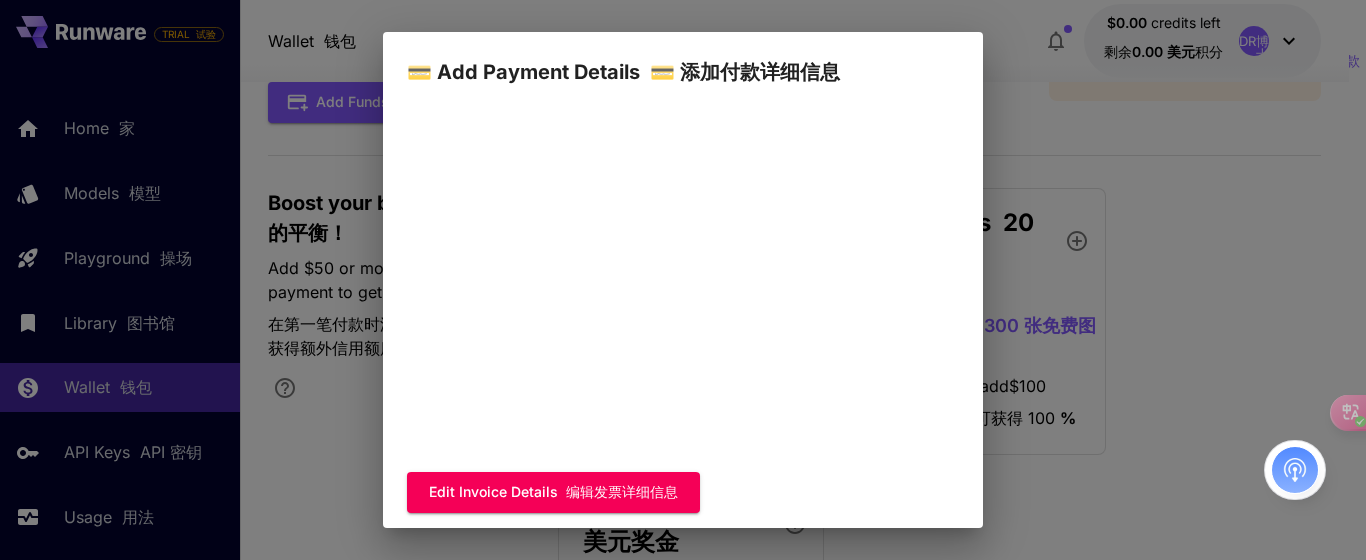 scroll, scrollTop: 451, scrollLeft: 0, axis: vertical 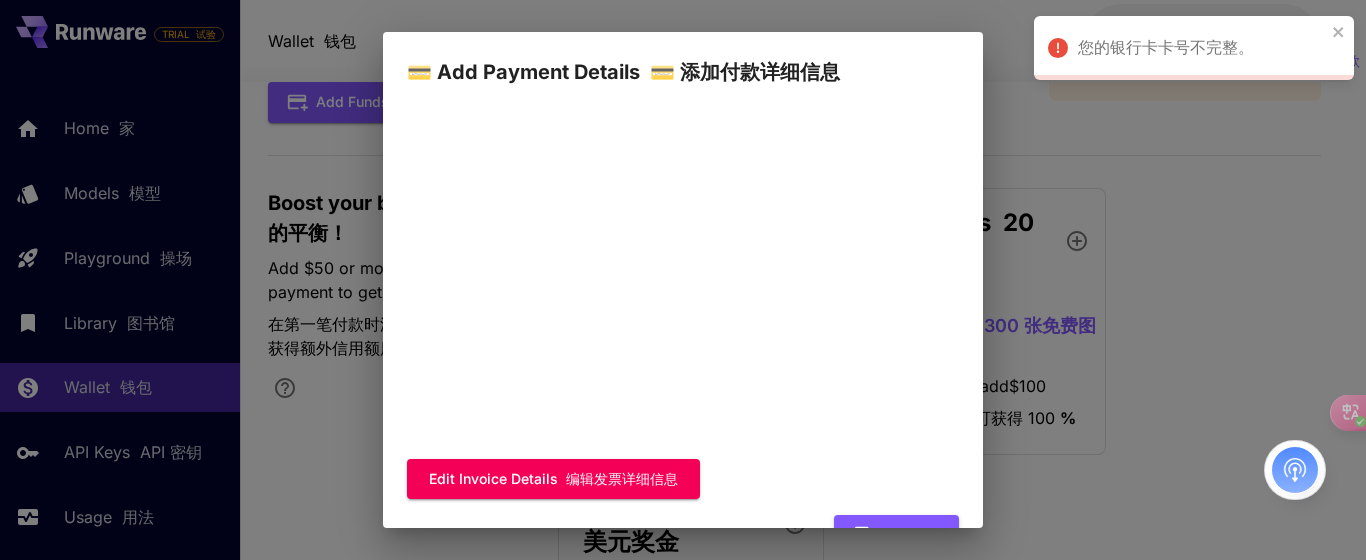 click on "💳 Add Payment Details    💳 添加付款详细信息 Your card will be securely saved and can be removed at any time. 您的卡将被安全保存，并可以随时删除。 Edit invoice details    编辑发票详细信息 Cancel    取消 Save    救" at bounding box center [683, 280] 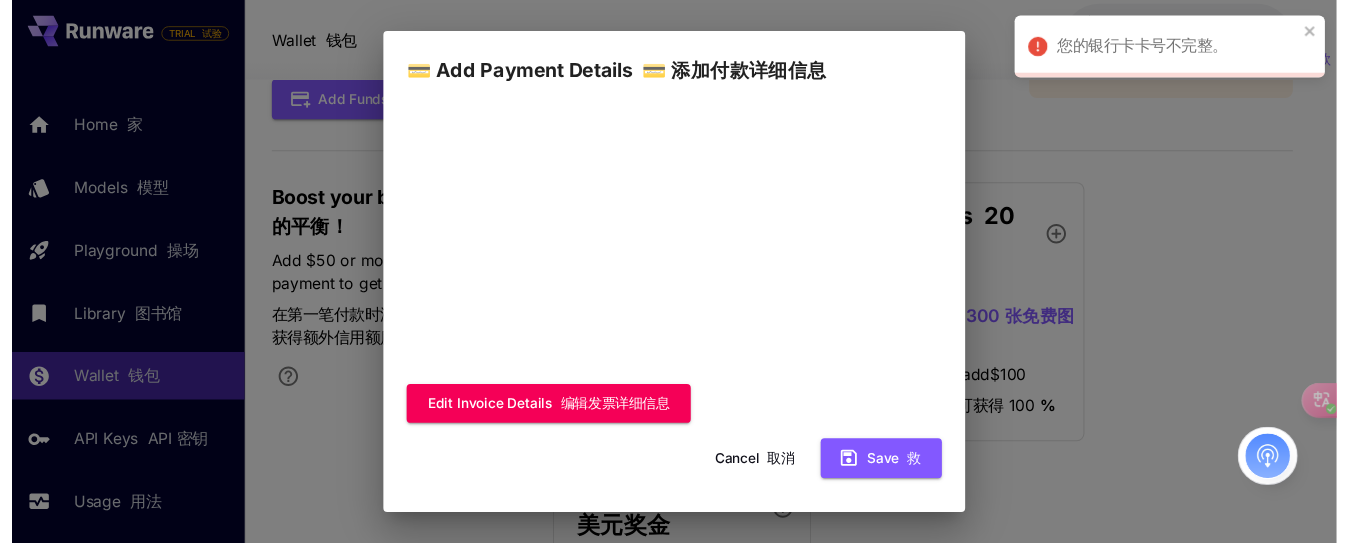 scroll, scrollTop: 515, scrollLeft: 0, axis: vertical 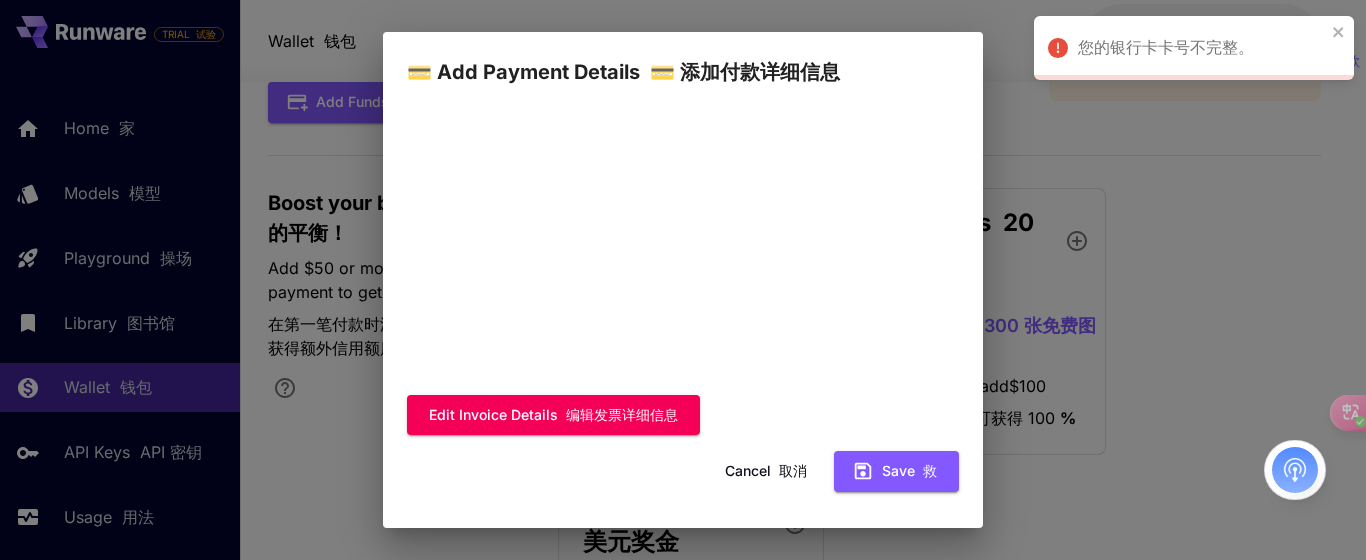 click on "Cancel    取消" at bounding box center (766, 471) 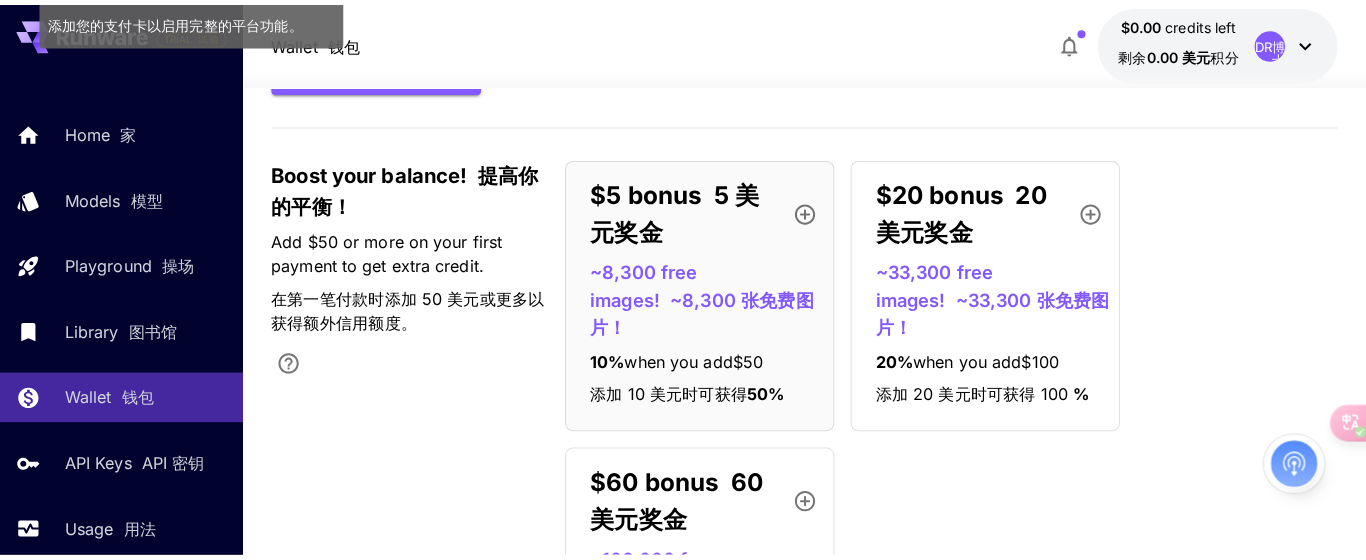 scroll, scrollTop: 300, scrollLeft: 0, axis: vertical 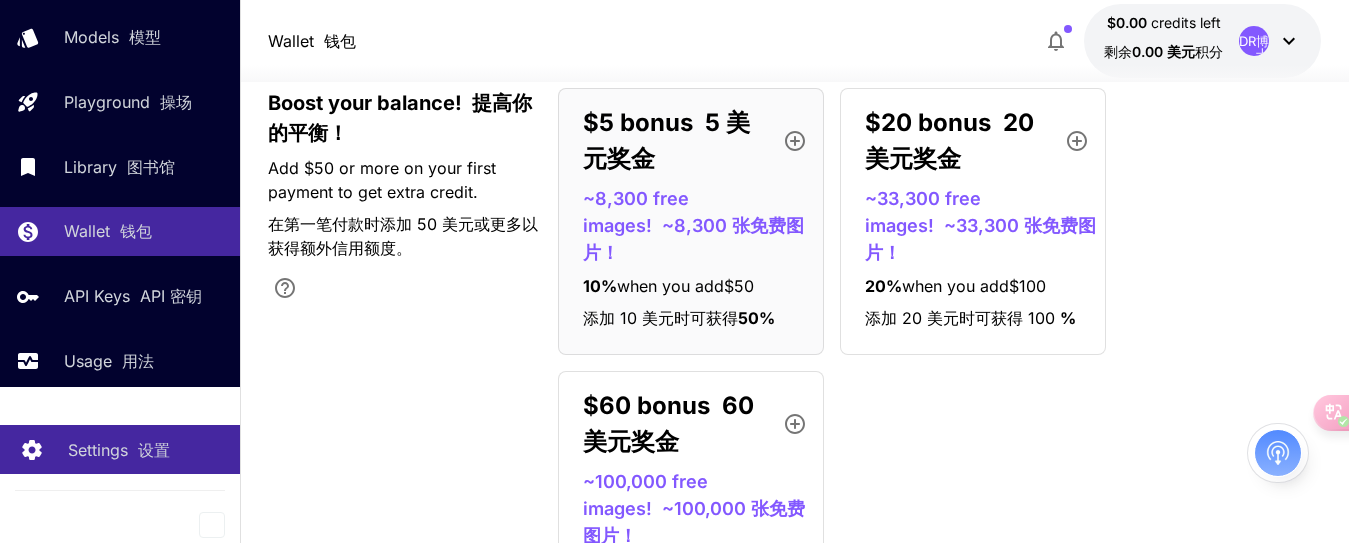 click on "设置" at bounding box center (154, 450) 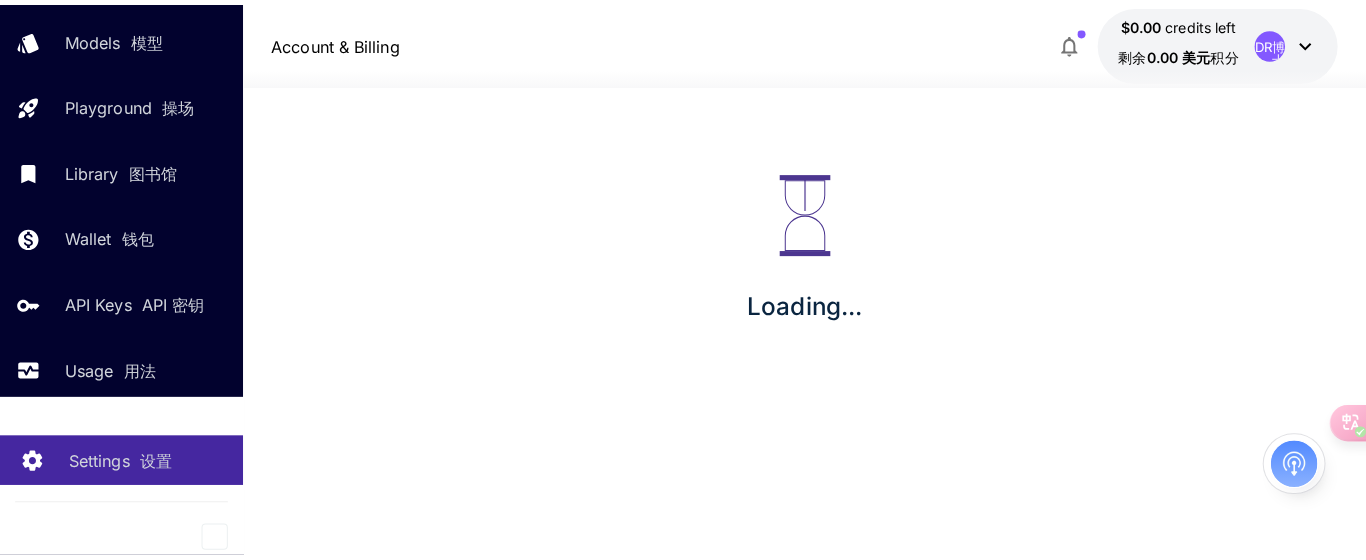 scroll, scrollTop: 0, scrollLeft: 0, axis: both 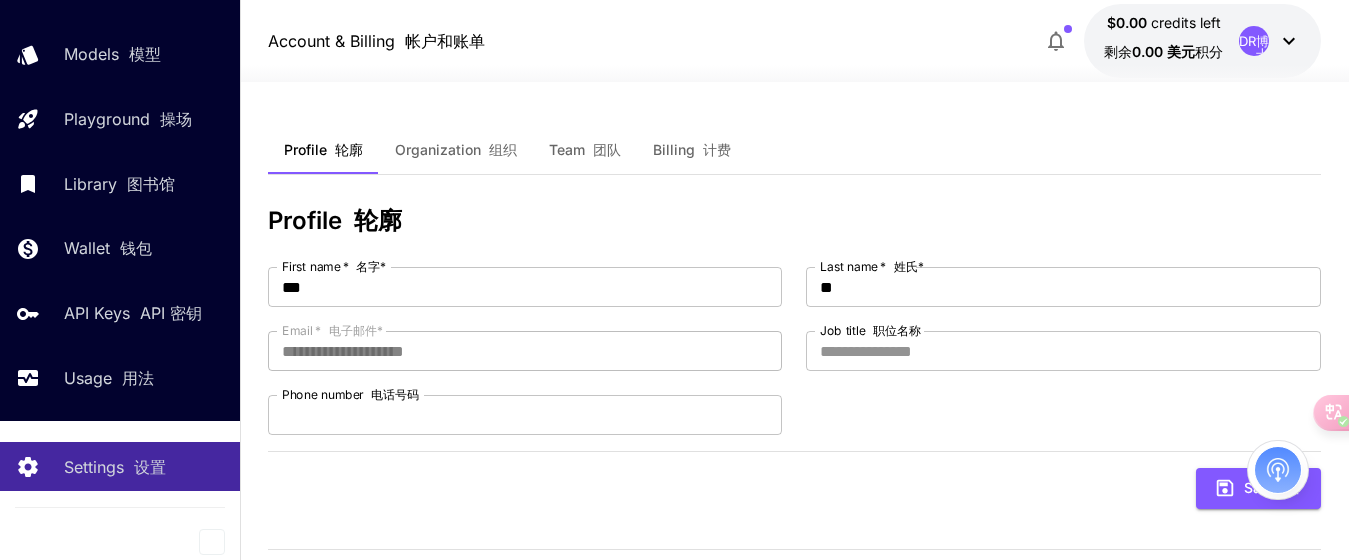 click on "Organization    组织" at bounding box center (456, 150) 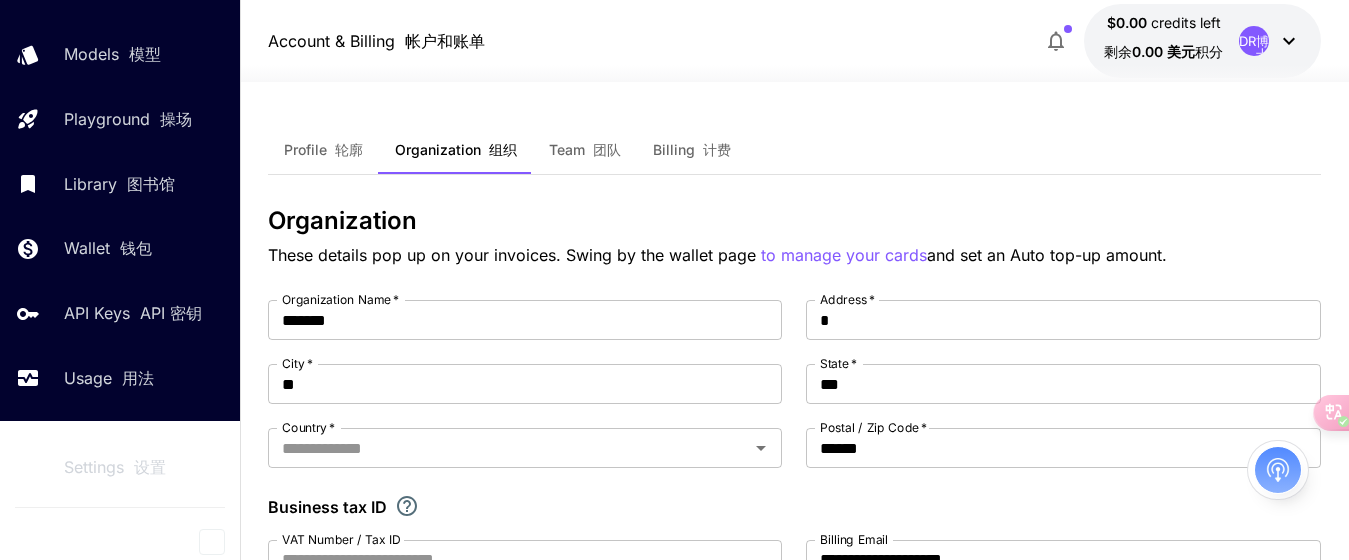 type on "**********" 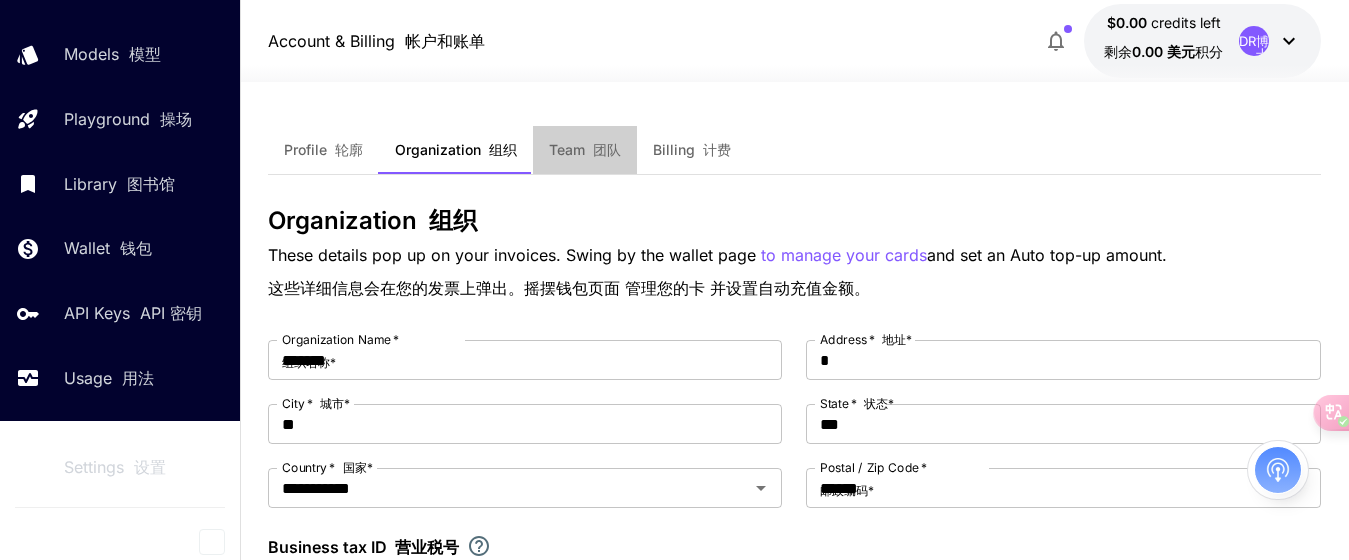 click on "Team    团队" at bounding box center (585, 150) 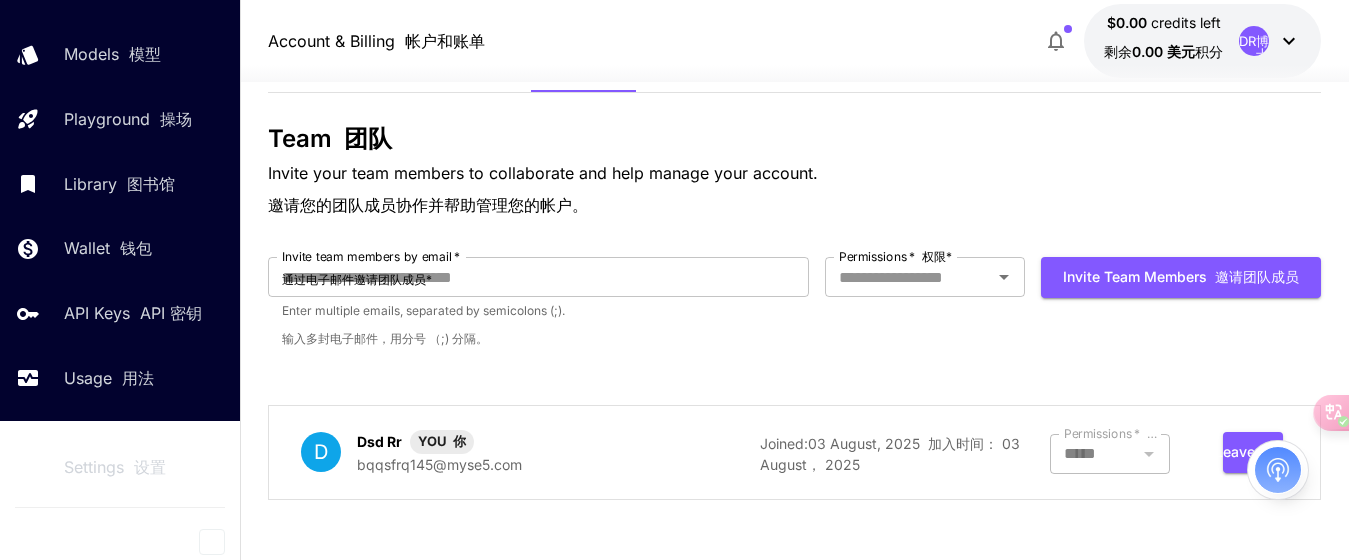 scroll, scrollTop: 0, scrollLeft: 0, axis: both 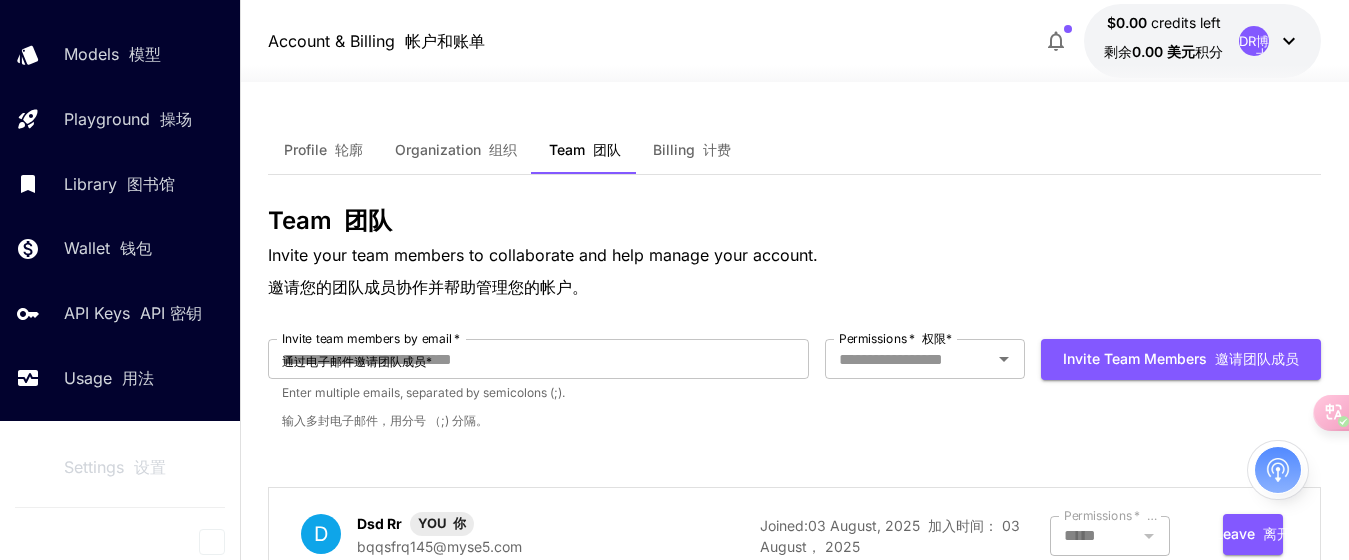 click on "Billing    计费" at bounding box center [692, 150] 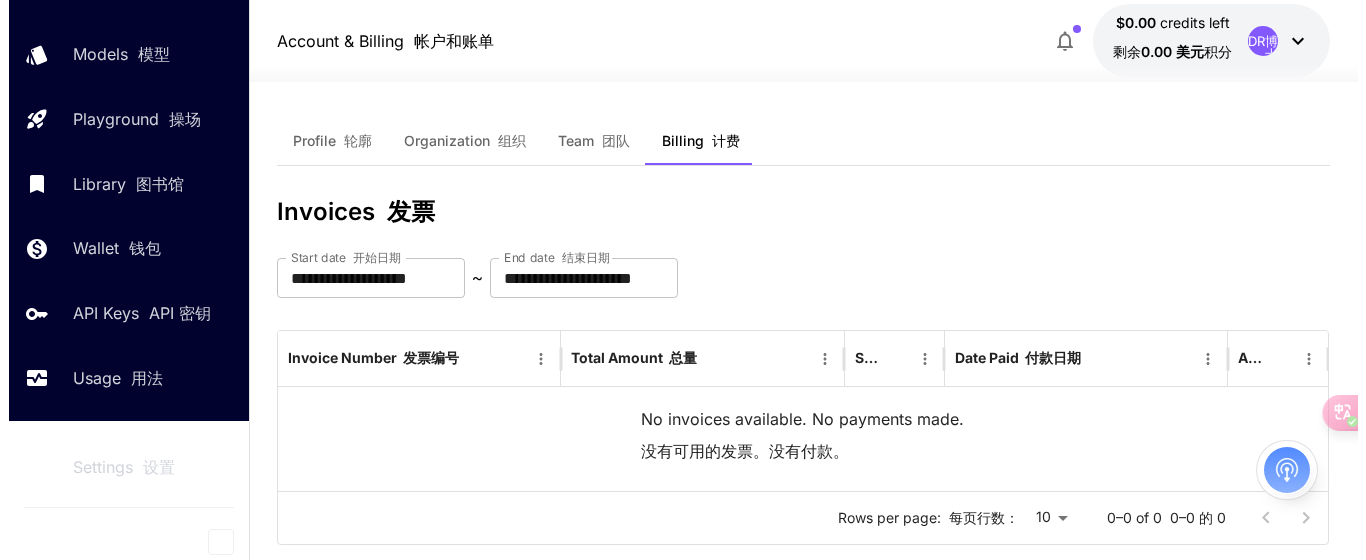 scroll, scrollTop: 0, scrollLeft: 0, axis: both 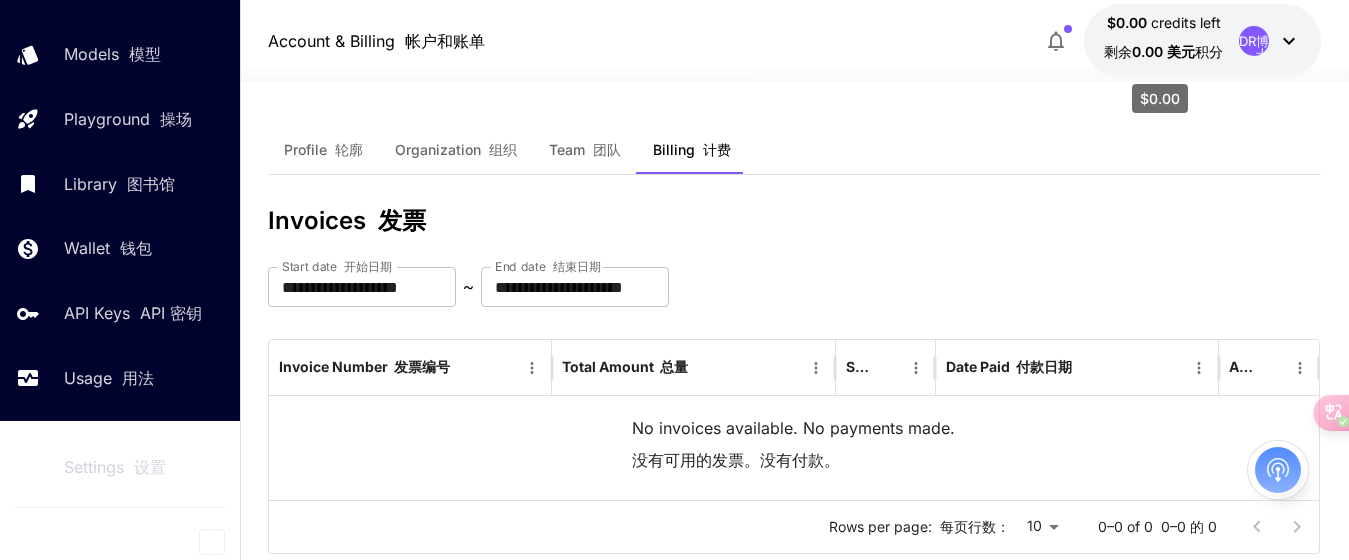 click on "剩余  0.00 美元   积分" at bounding box center (1163, 51) 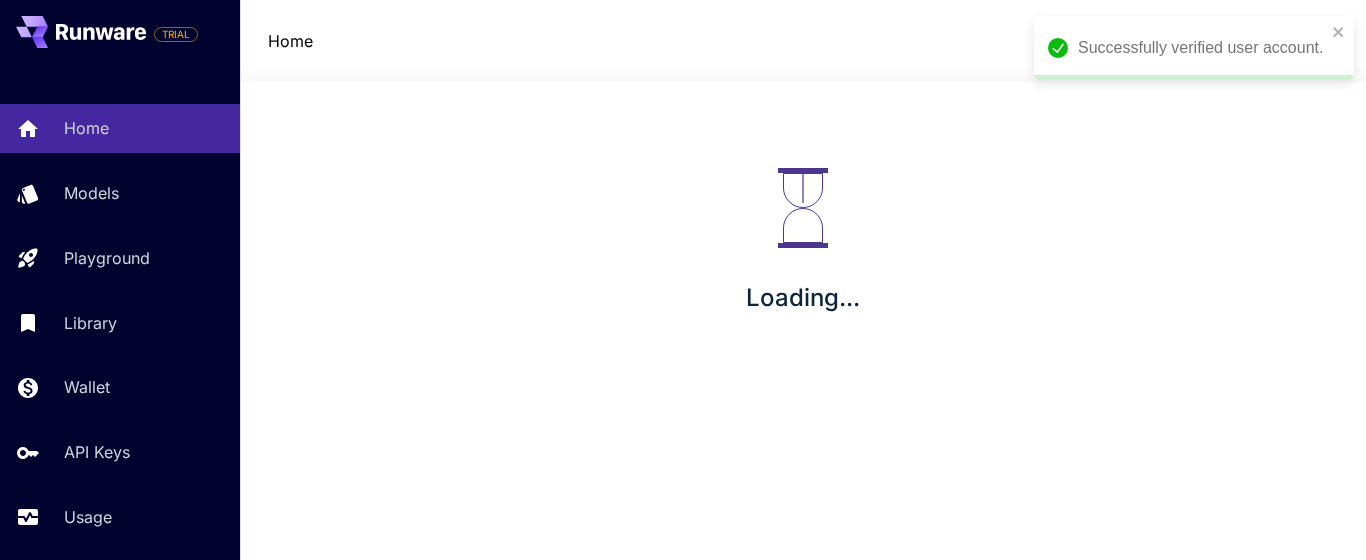 scroll, scrollTop: 0, scrollLeft: 0, axis: both 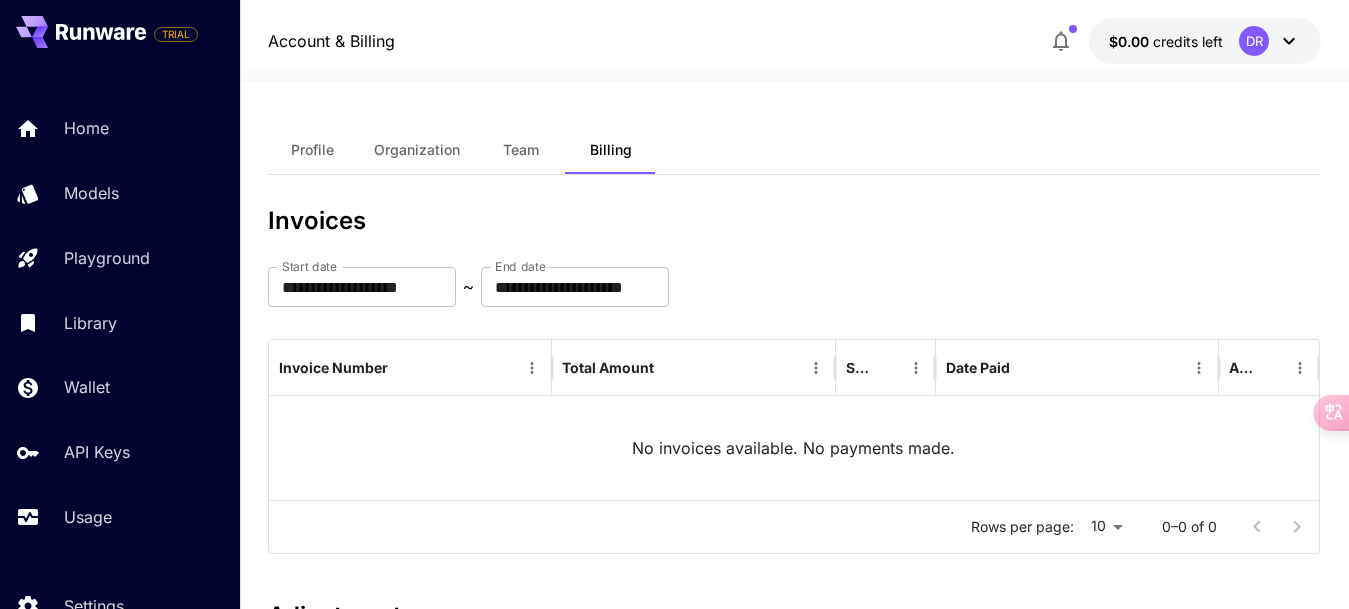 click 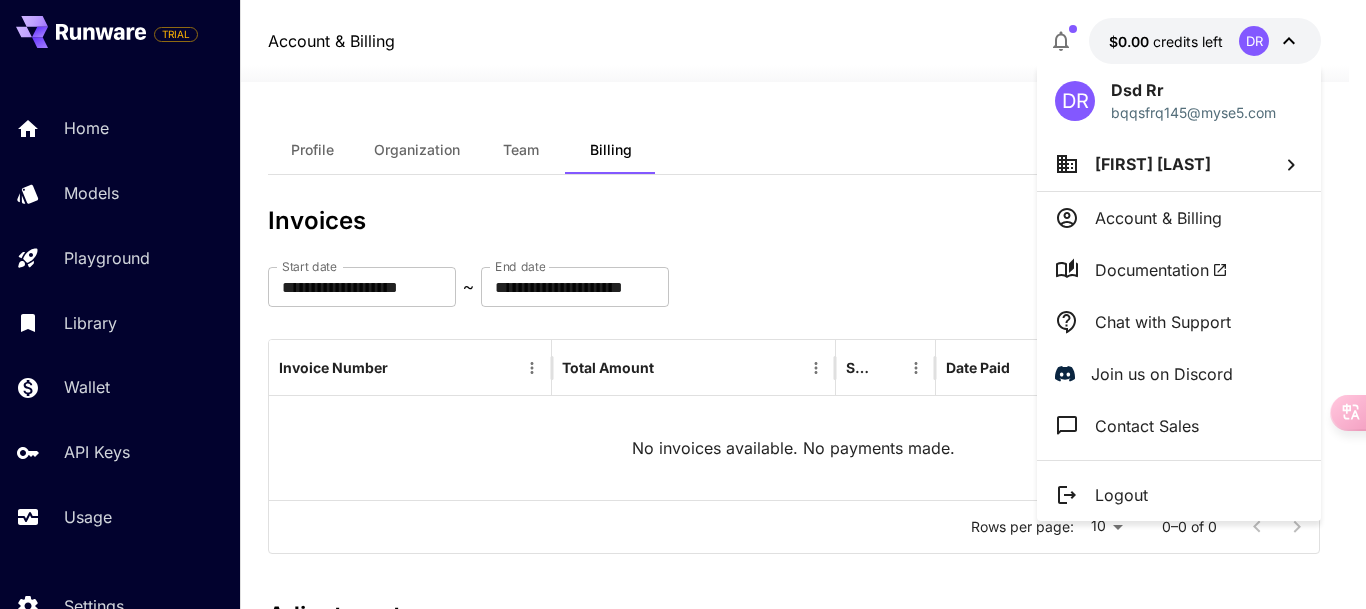 click on "Logout" at bounding box center [1121, 495] 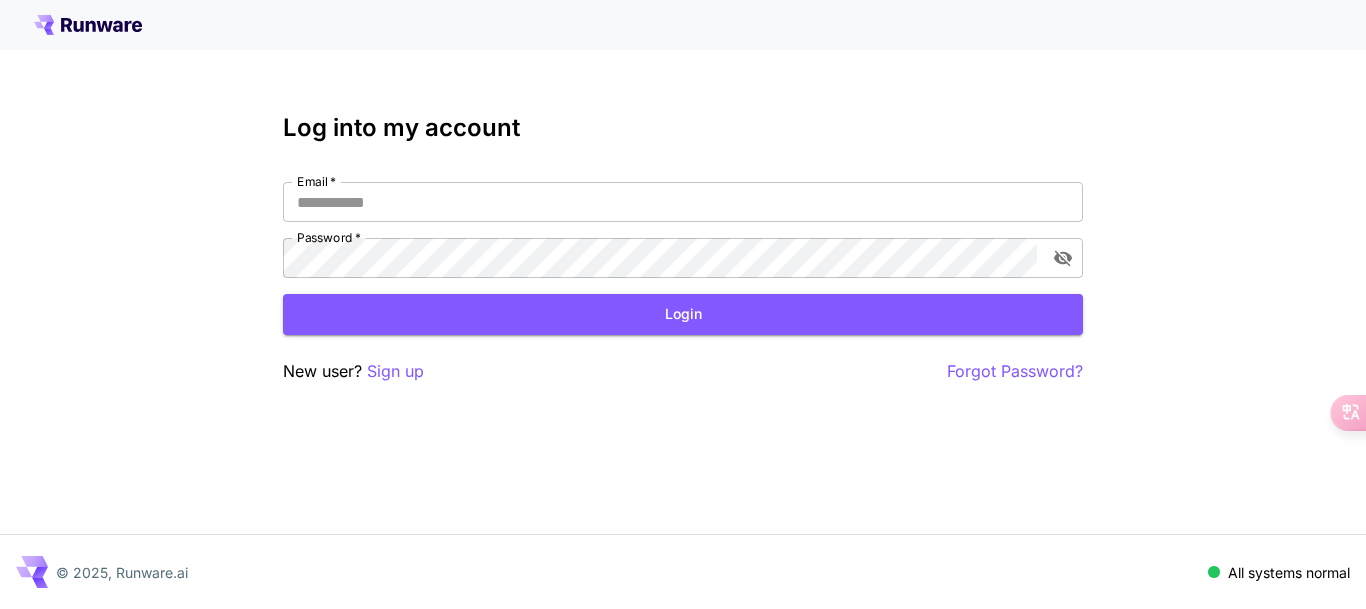 type on "**********" 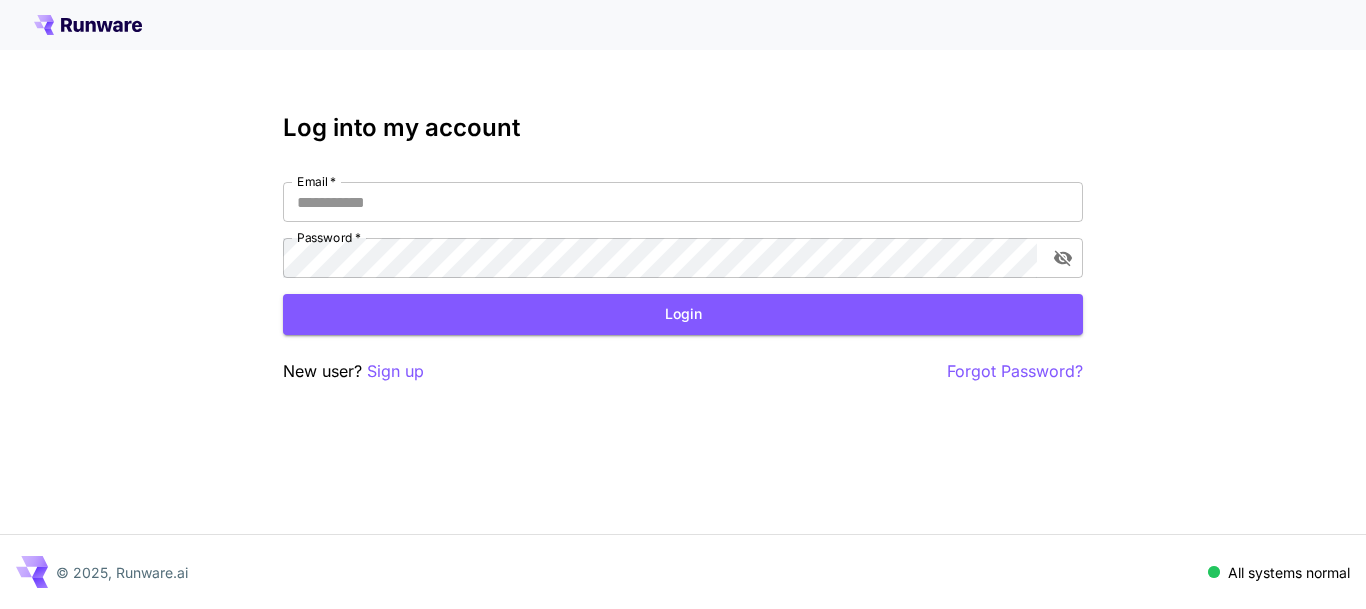 scroll, scrollTop: 0, scrollLeft: 0, axis: both 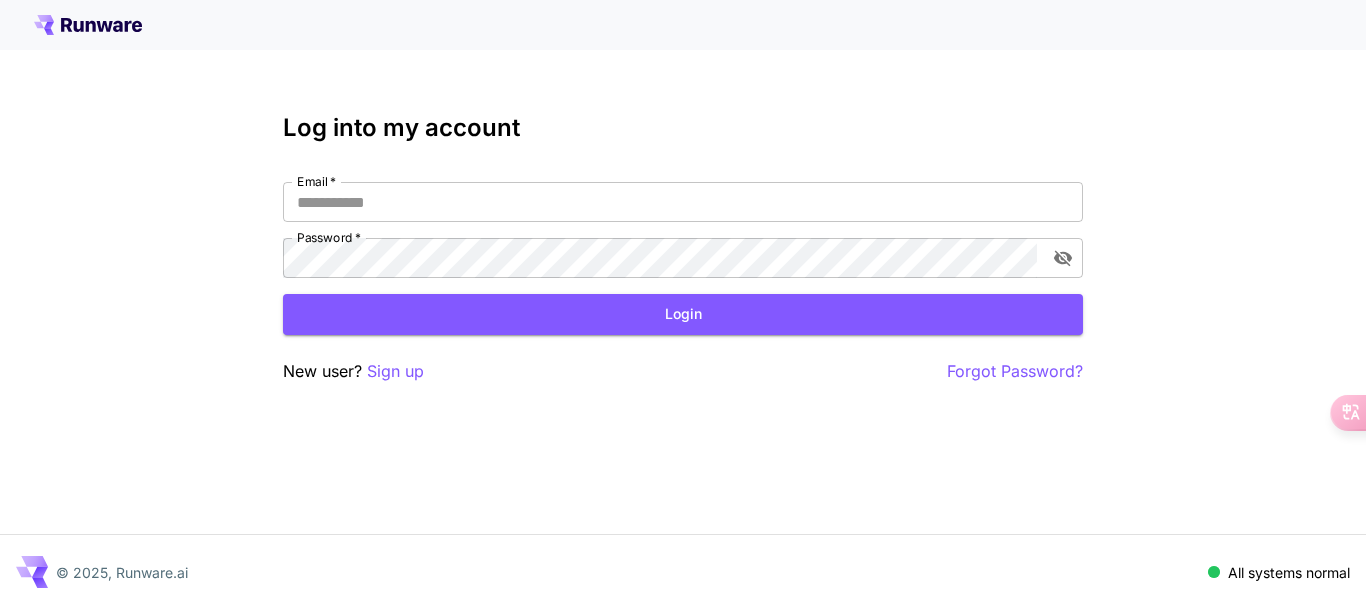 type on "**********" 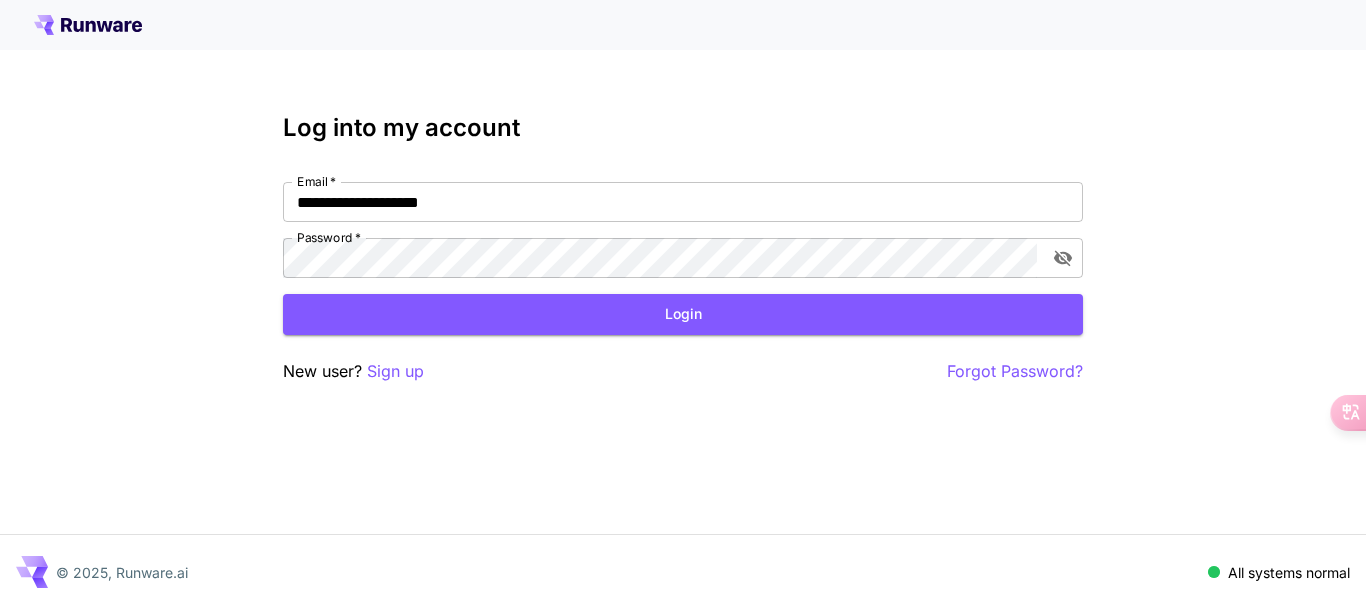 click on "**********" at bounding box center (683, 304) 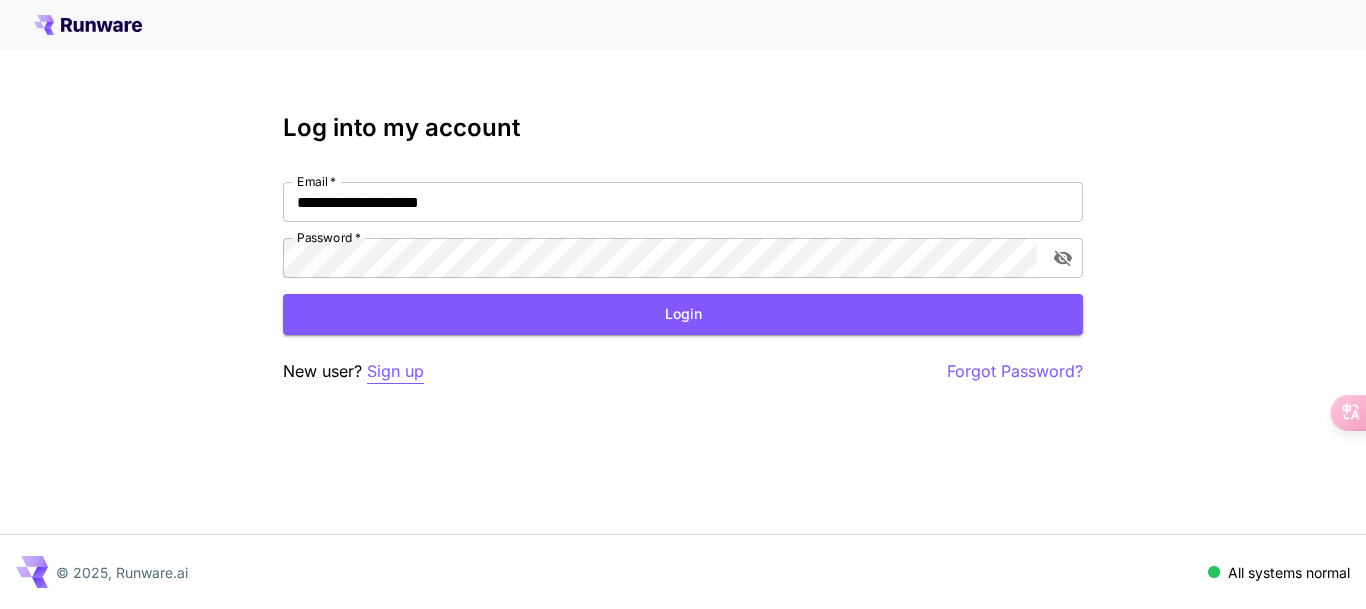 click on "Sign up" at bounding box center (395, 371) 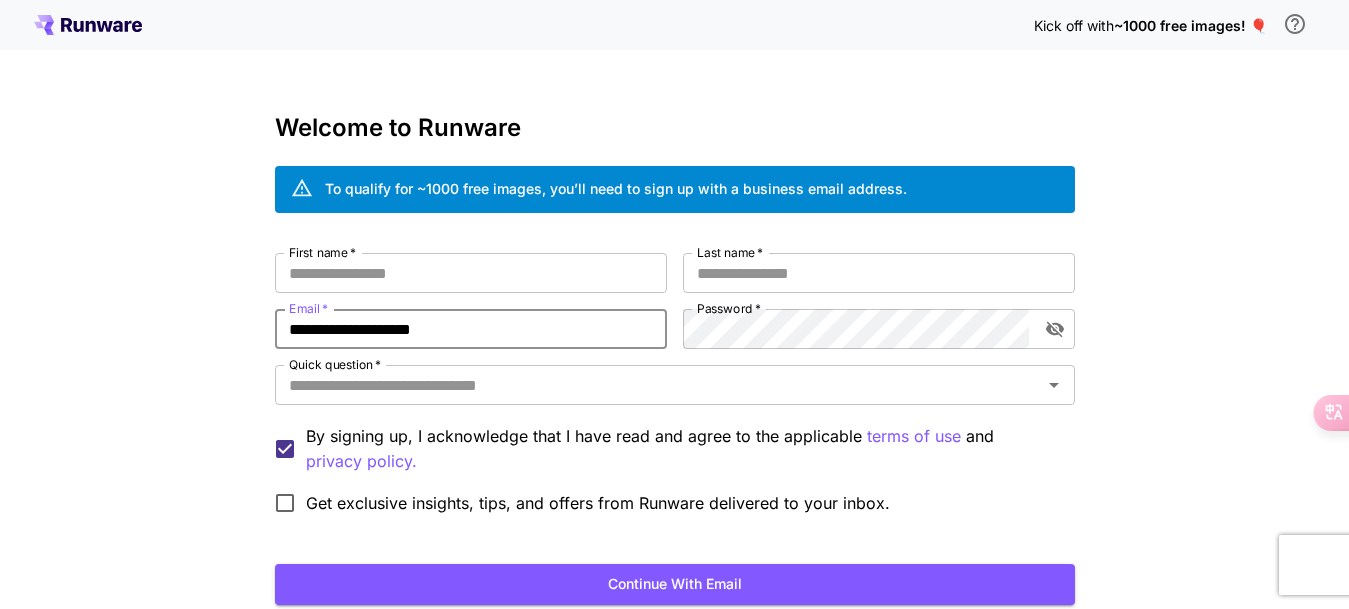 drag, startPoint x: 514, startPoint y: 321, endPoint x: 197, endPoint y: 321, distance: 317 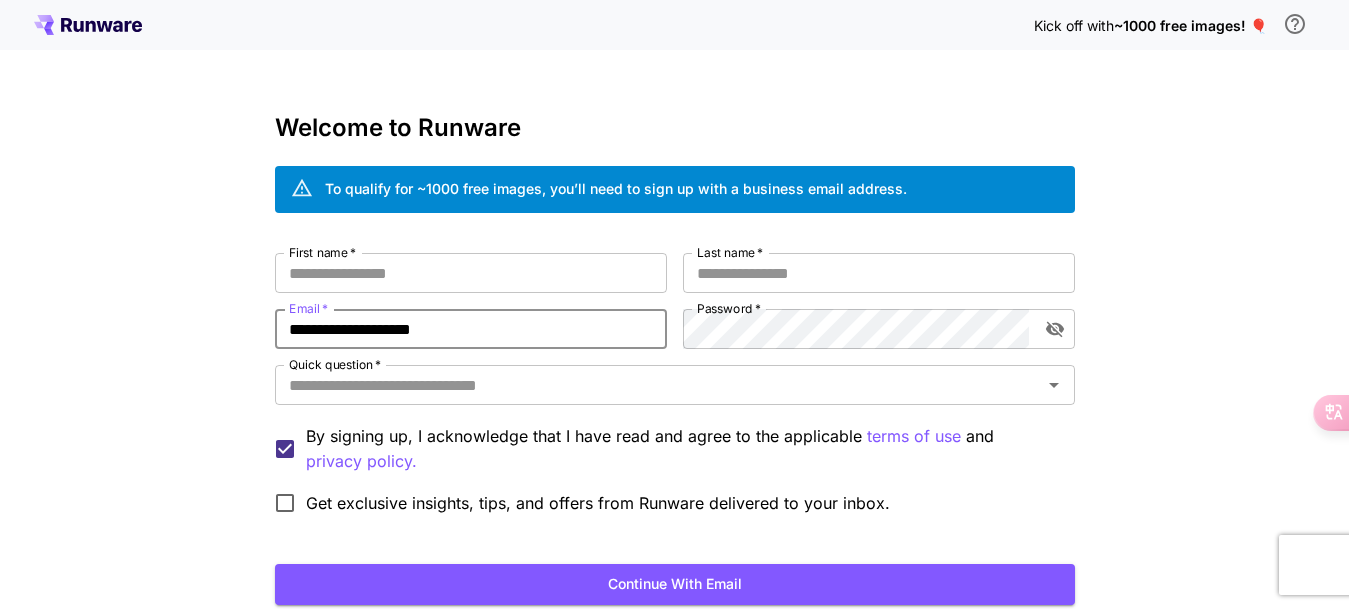 paste on "******" 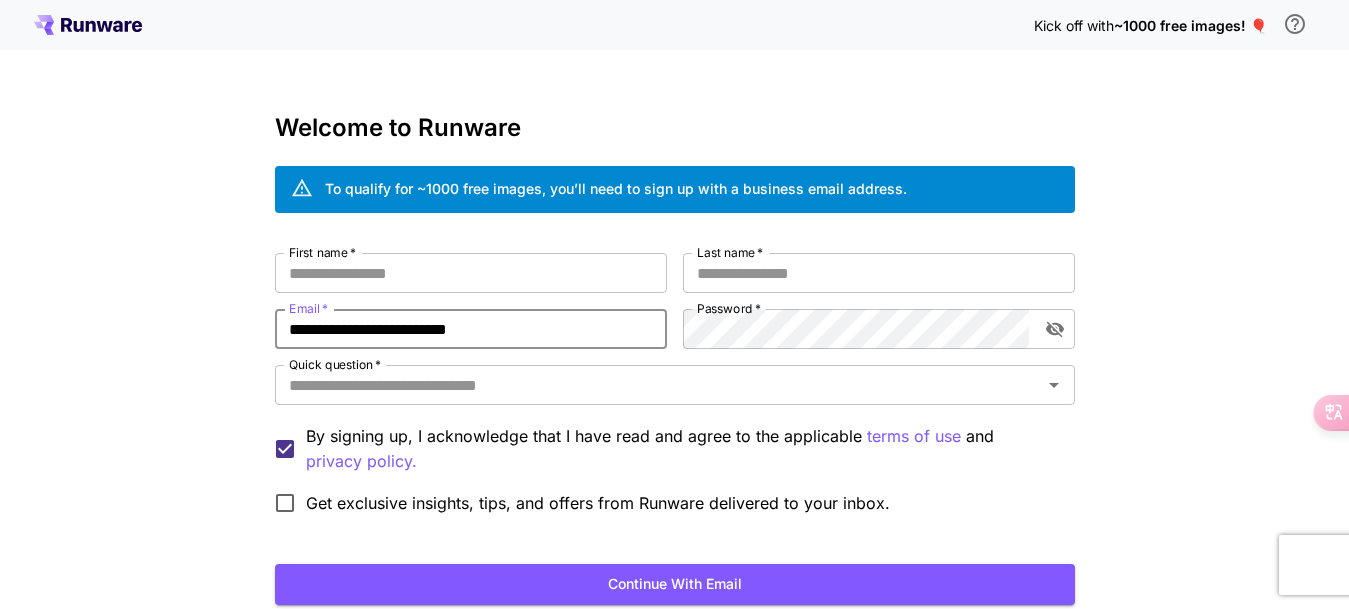 type on "**********" 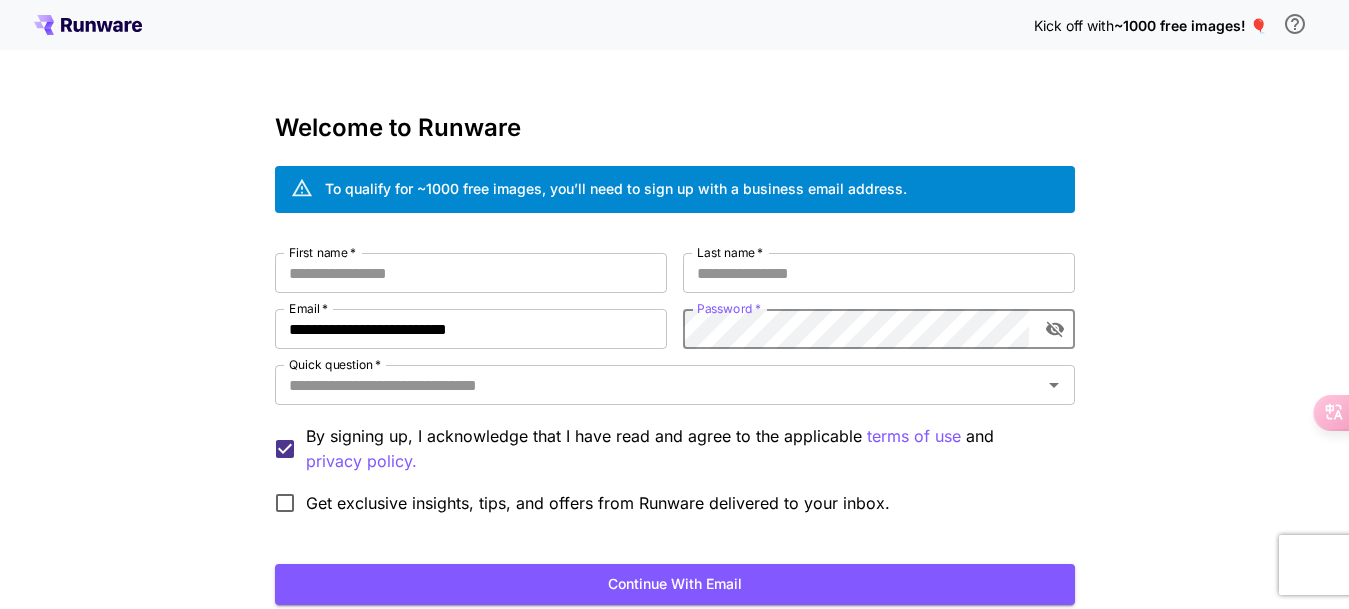 click on "**********" at bounding box center (675, 388) 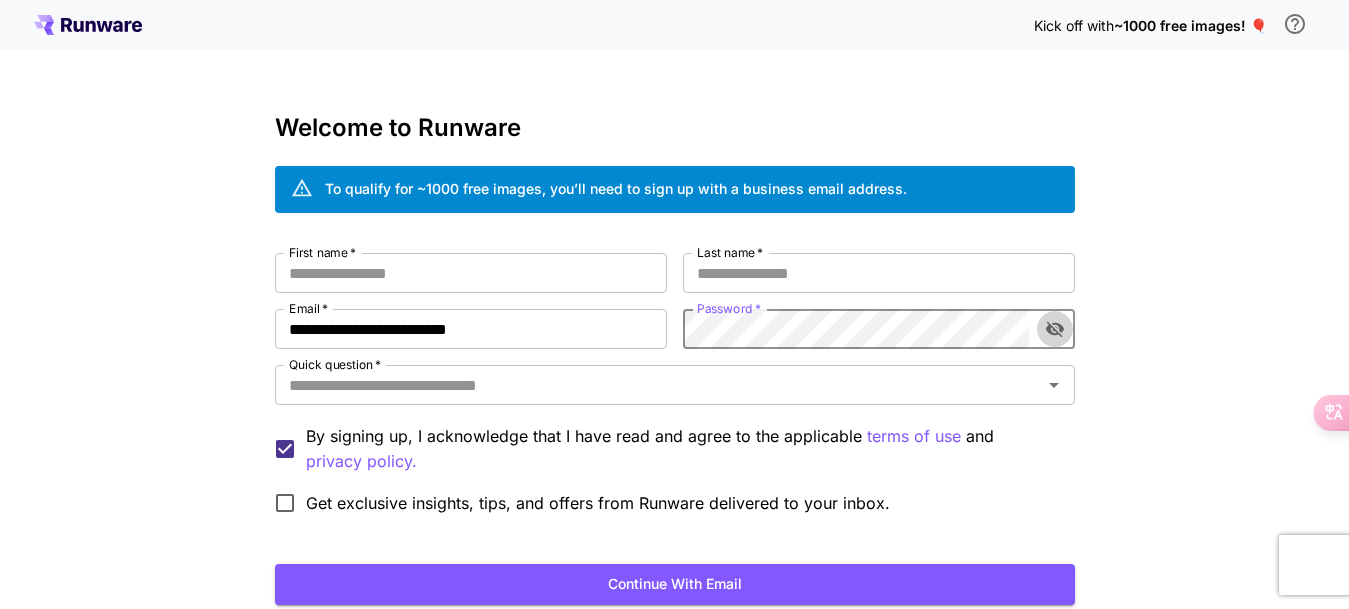 click 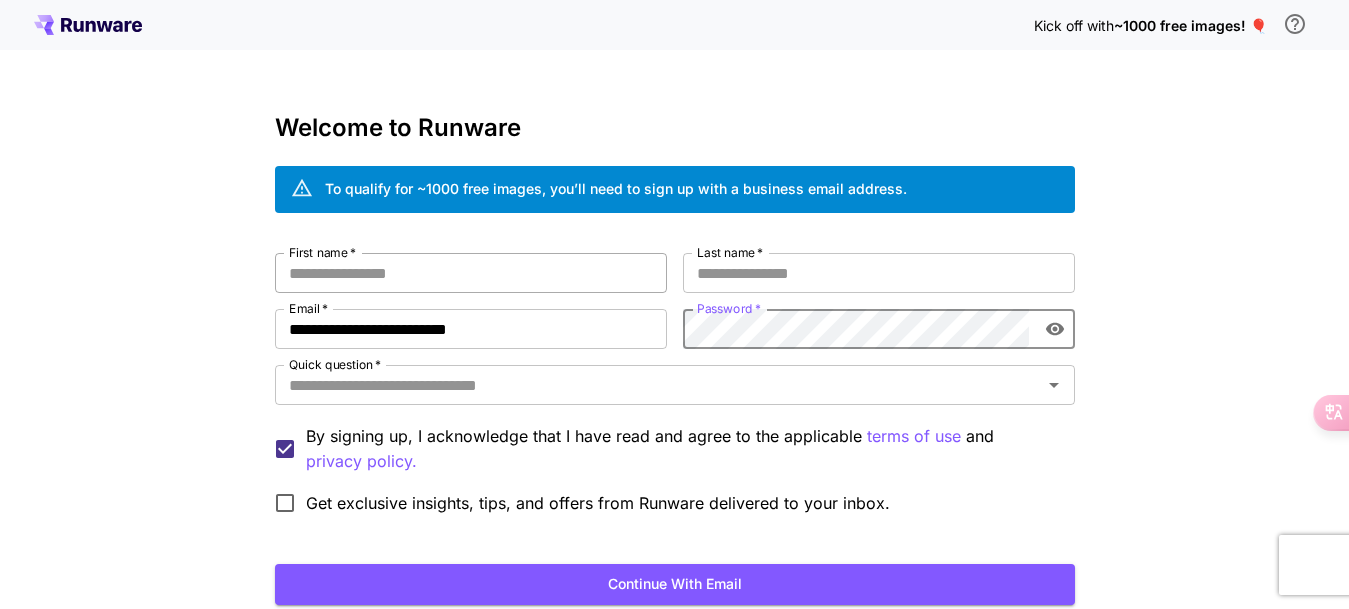 click on "First name   *" at bounding box center (471, 273) 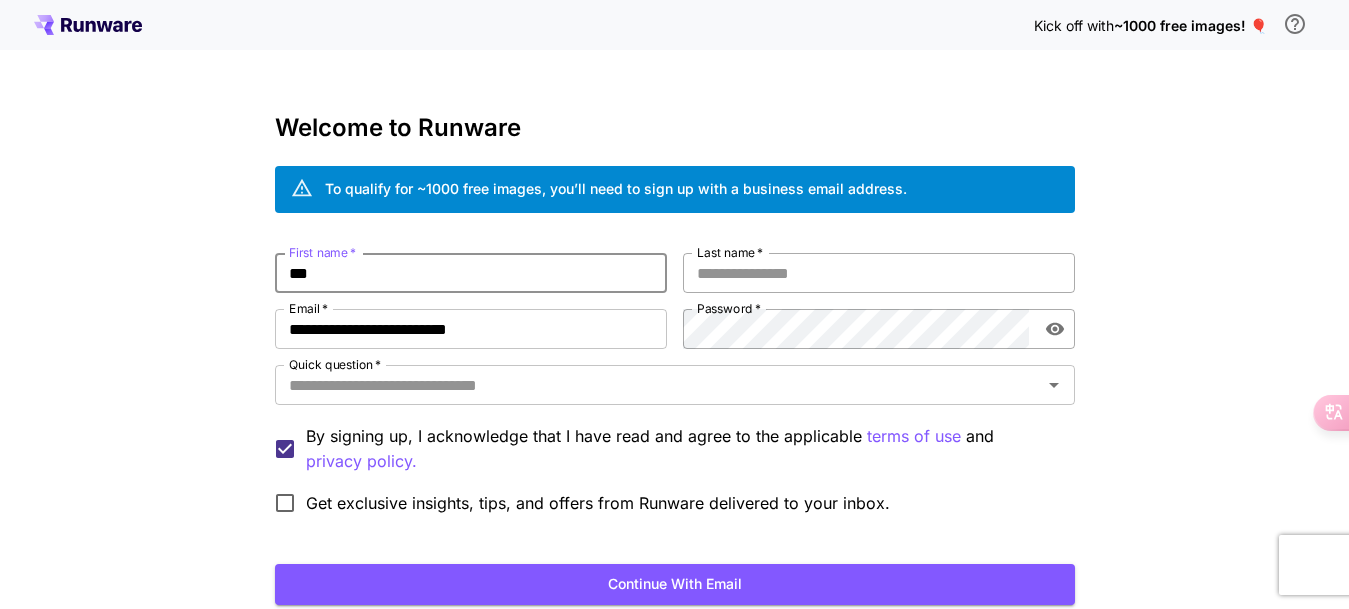 type on "***" 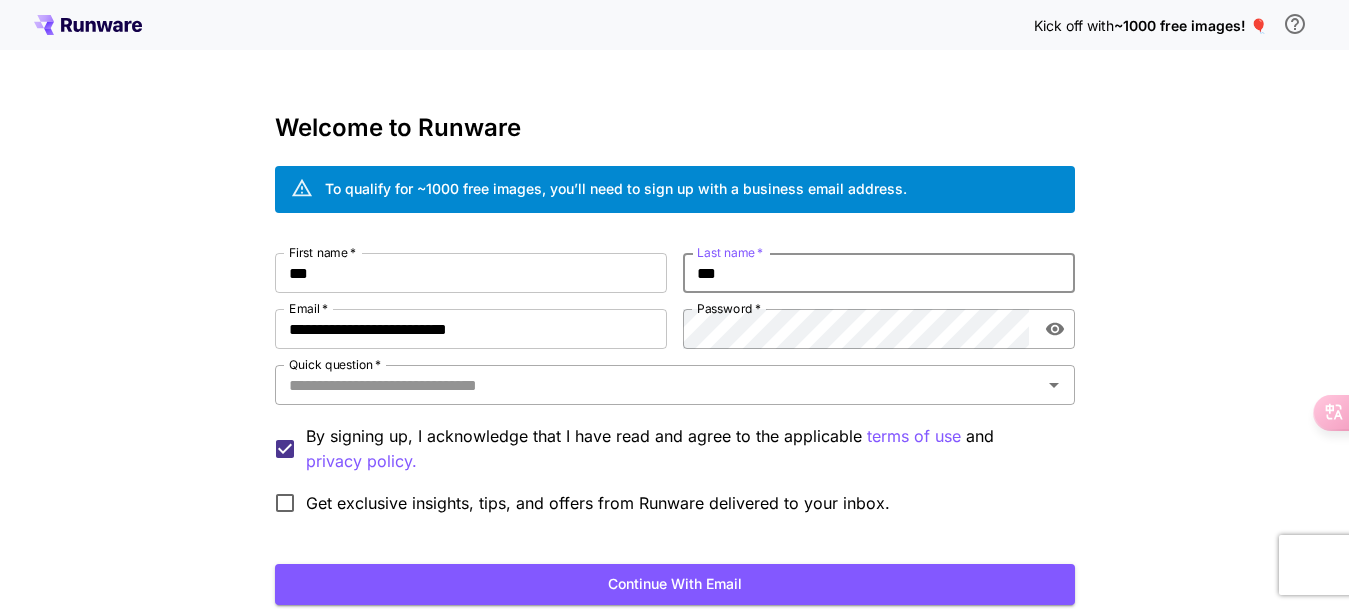 type on "***" 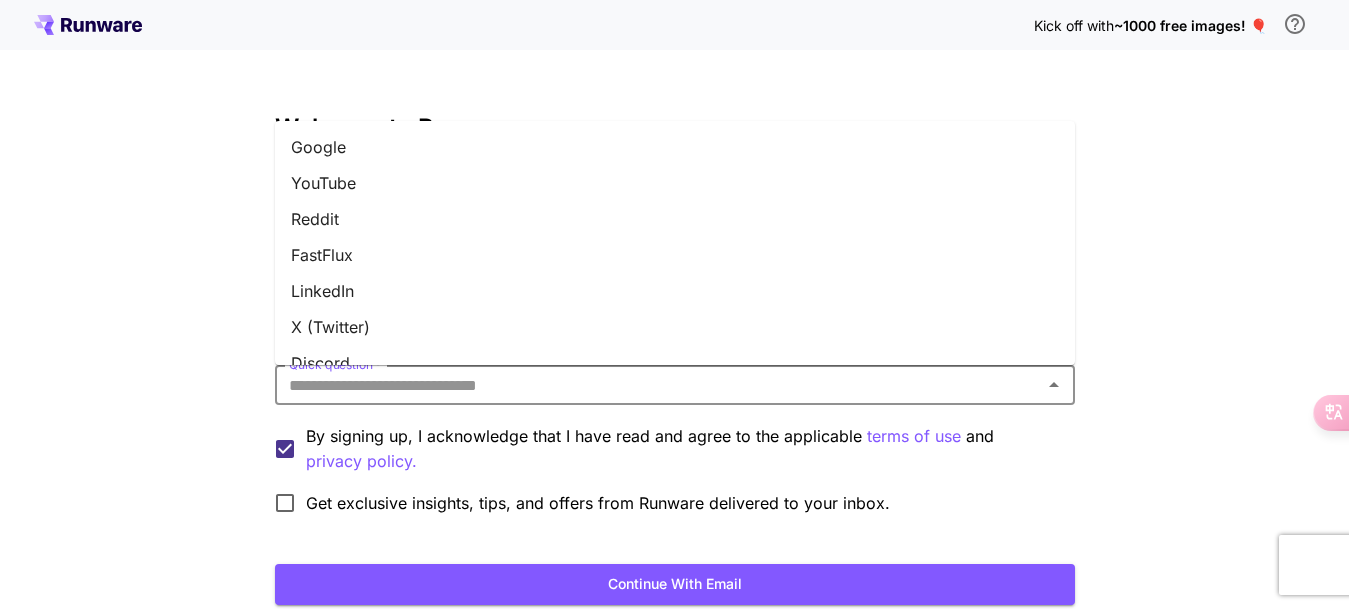 click on "Google" at bounding box center (675, 147) 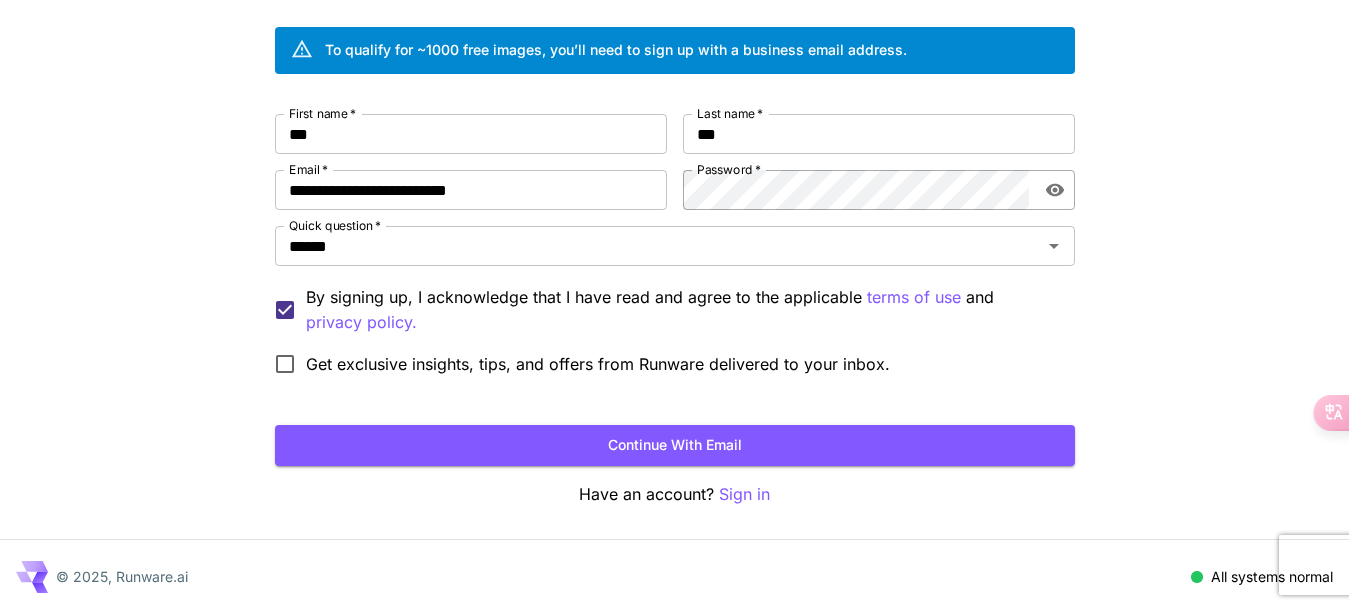 scroll, scrollTop: 144, scrollLeft: 0, axis: vertical 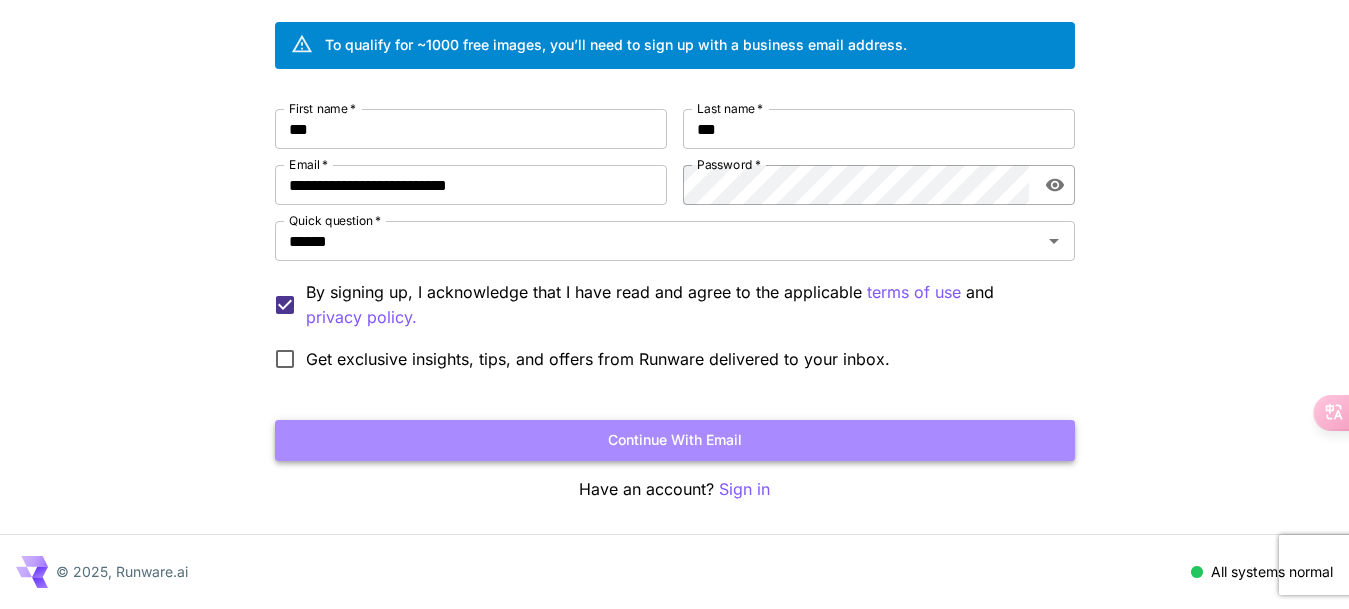 click on "Continue with email" at bounding box center [675, 440] 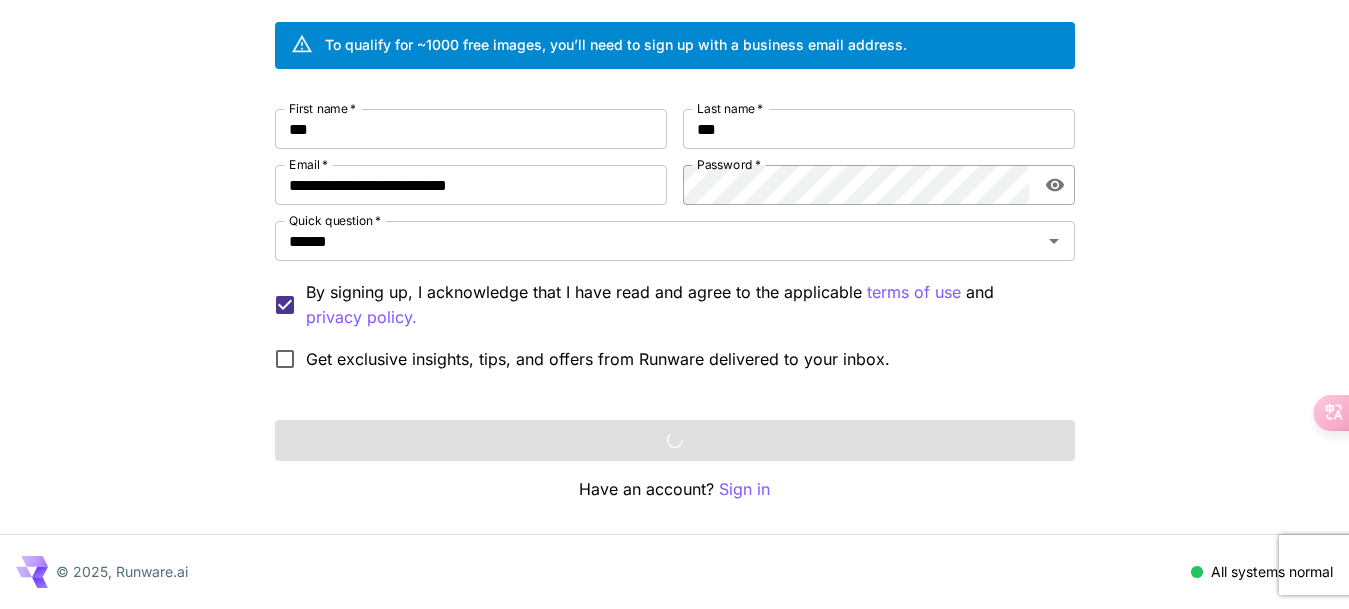 click on "© 2025, Runware.ai All systems normal" at bounding box center [674, 572] 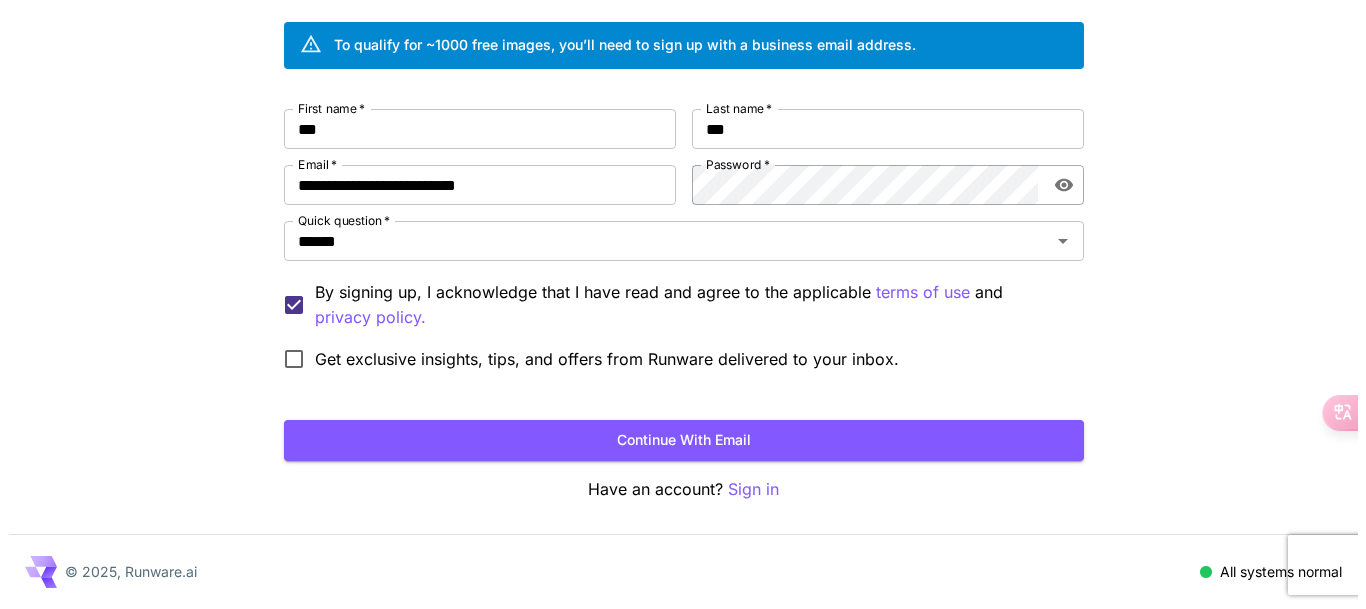 scroll, scrollTop: 0, scrollLeft: 0, axis: both 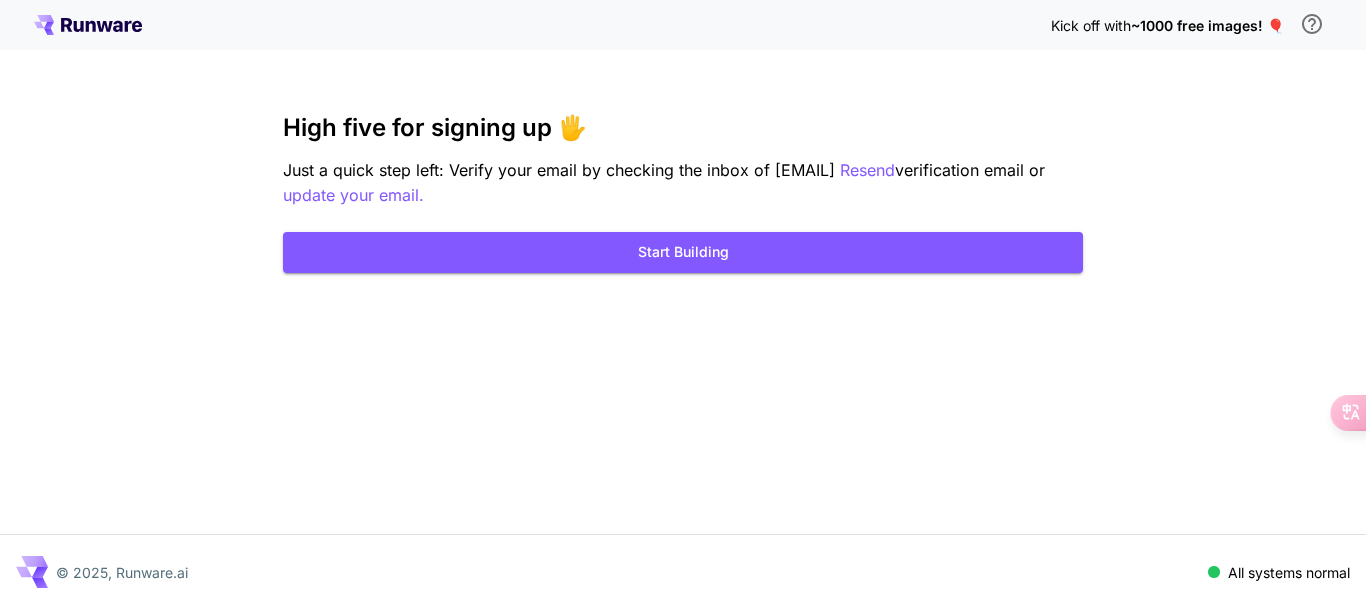 click on "Kick off with  ~1000 free images! 🎈 High five for signing up 🖐️ Just a quick step left: Verify your email by checking the inbox of   [EMAIL]   Resend  verification email or  update your email. Start Building © 2025, Runware.ai All systems normal" at bounding box center (683, 304) 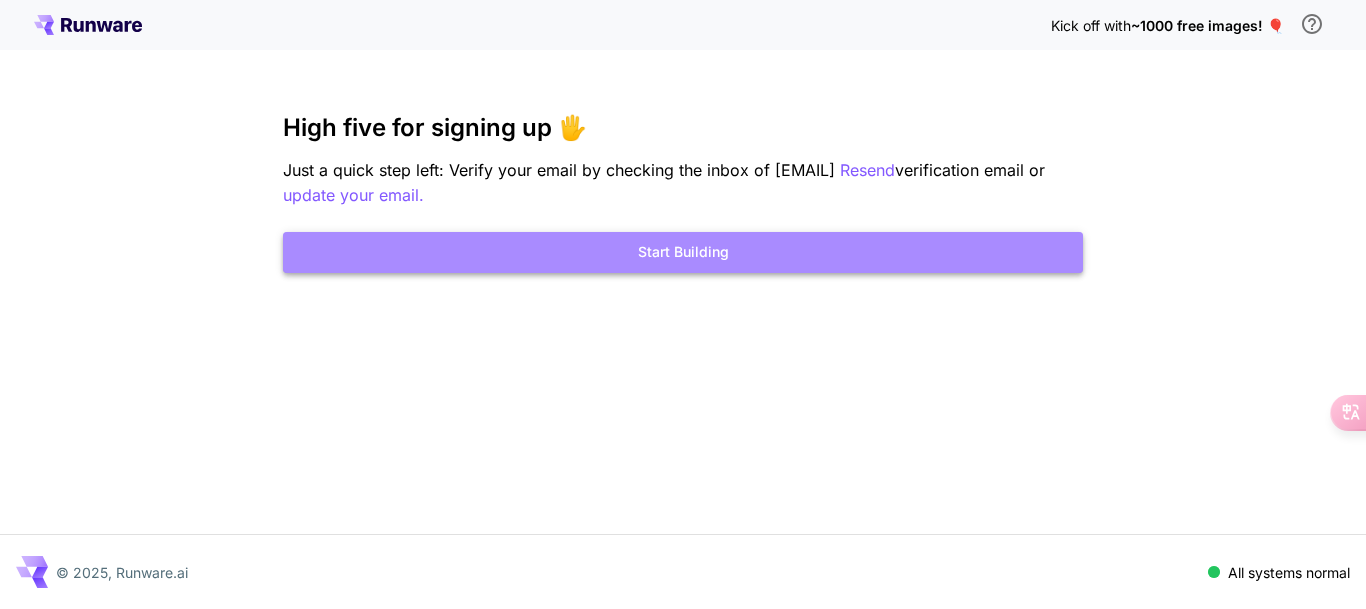 click on "Start Building" at bounding box center (683, 252) 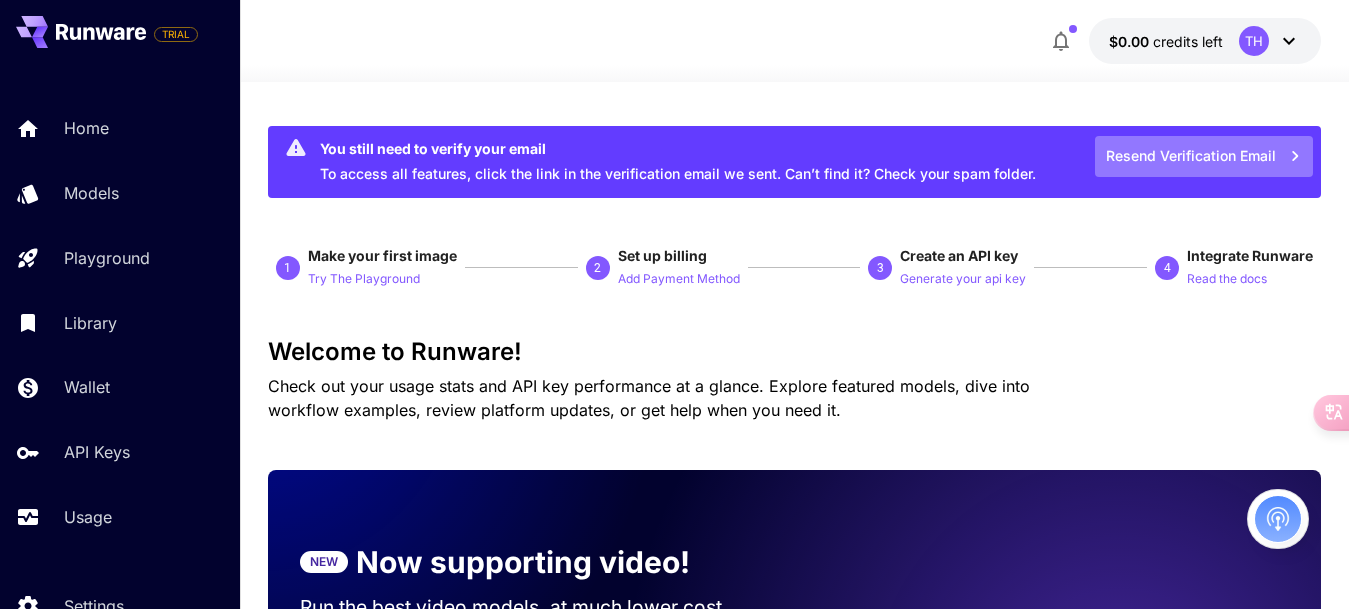click on "Resend Verification Email" at bounding box center (1204, 156) 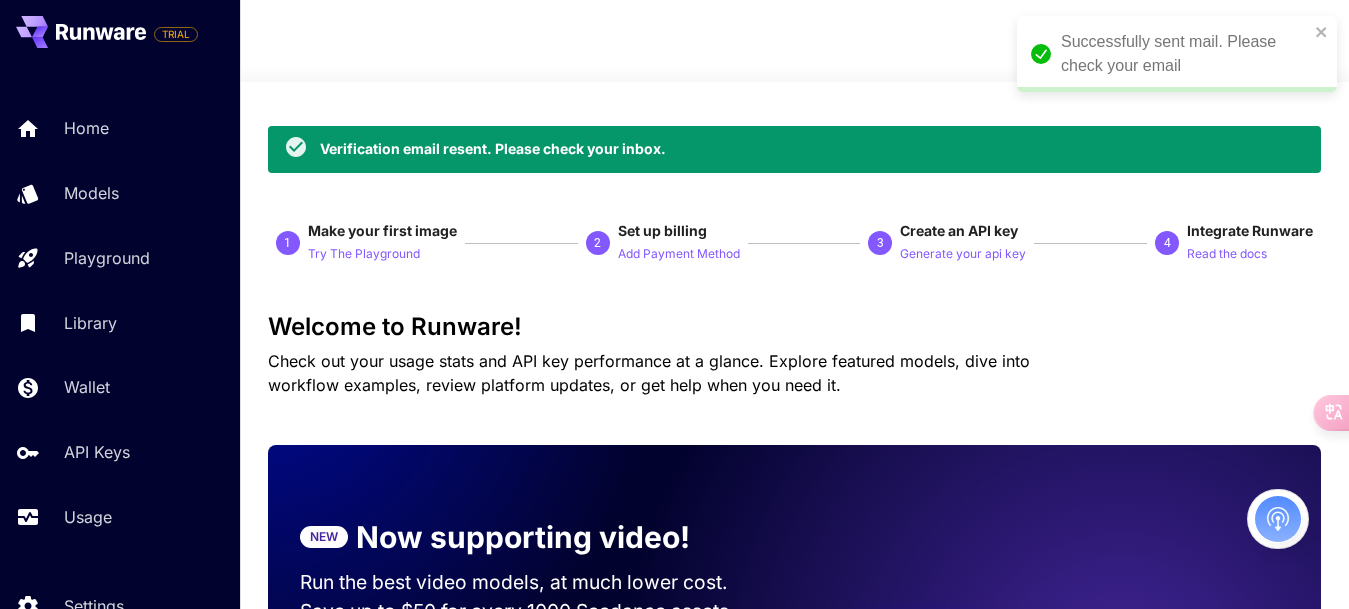 click on "Successfully sent mail. Please check your email" at bounding box center (1185, 54) 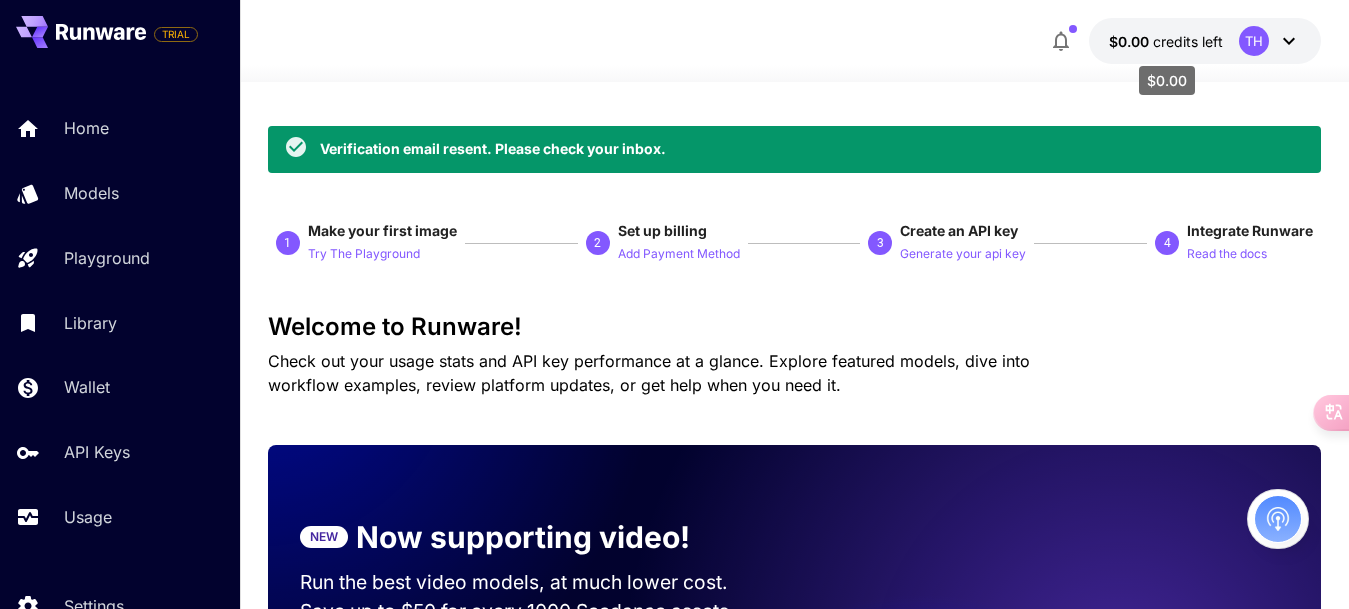 click on "$0.00" at bounding box center [1131, 41] 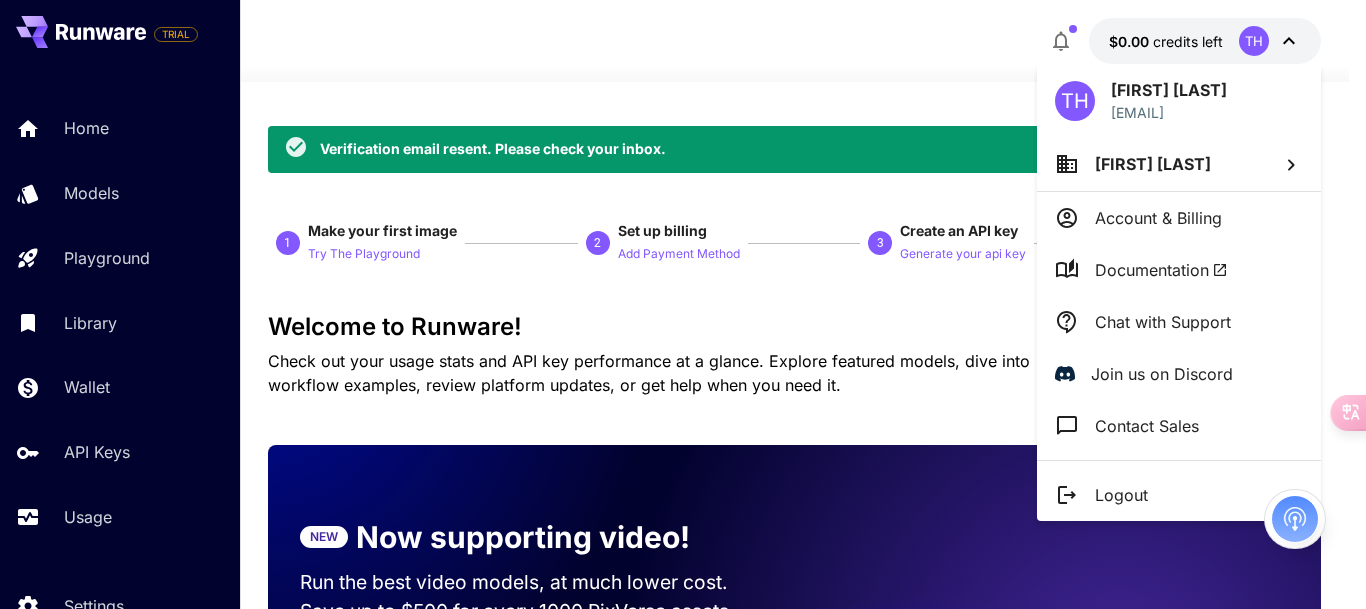 click at bounding box center (683, 304) 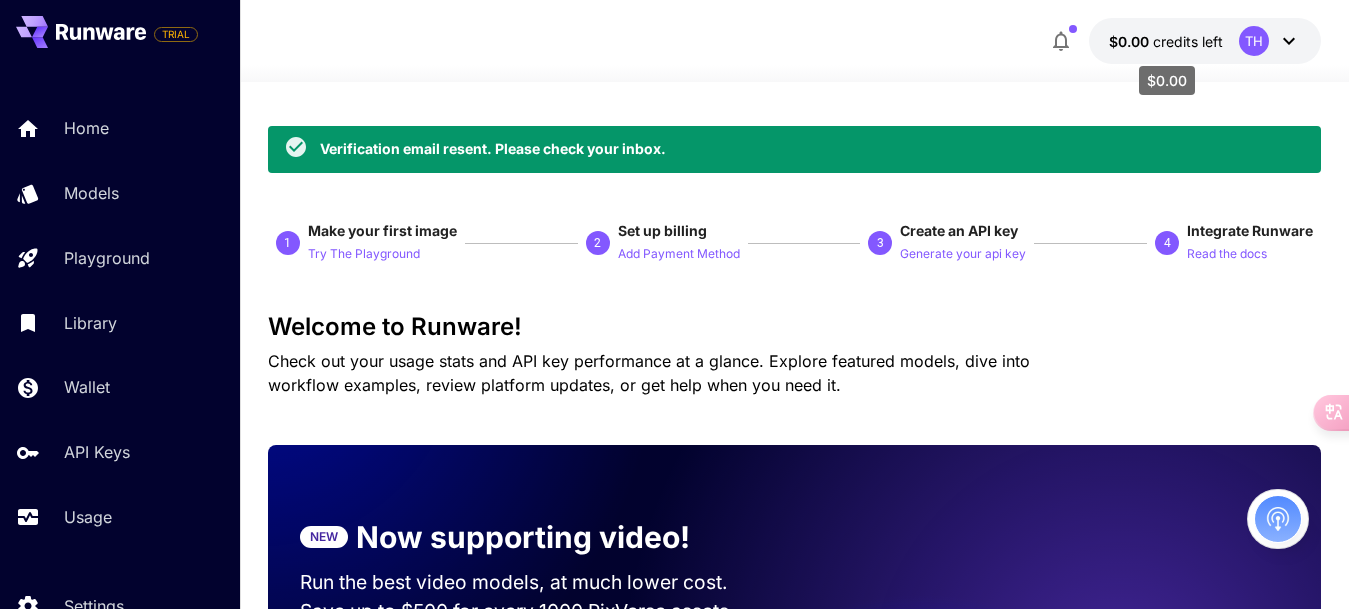 click on "$0.00" at bounding box center [1131, 41] 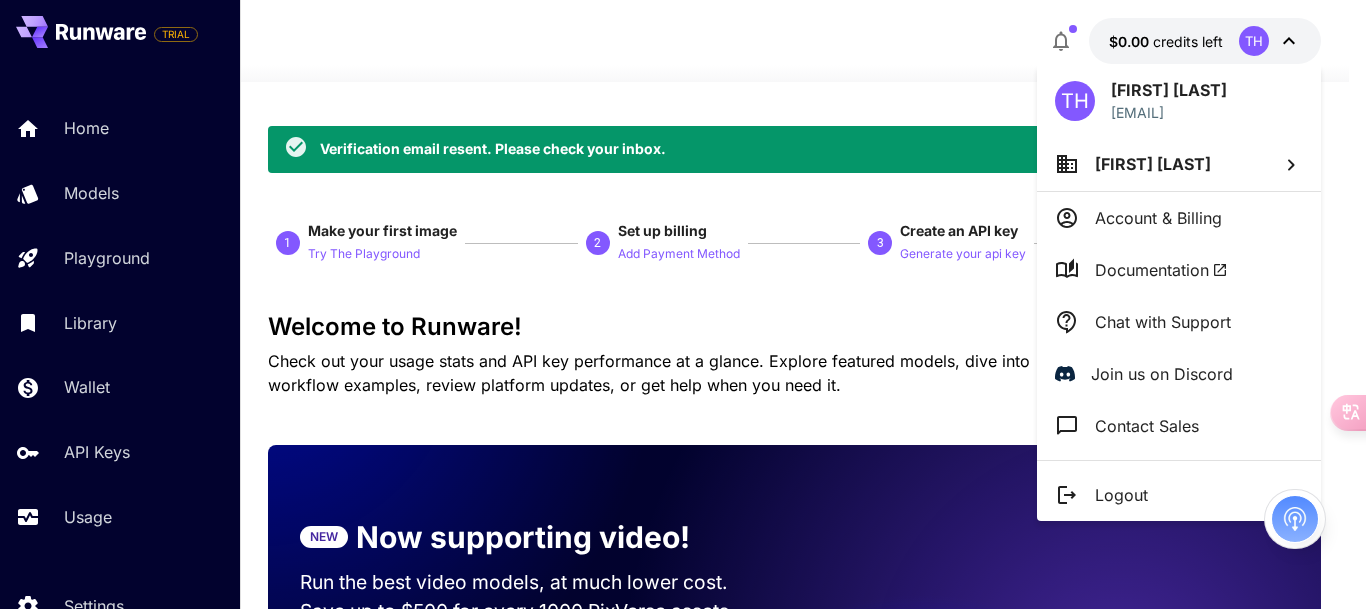 click at bounding box center (683, 304) 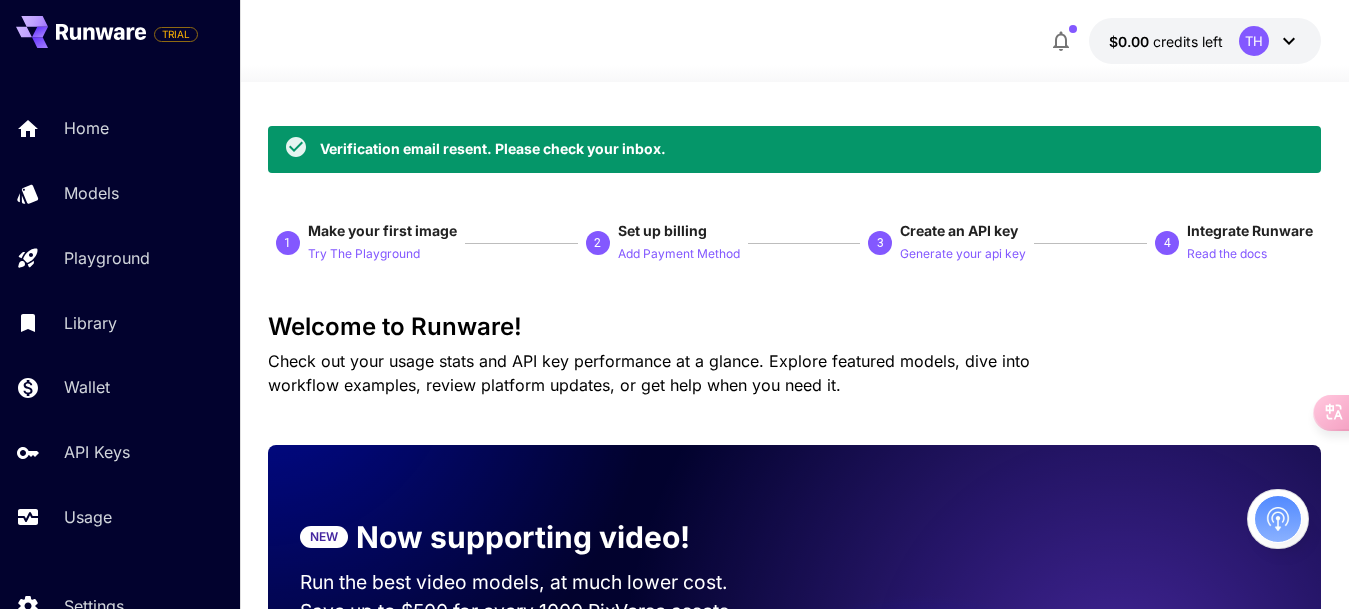 click on "credits left" at bounding box center (1188, 41) 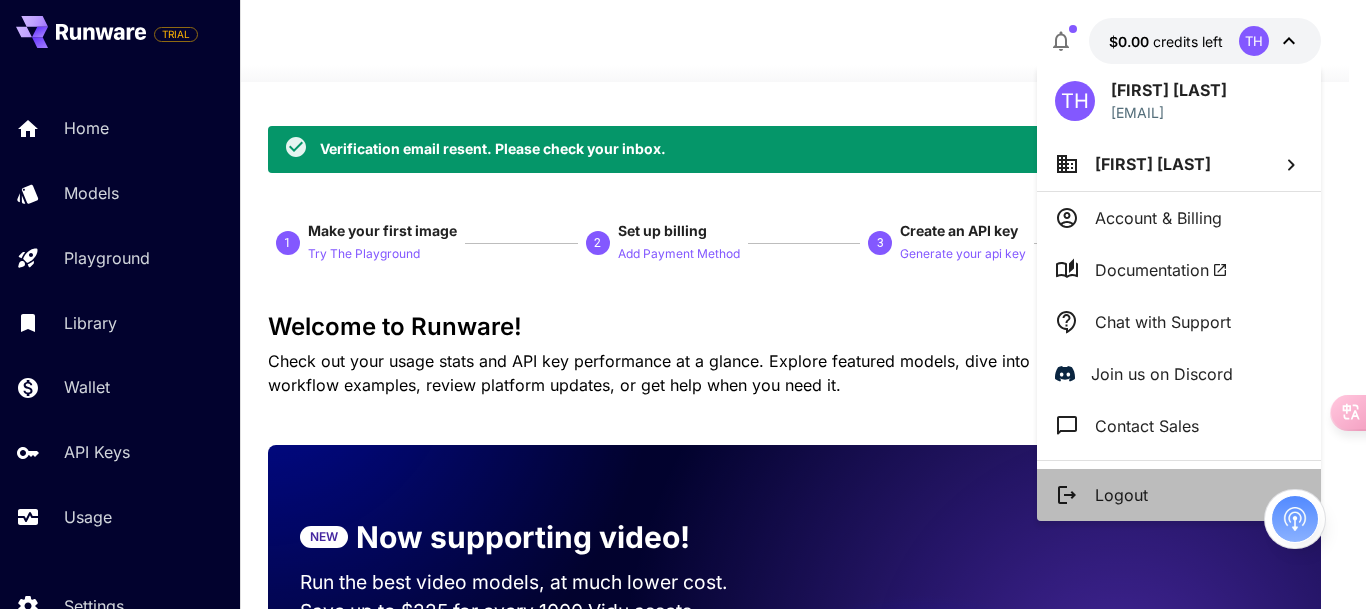 click on "Logout" at bounding box center (1121, 495) 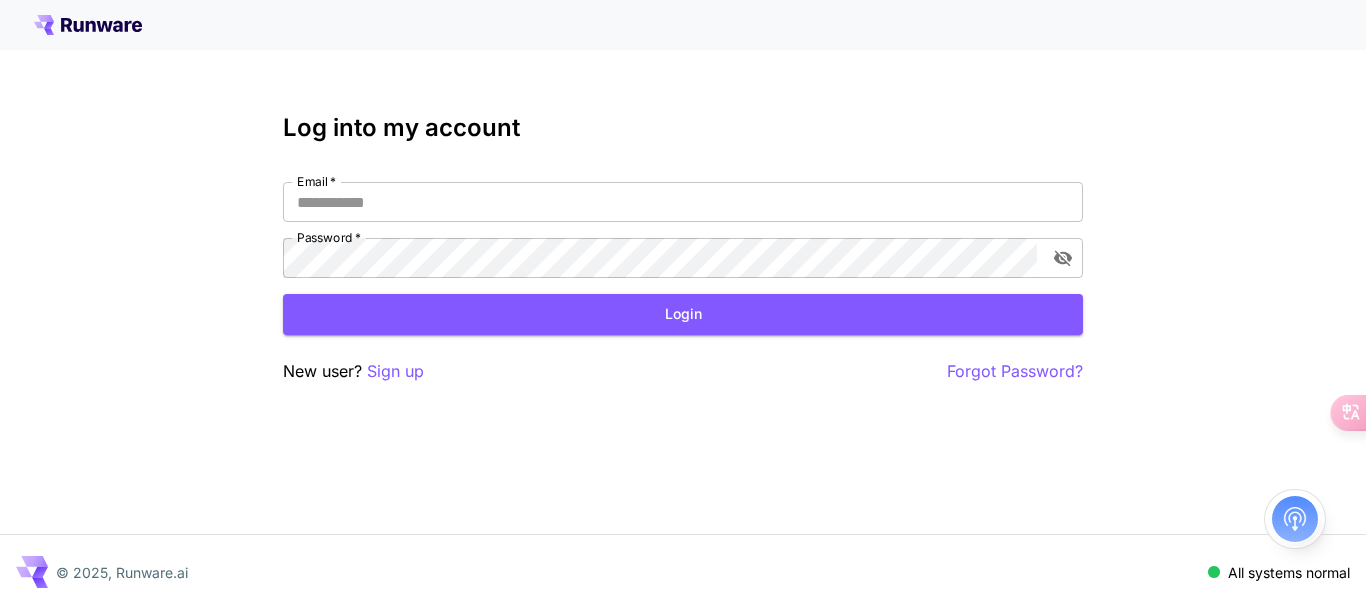 type on "**********" 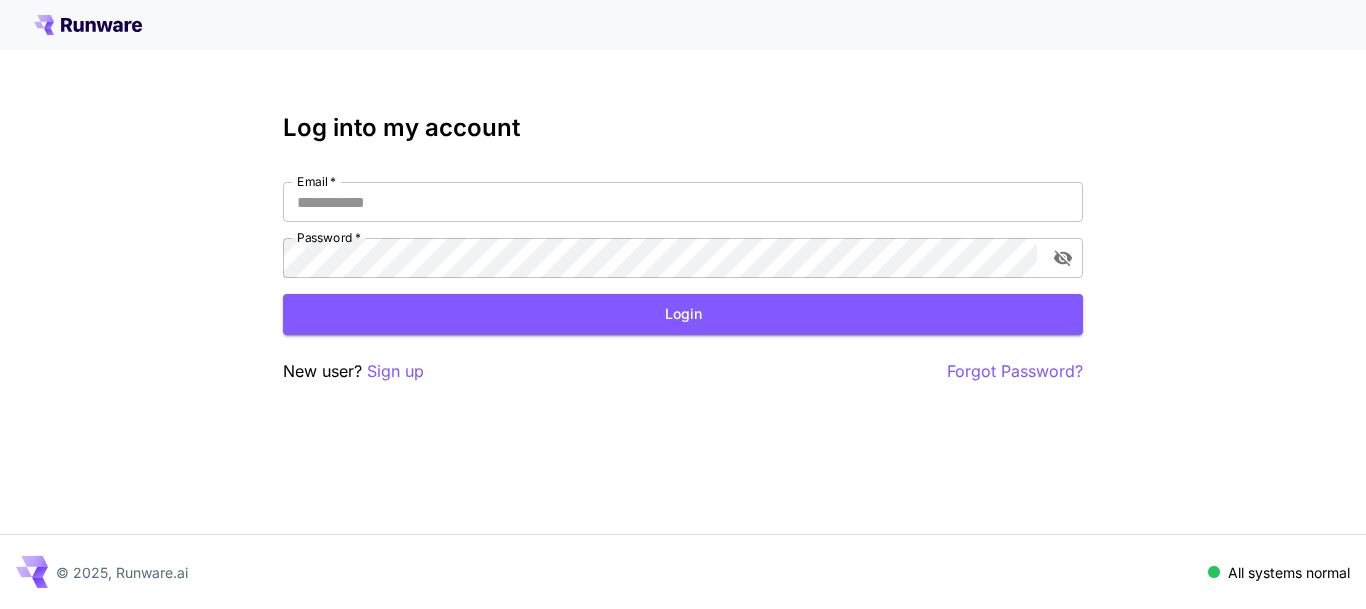 scroll, scrollTop: 0, scrollLeft: 0, axis: both 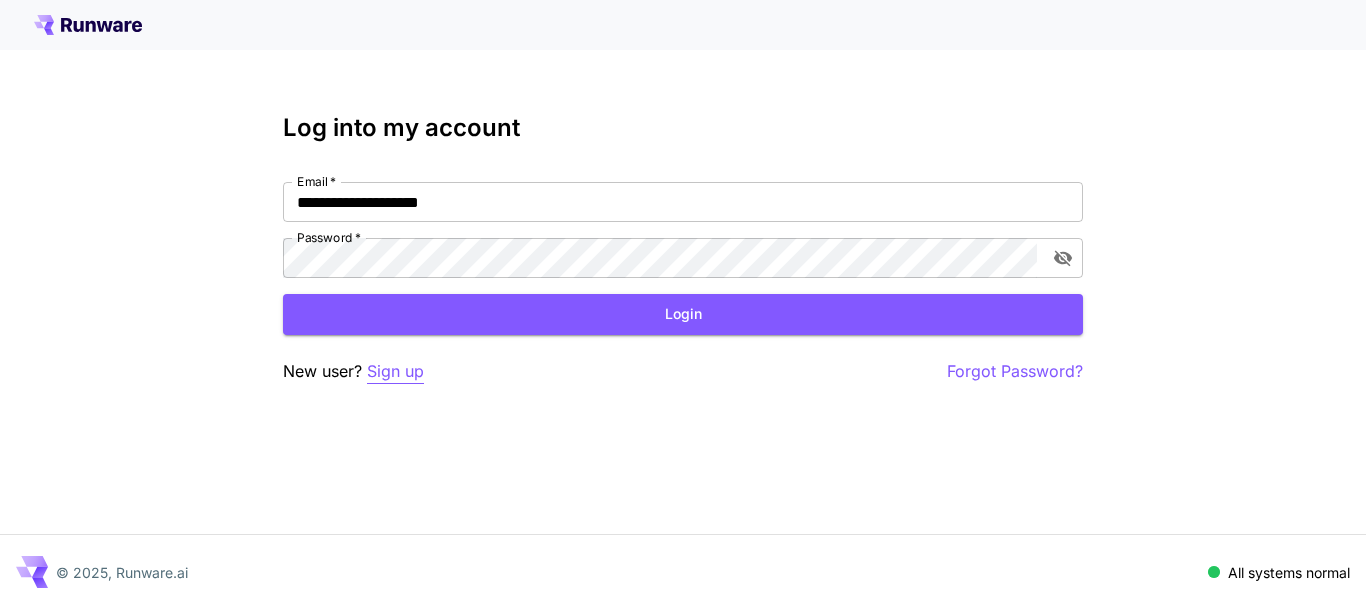 click on "Sign up" at bounding box center (395, 371) 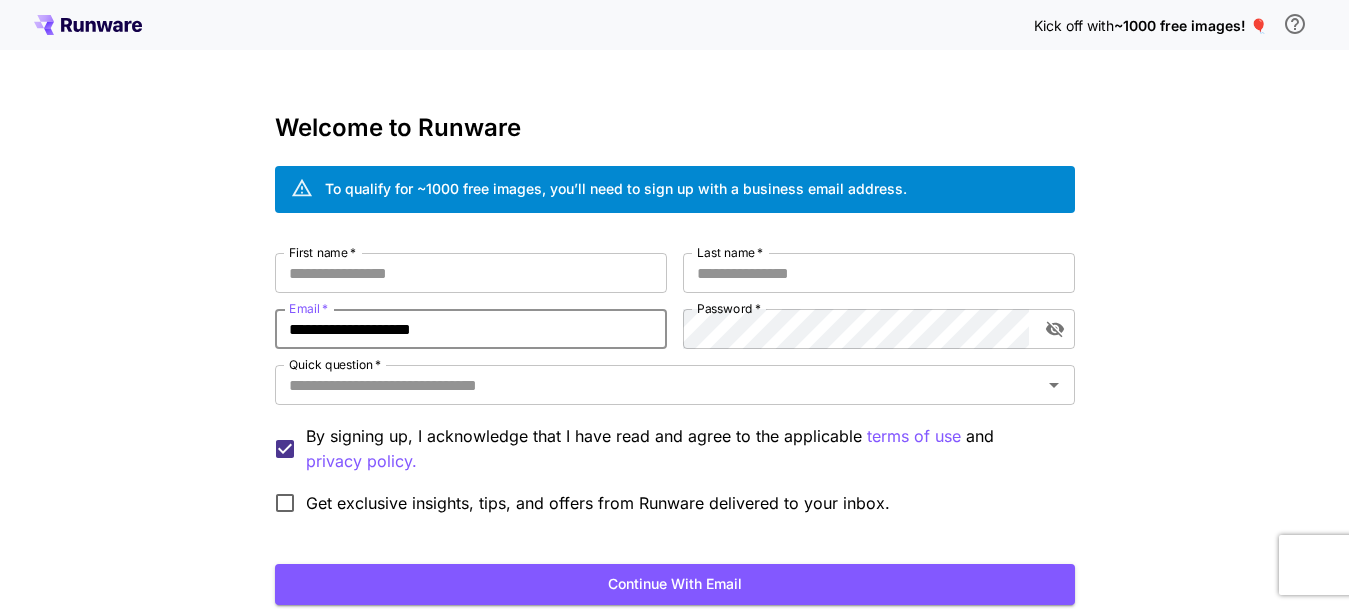 drag, startPoint x: 509, startPoint y: 334, endPoint x: 220, endPoint y: 328, distance: 289.0623 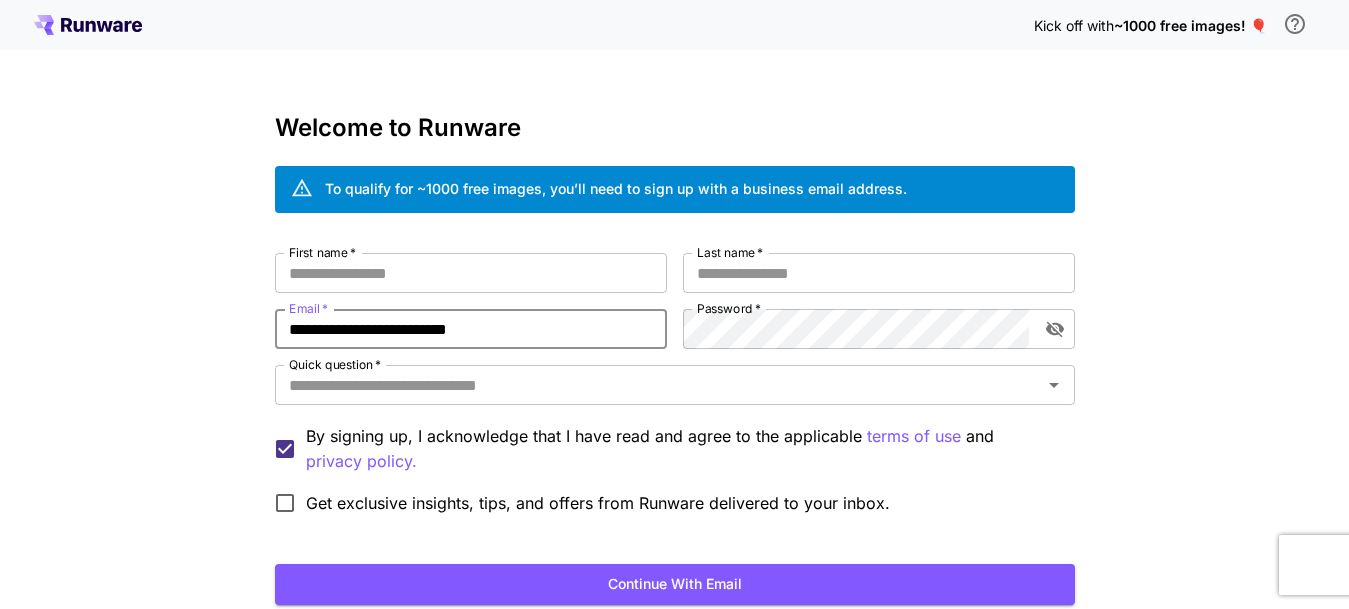 type on "**********" 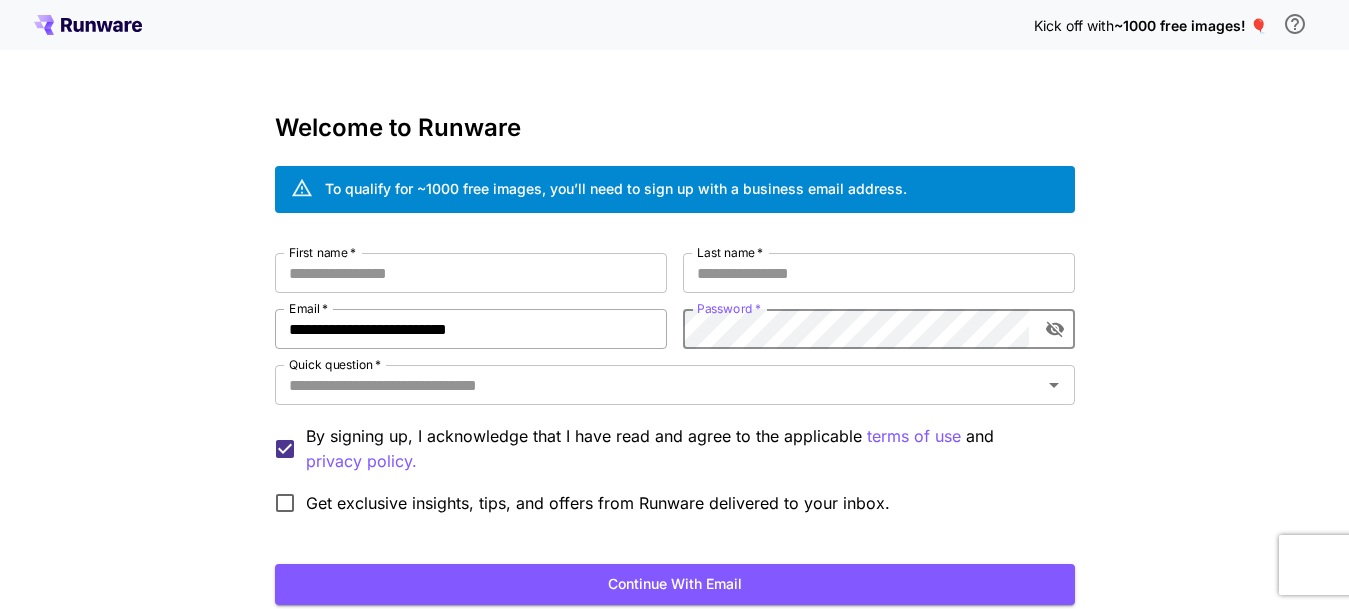 click on "**********" at bounding box center [675, 388] 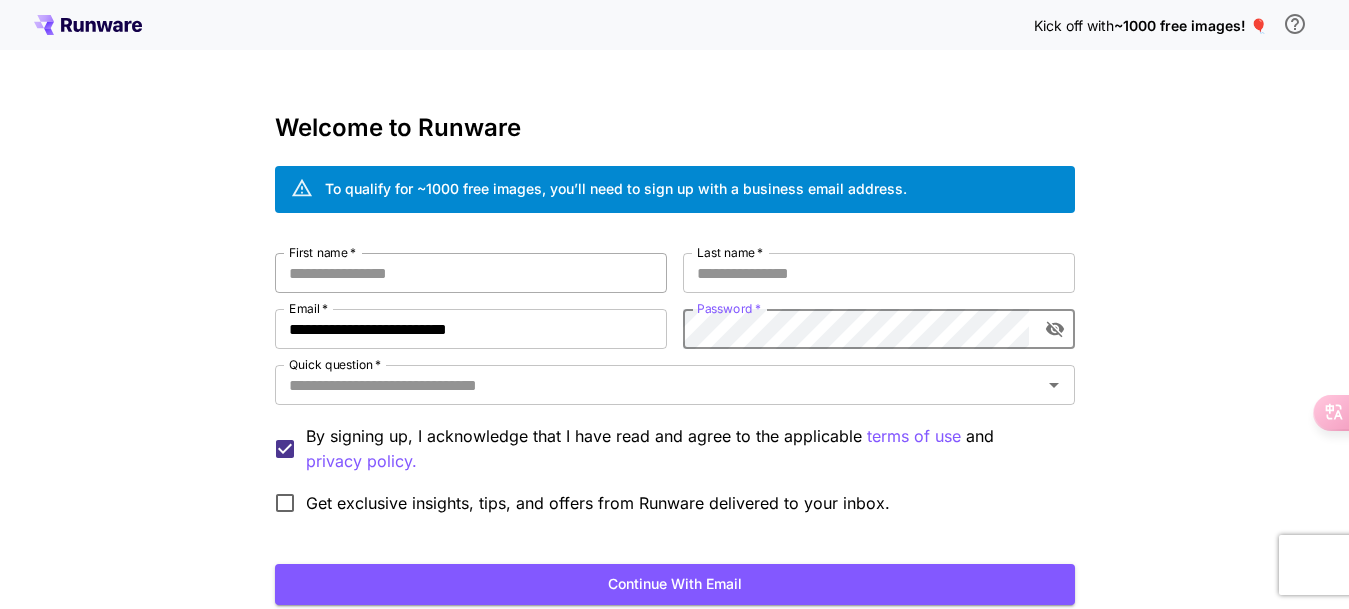 click on "First name   *" at bounding box center [471, 273] 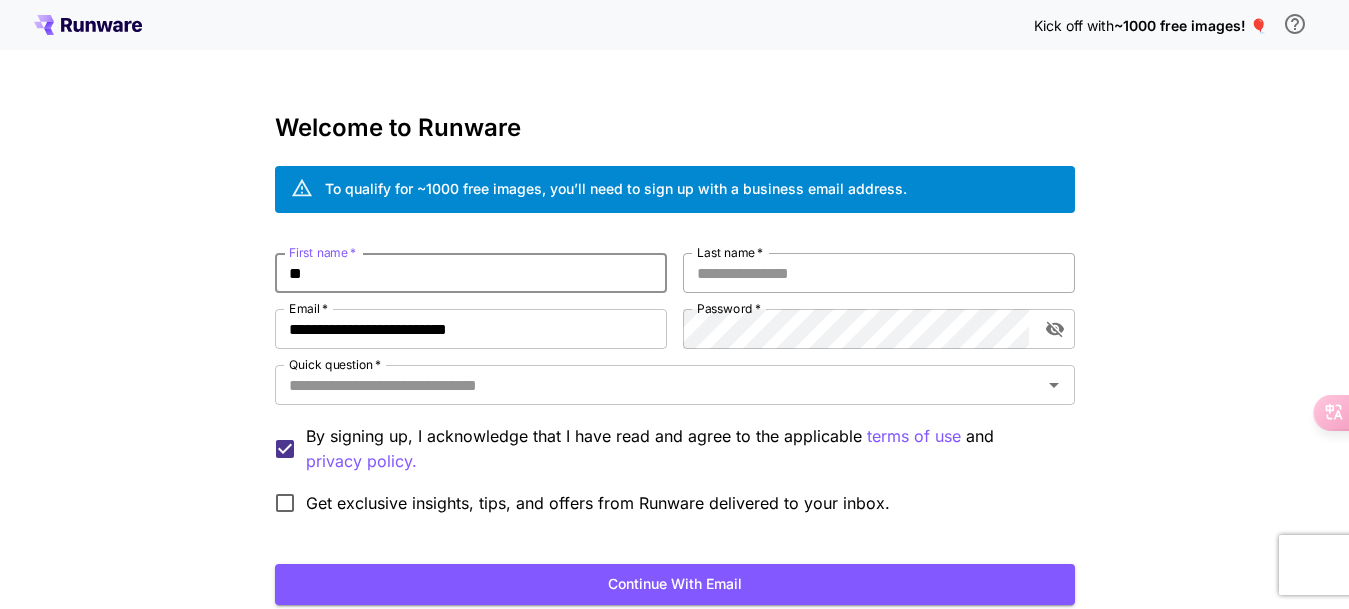 type on "**" 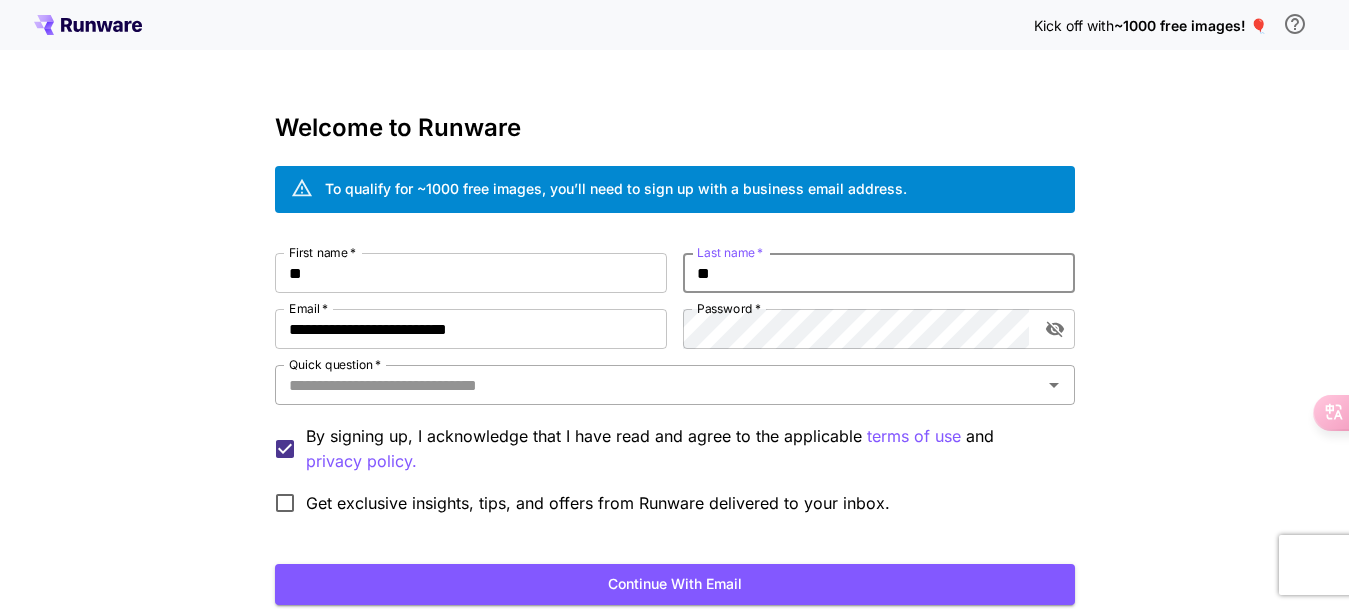 type on "**" 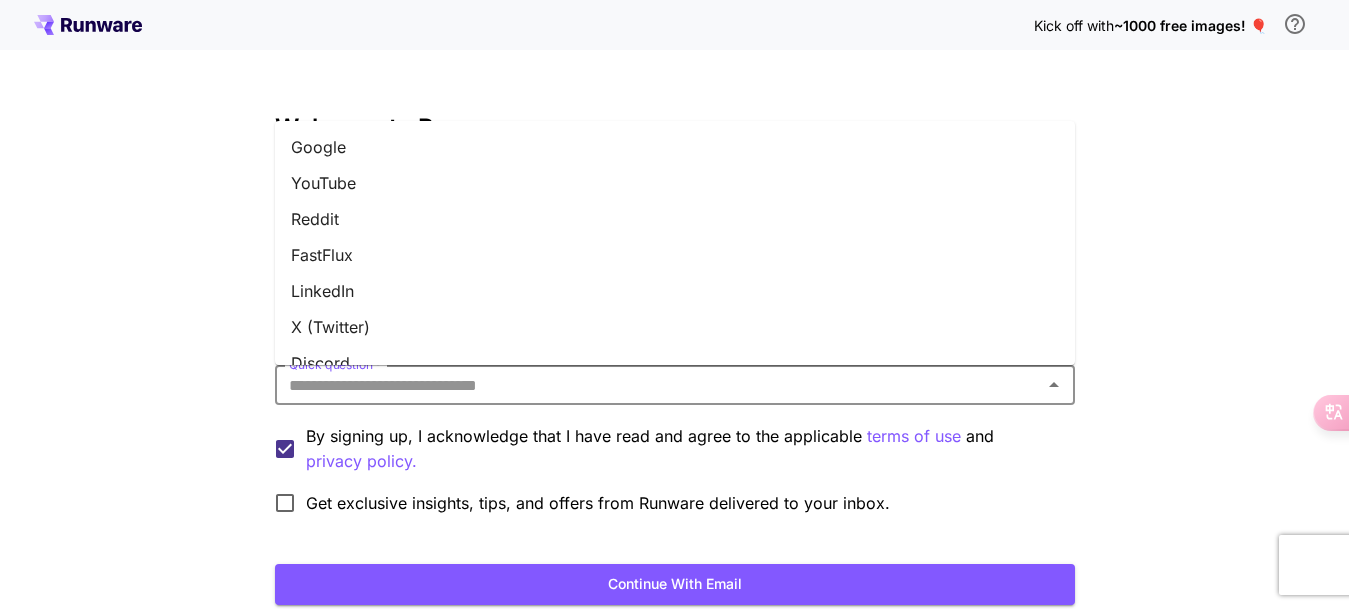 click on "LinkedIn" at bounding box center [675, 291] 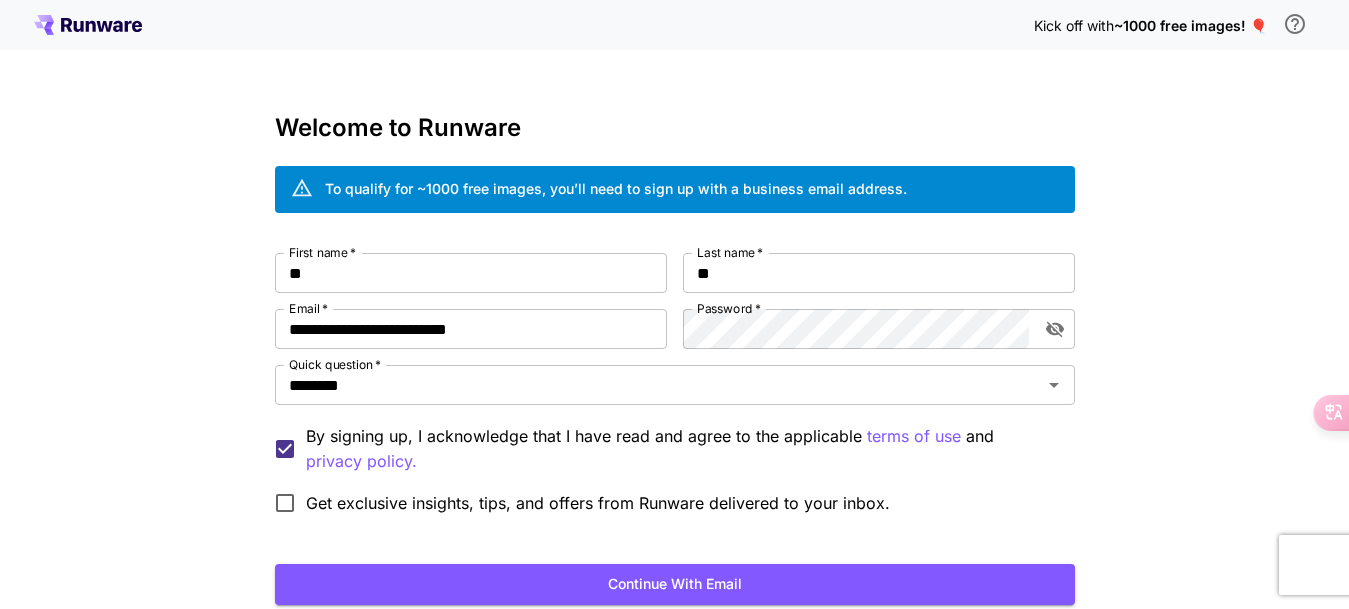 click on "**********" at bounding box center [675, 388] 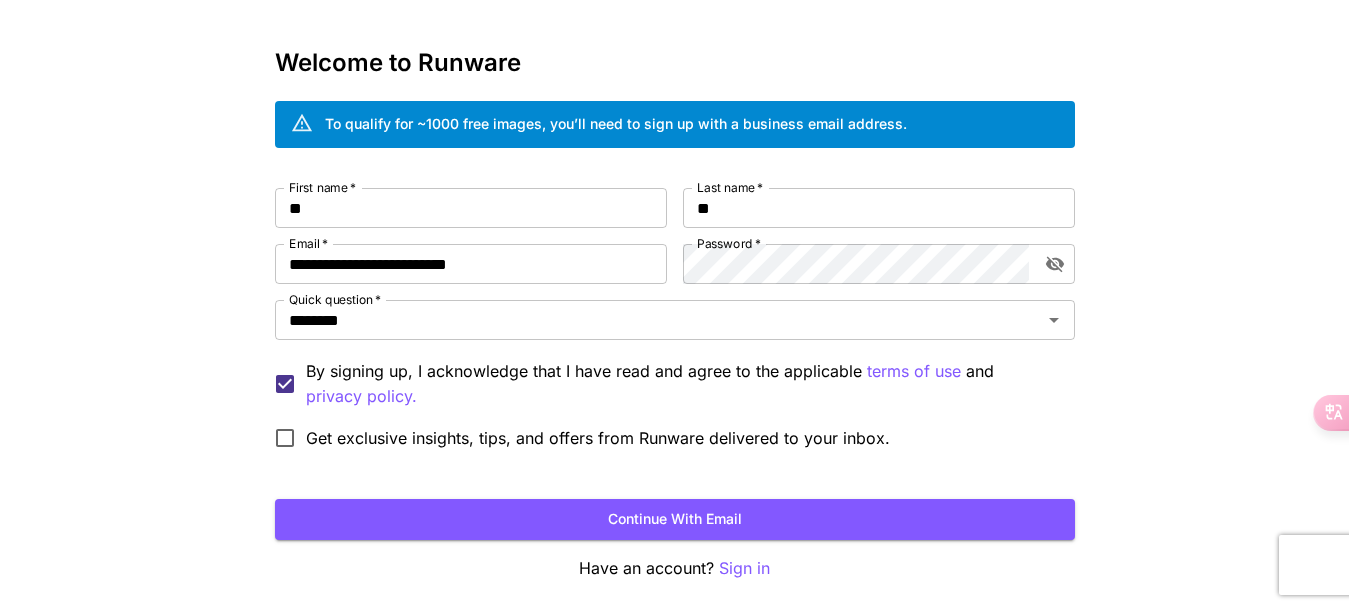 scroll, scrollTop: 144, scrollLeft: 0, axis: vertical 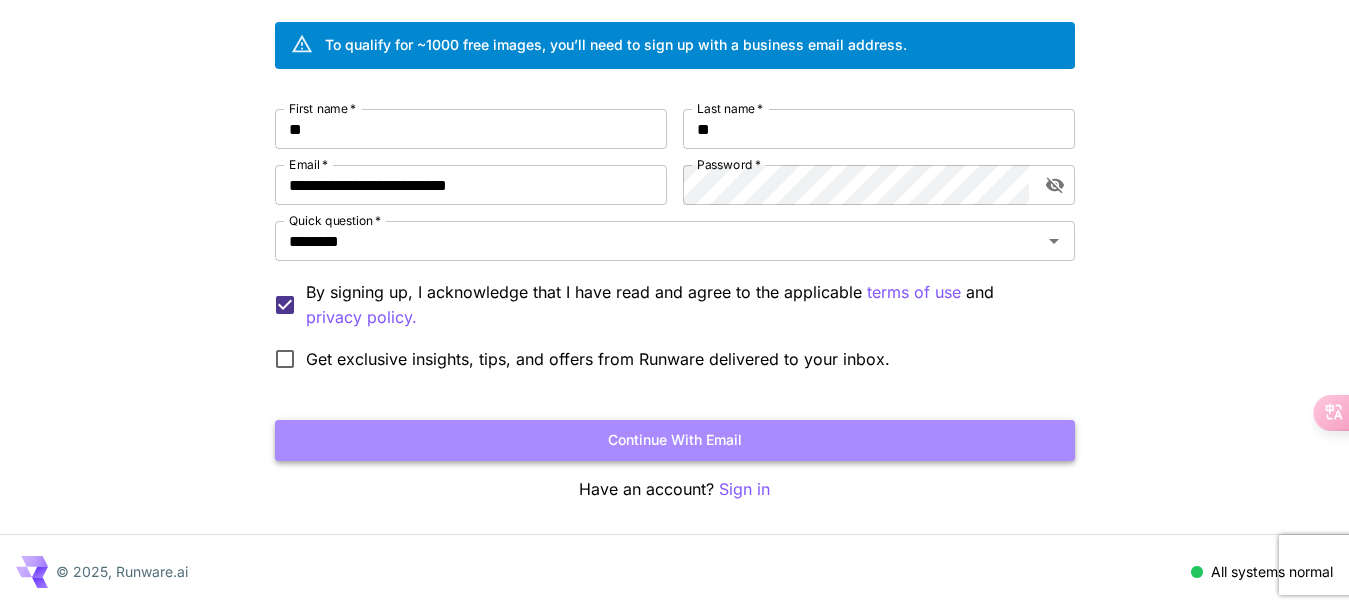 click on "Continue with email" at bounding box center (675, 440) 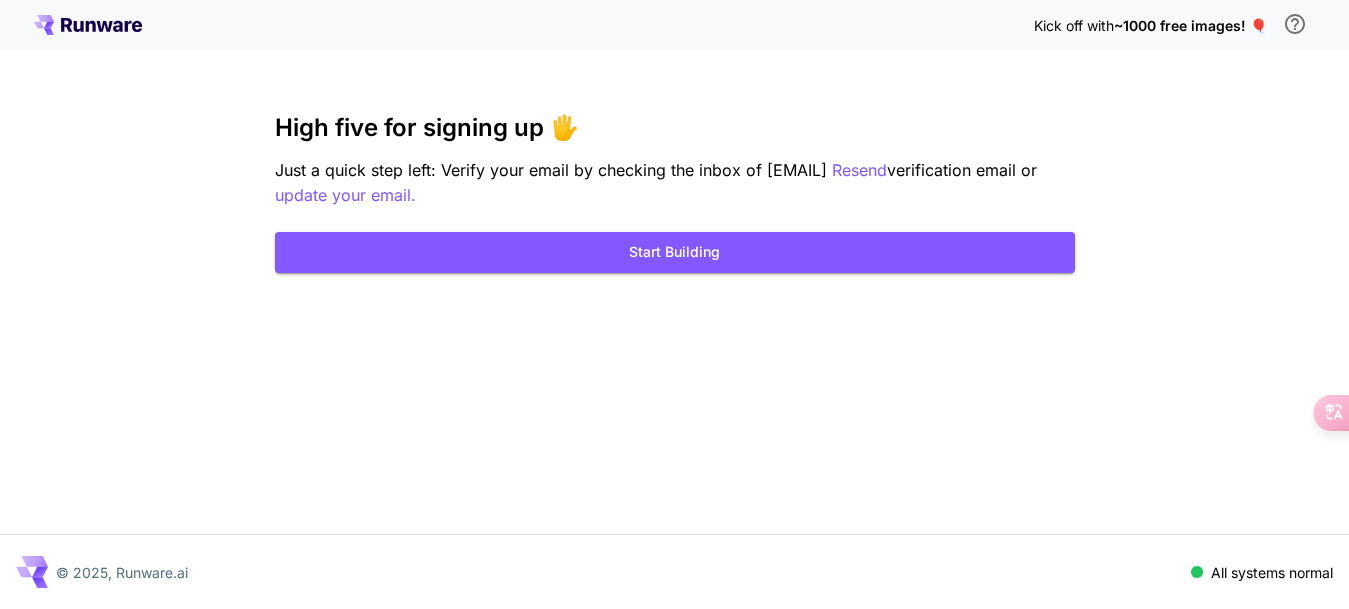 scroll, scrollTop: 0, scrollLeft: 0, axis: both 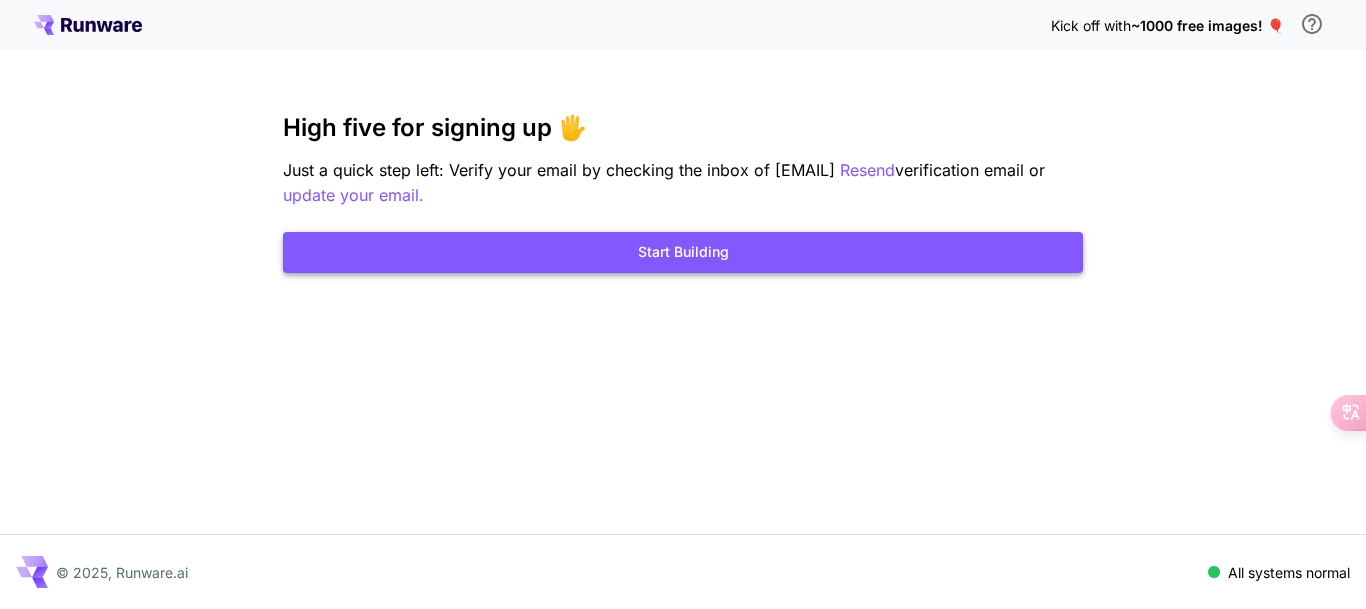 click on "Start Building" at bounding box center [683, 252] 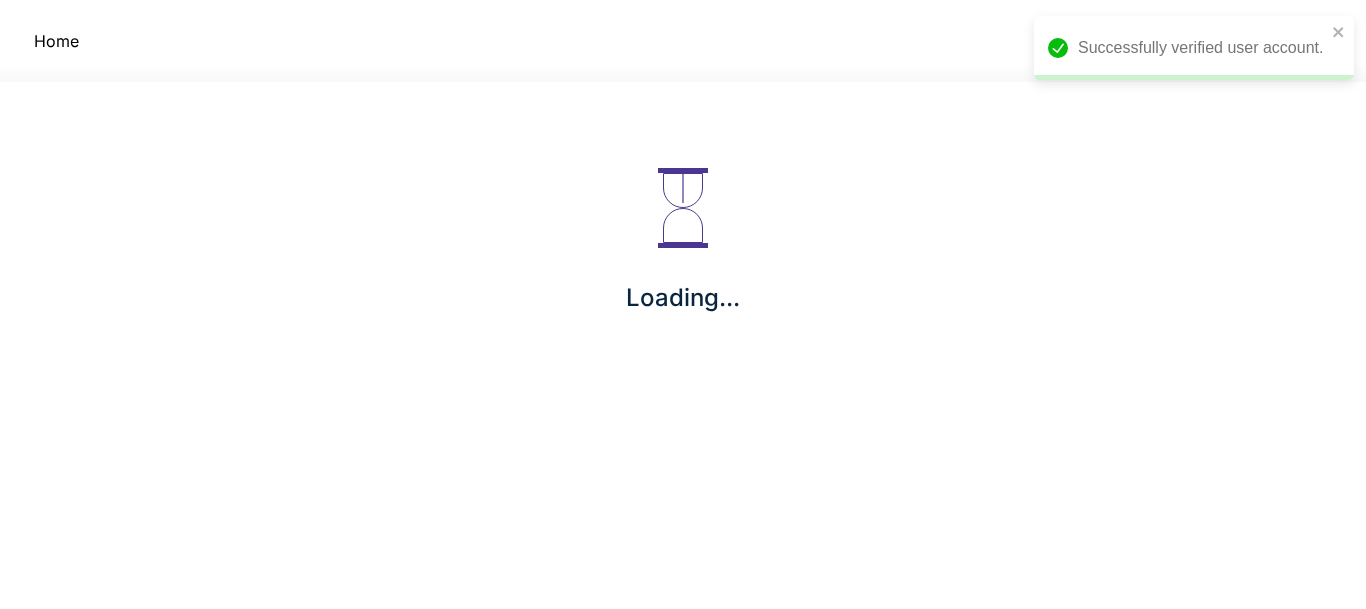 scroll, scrollTop: 0, scrollLeft: 0, axis: both 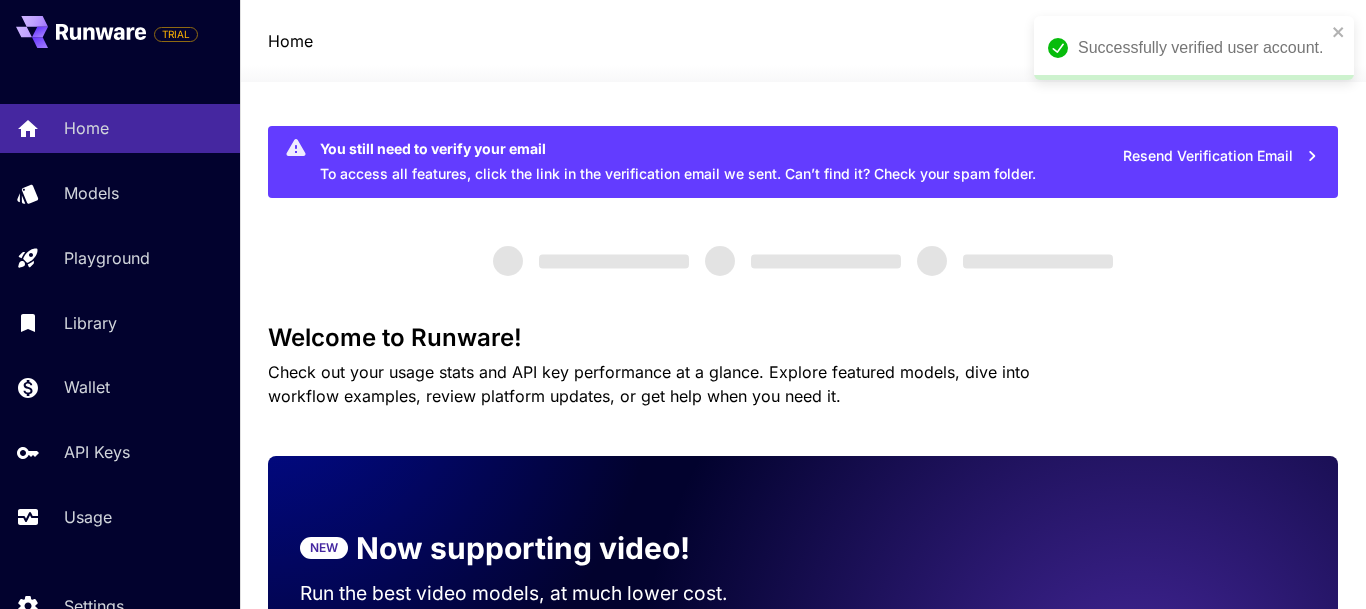 click on "Successfully verified user account." at bounding box center [1194, 48] 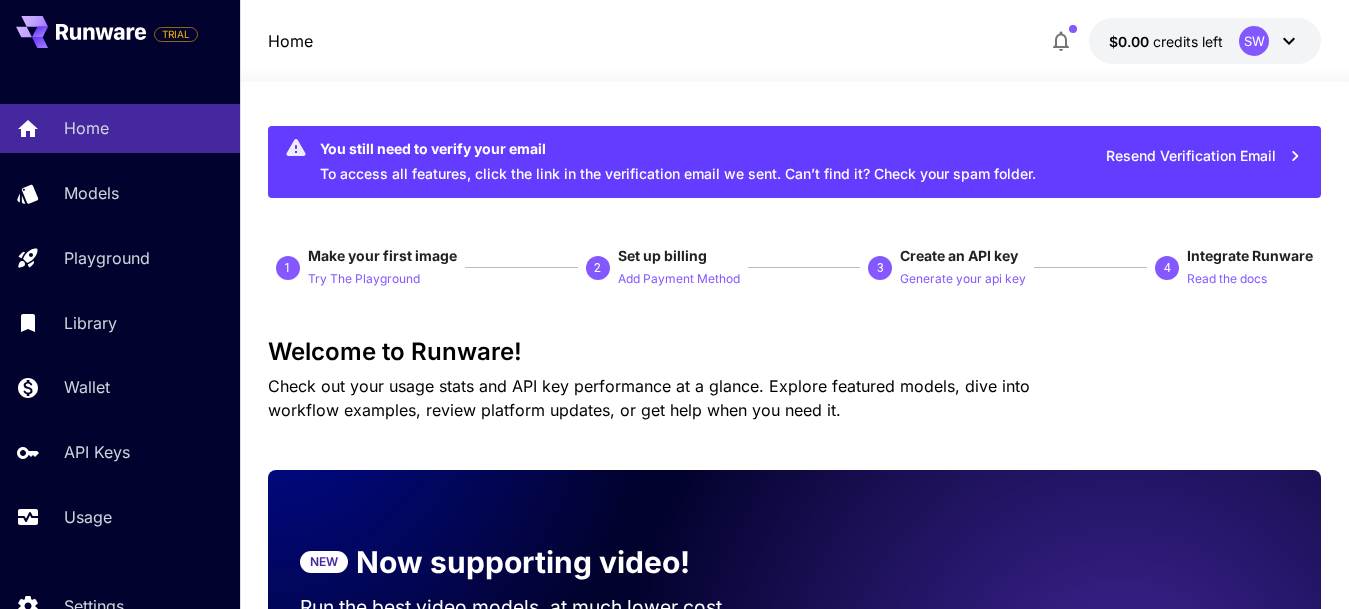 click on "credits left" at bounding box center (1188, 41) 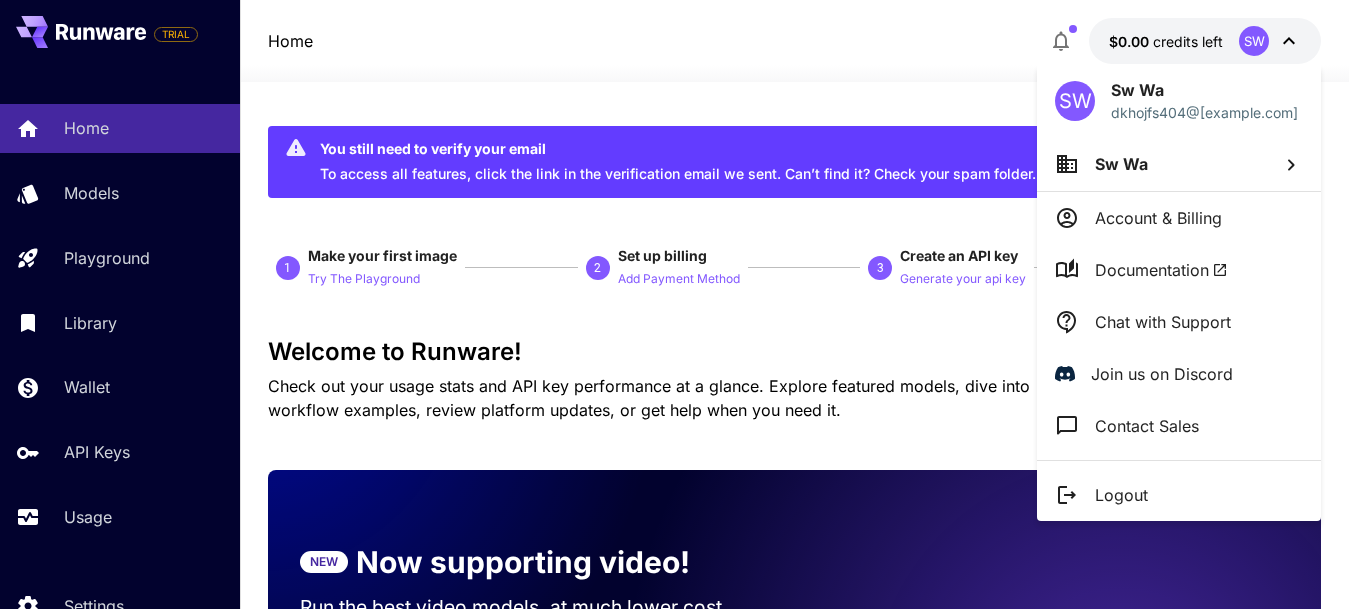 click at bounding box center [683, 304] 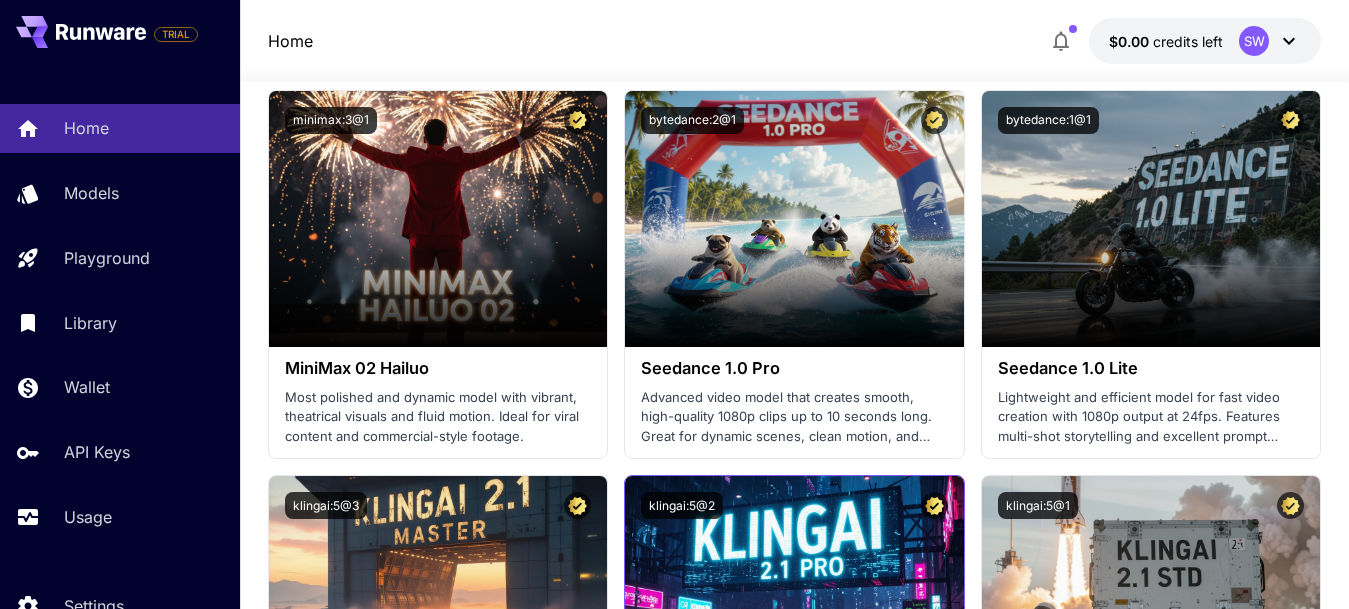 scroll, scrollTop: 900, scrollLeft: 0, axis: vertical 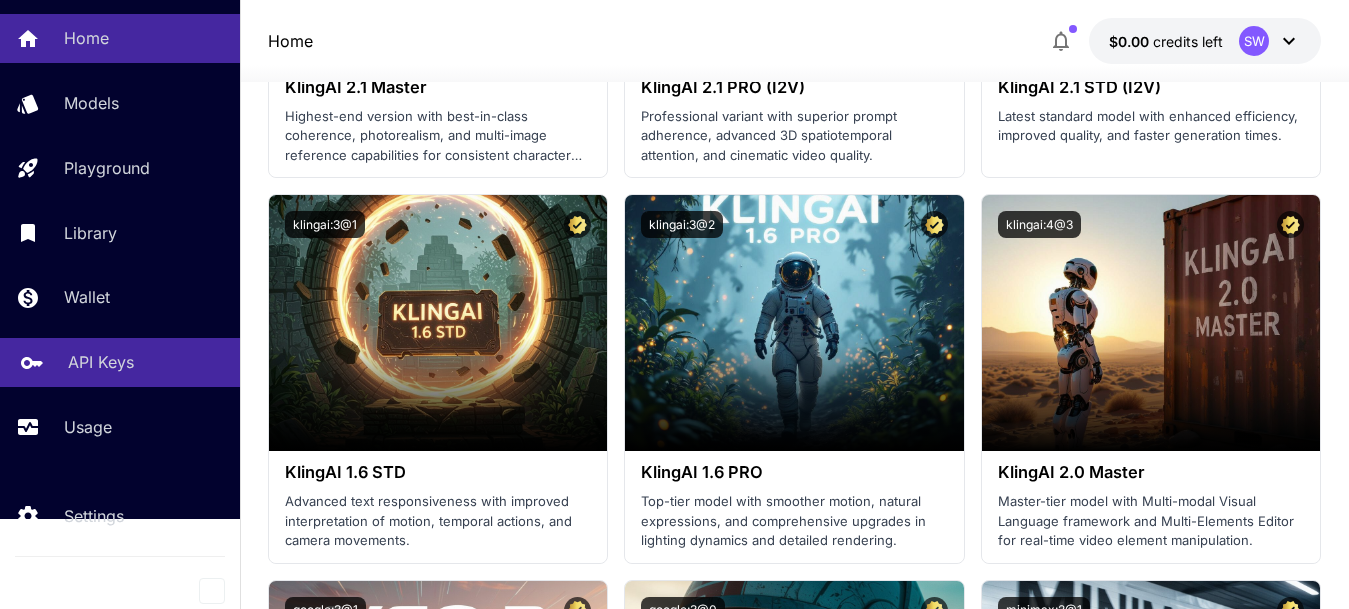 click on "API Keys" at bounding box center (146, 362) 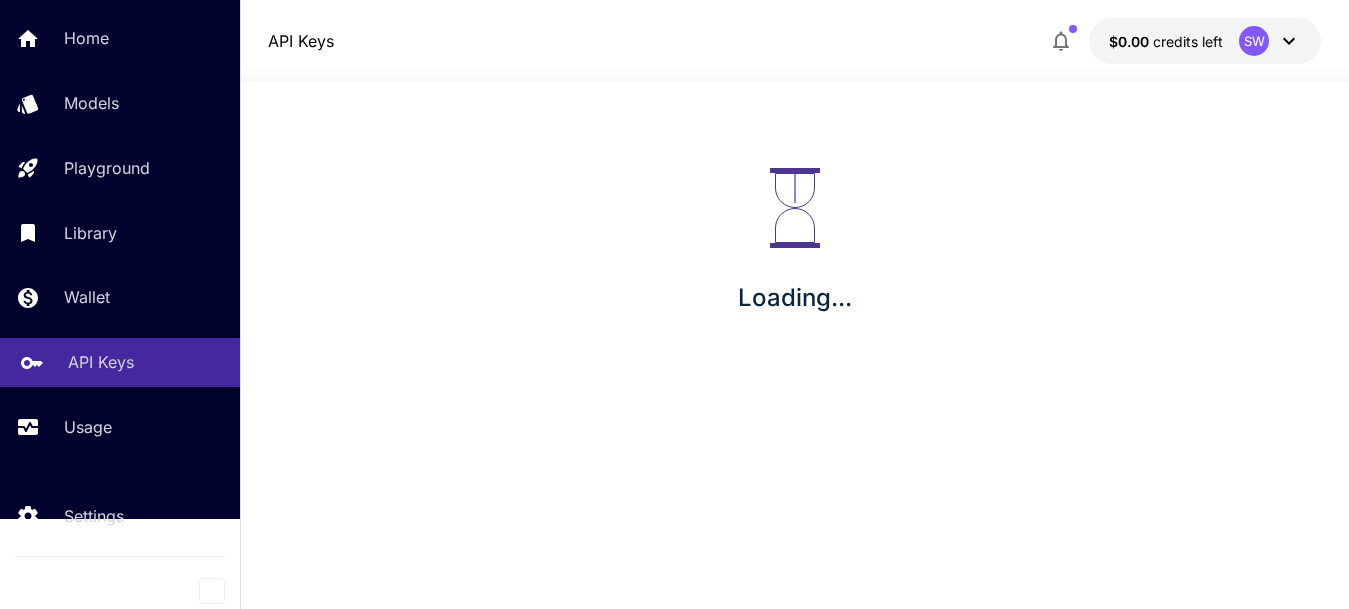 scroll, scrollTop: 0, scrollLeft: 0, axis: both 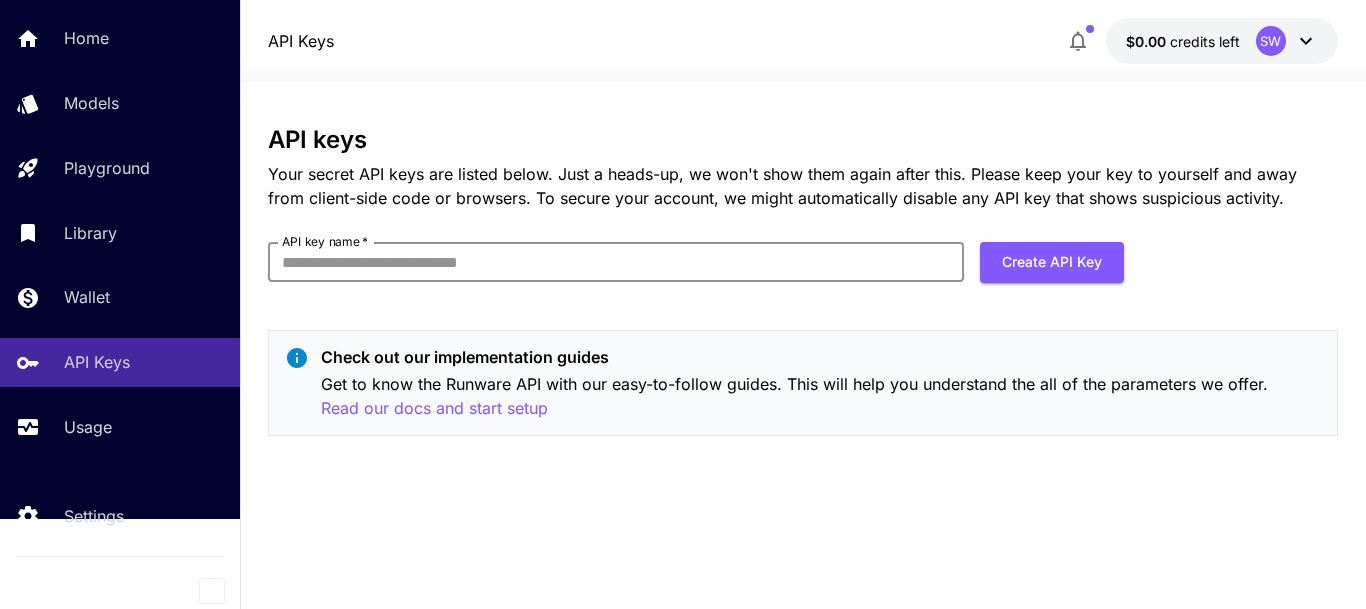click on "API key name   *" at bounding box center (616, 262) 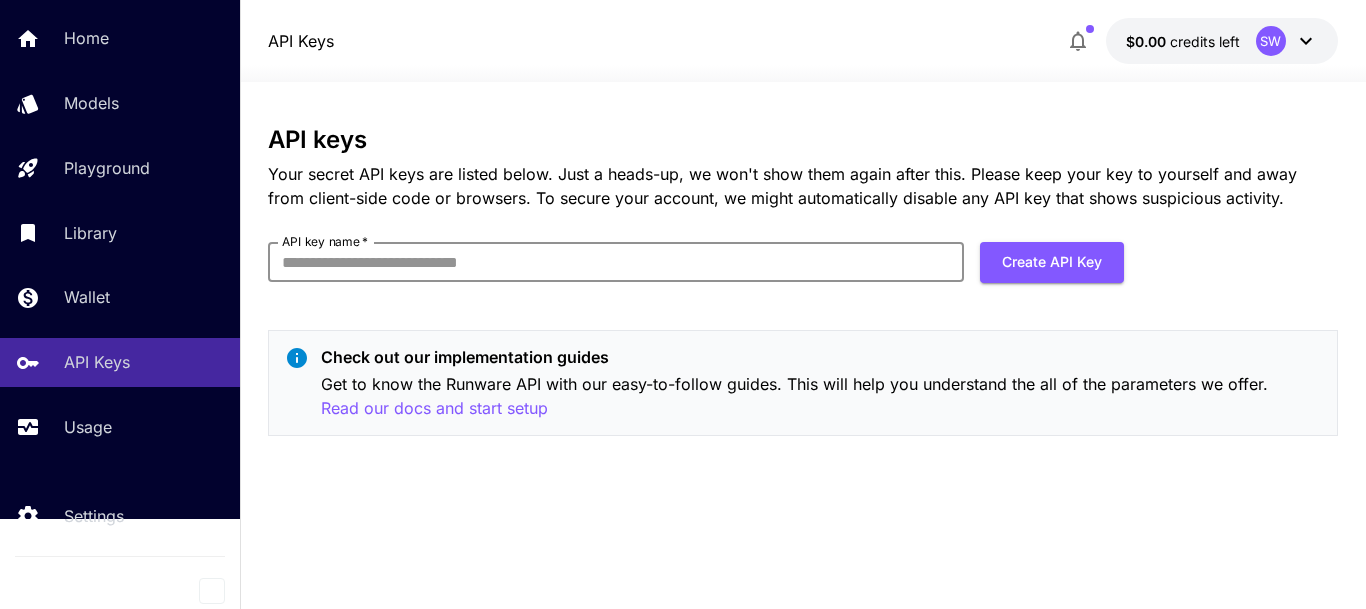 click on "API key name   *" at bounding box center (616, 262) 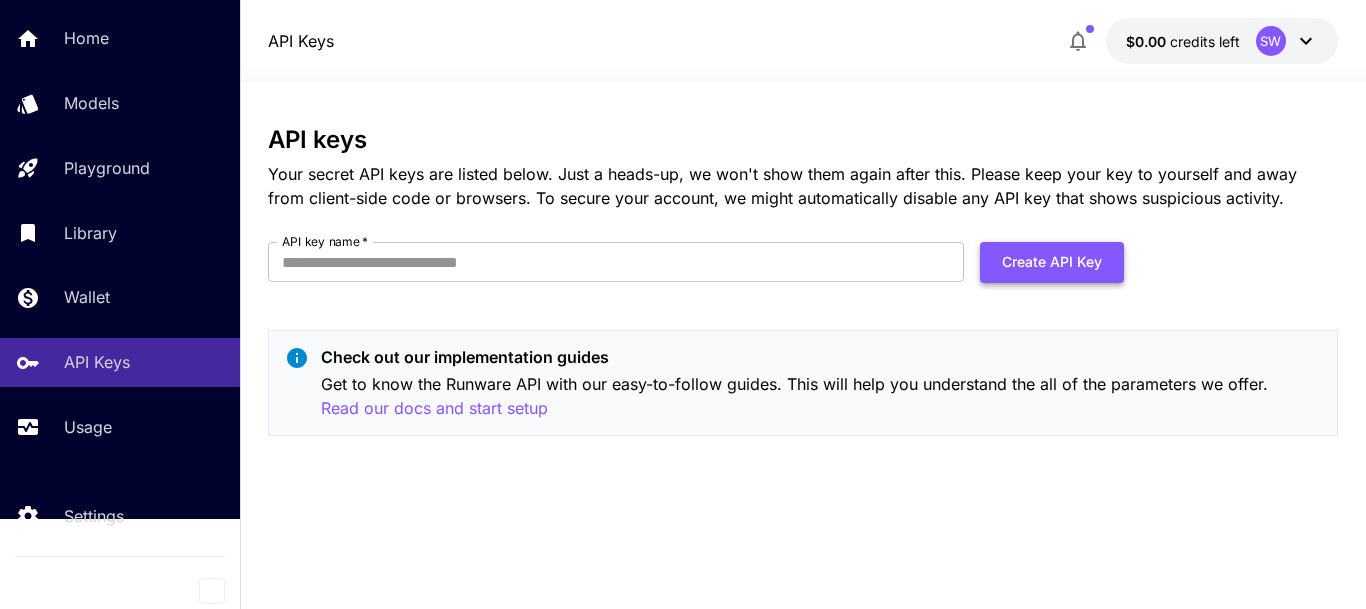 click on "Create API Key" at bounding box center (1052, 262) 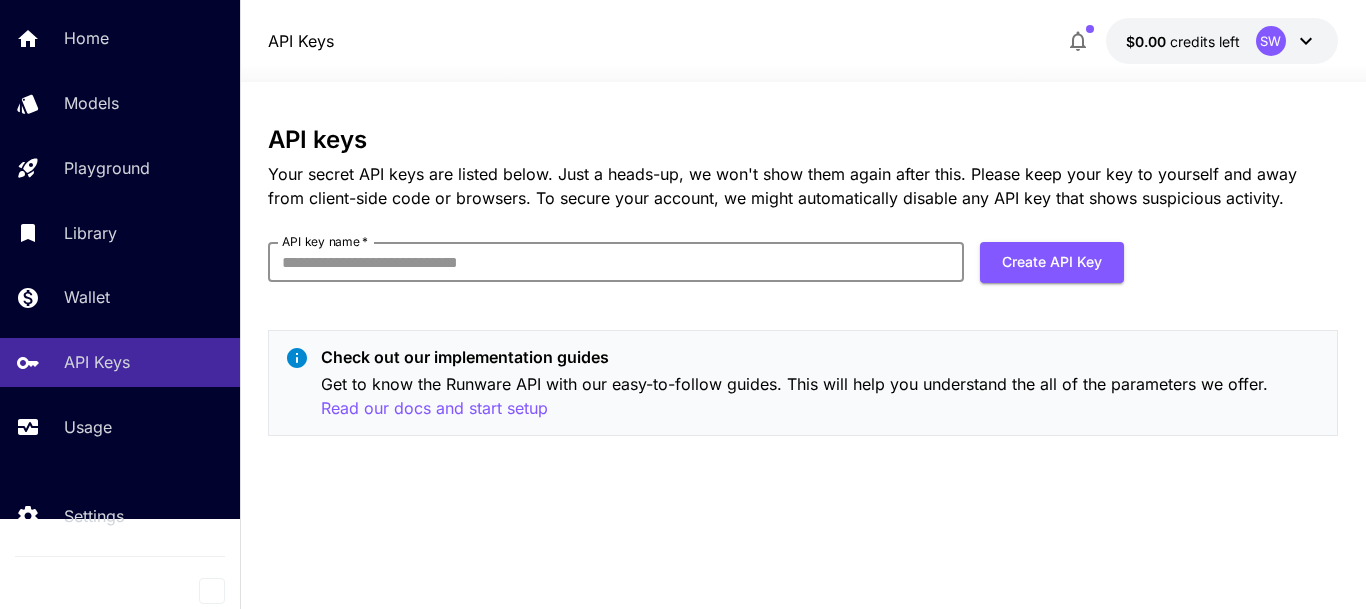 click on "API key name   *" at bounding box center [616, 262] 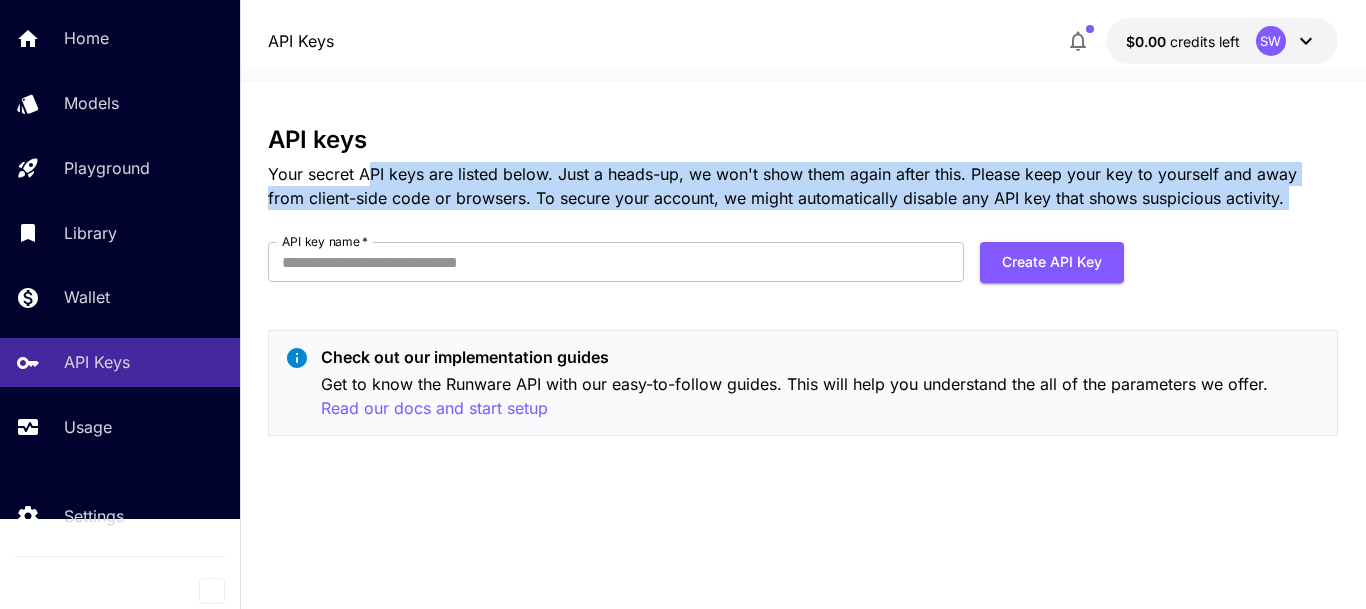 drag, startPoint x: 373, startPoint y: 177, endPoint x: 703, endPoint y: 226, distance: 333.61804 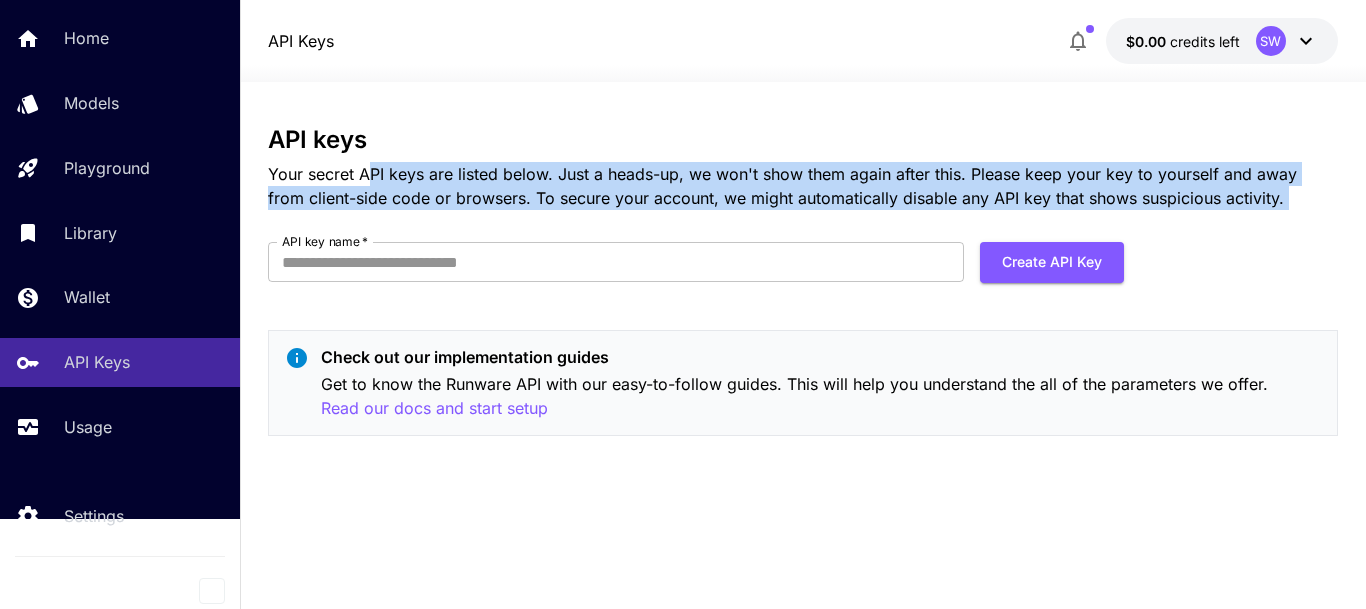 click on "Your secret API keys are listed below. Just a heads-up, we won't show them again after this. Please keep your key to yourself and away from client-side code or browsers. To secure your account, we might automatically disable any API key that shows suspicious activity." at bounding box center (803, 186) 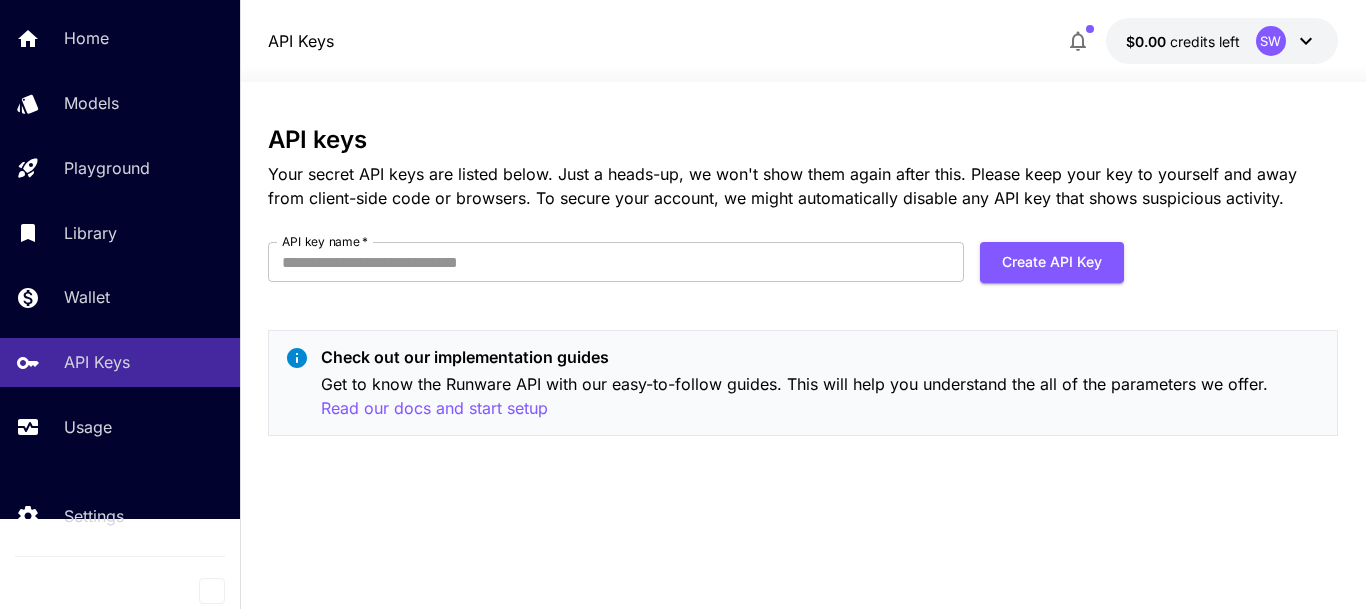click on "Home Models Playground Library Wallet API Keys Usage" at bounding box center [120, 232] 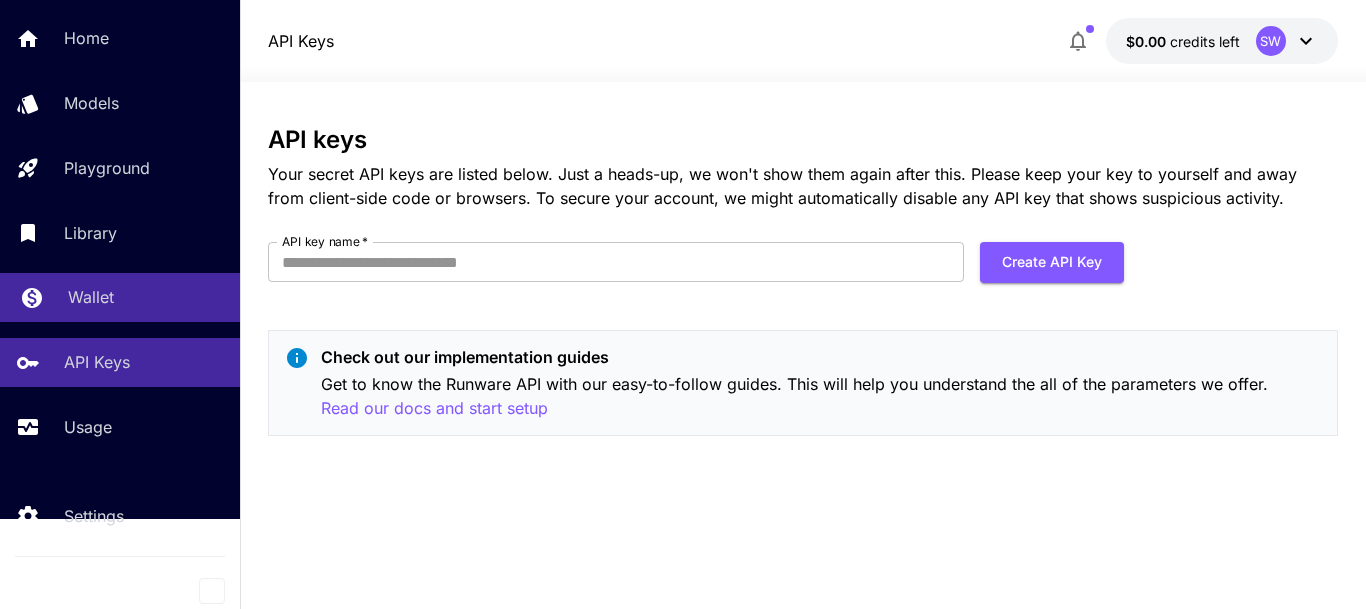 click on "Wallet" at bounding box center (91, 297) 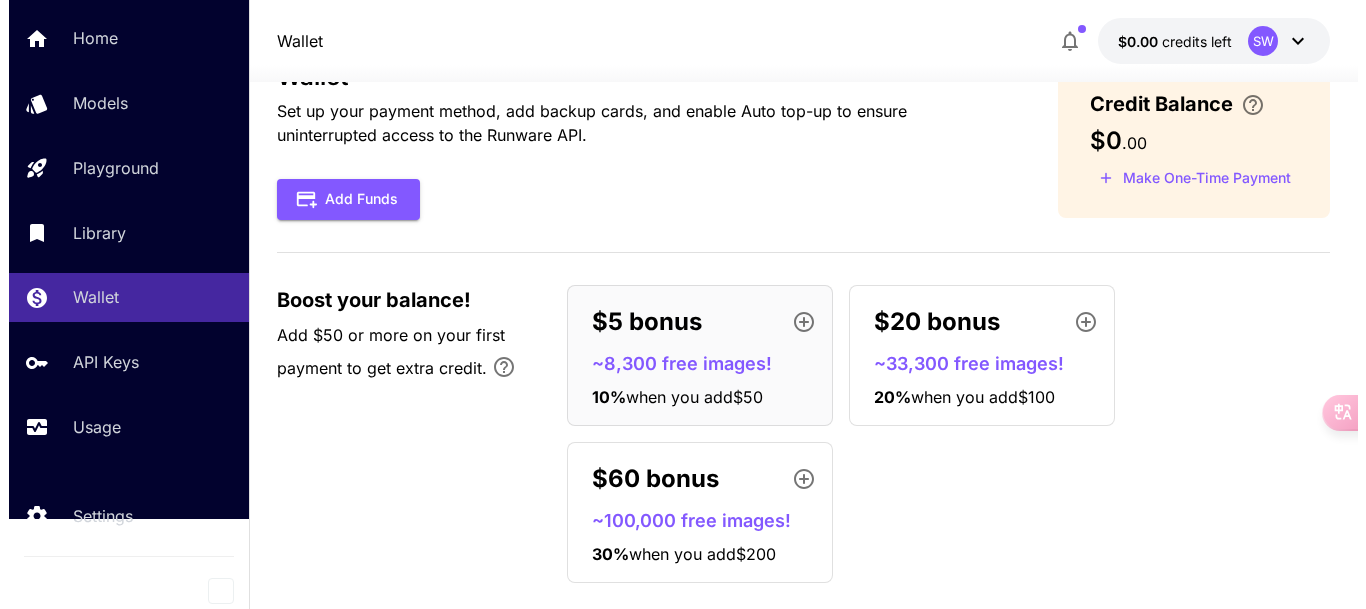 scroll, scrollTop: 97, scrollLeft: 0, axis: vertical 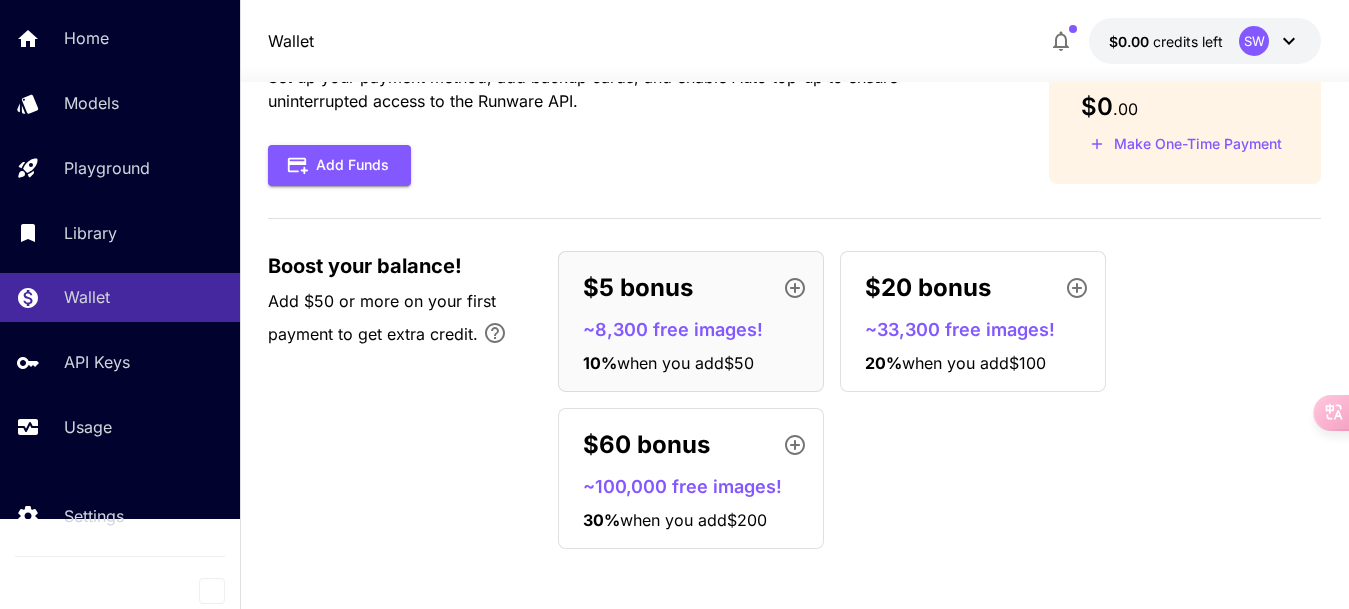 click on "$5 bonus" at bounding box center [699, 288] 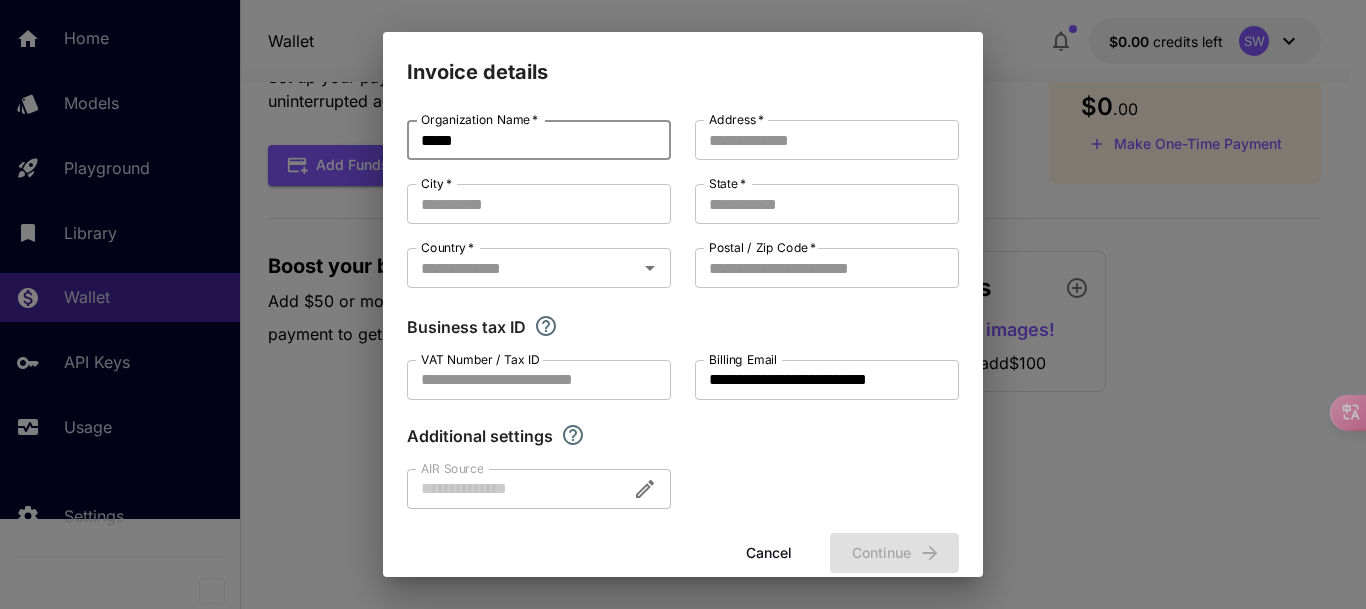 click on "*****" at bounding box center [539, 140] 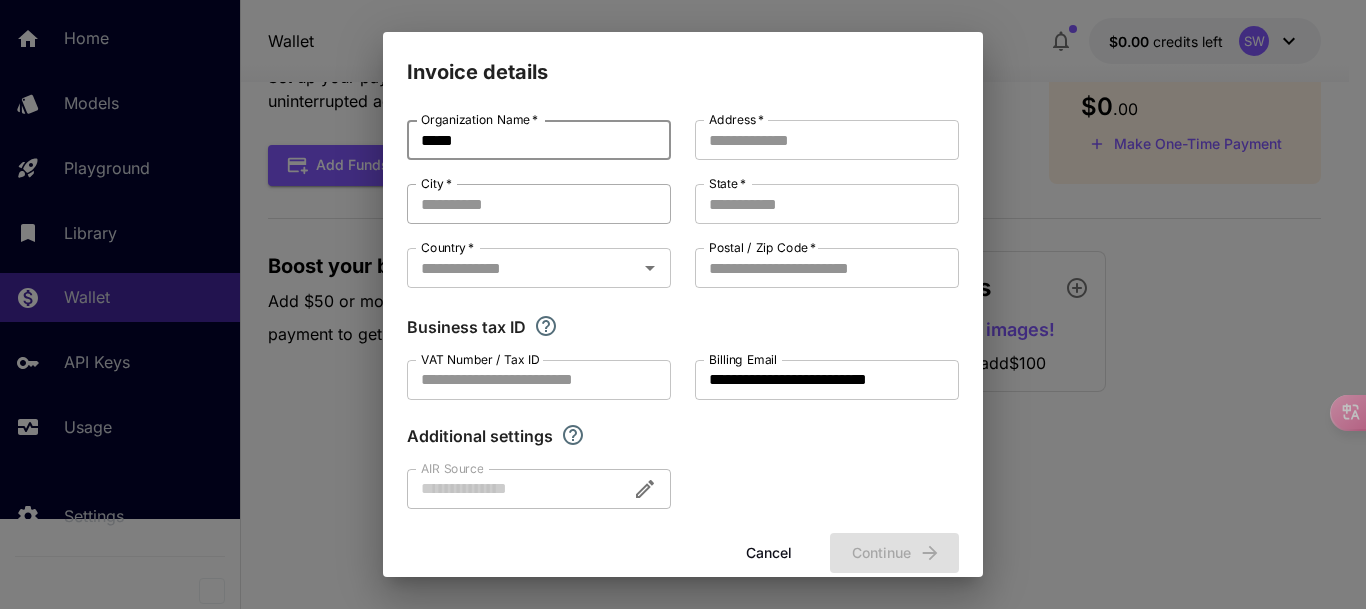 click on "City   *" at bounding box center [539, 204] 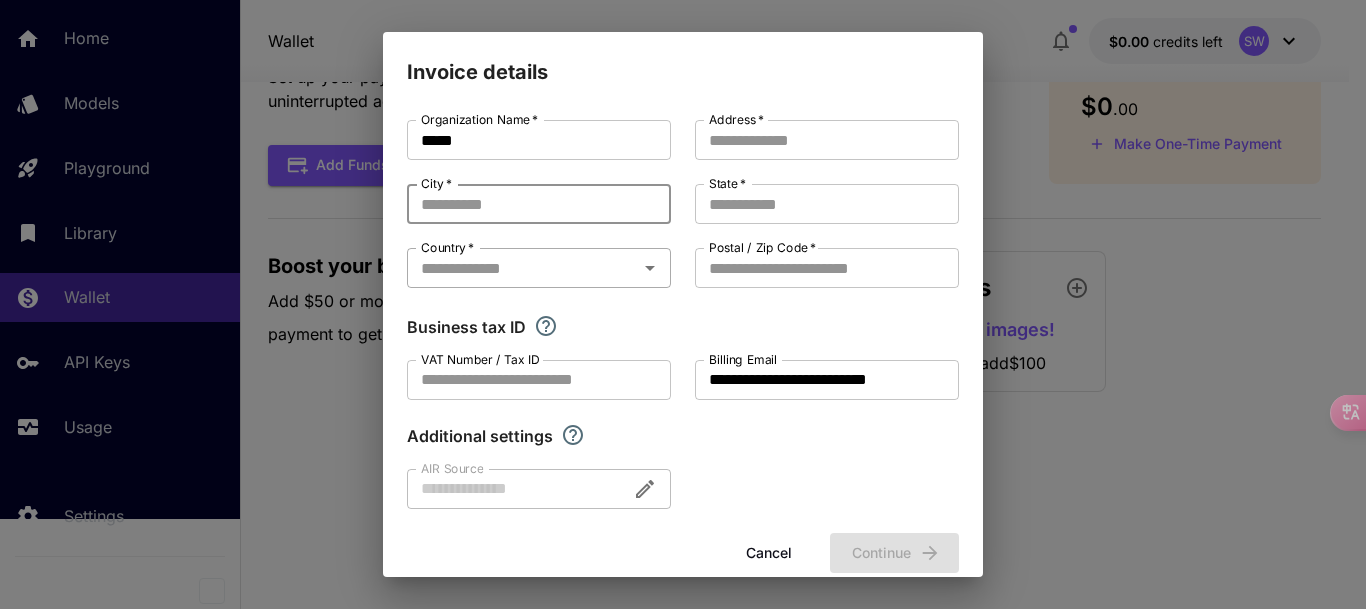 click on "Country   *" at bounding box center (522, 268) 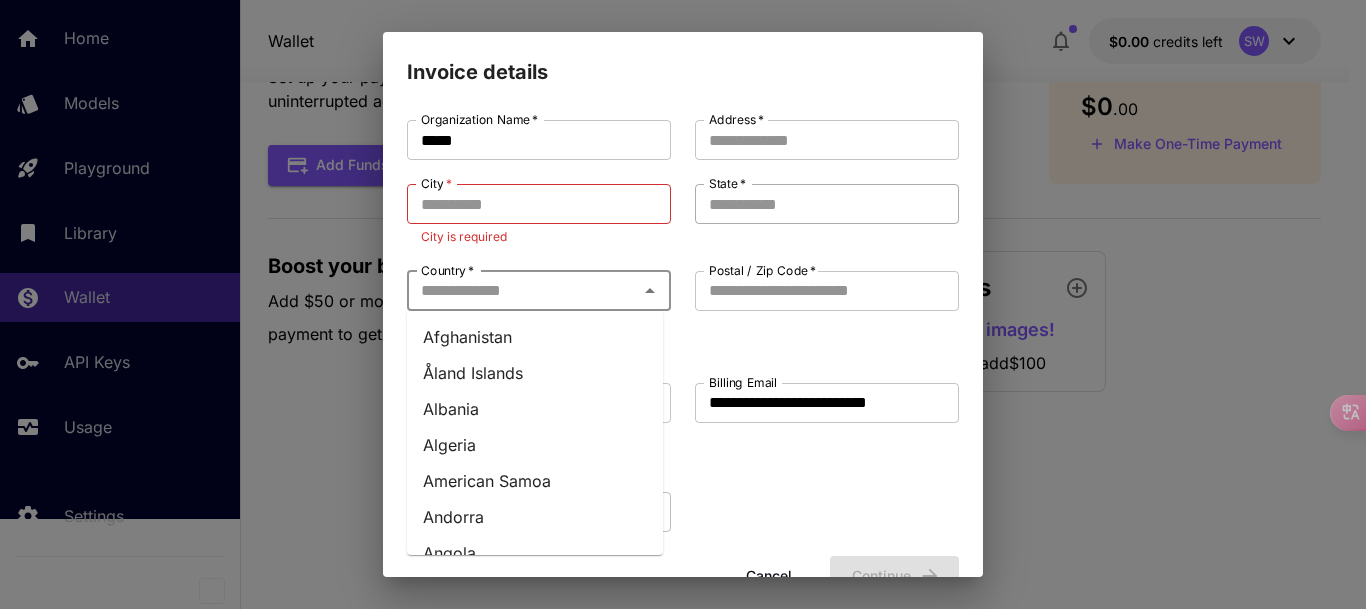 click on "State   *" at bounding box center [827, 204] 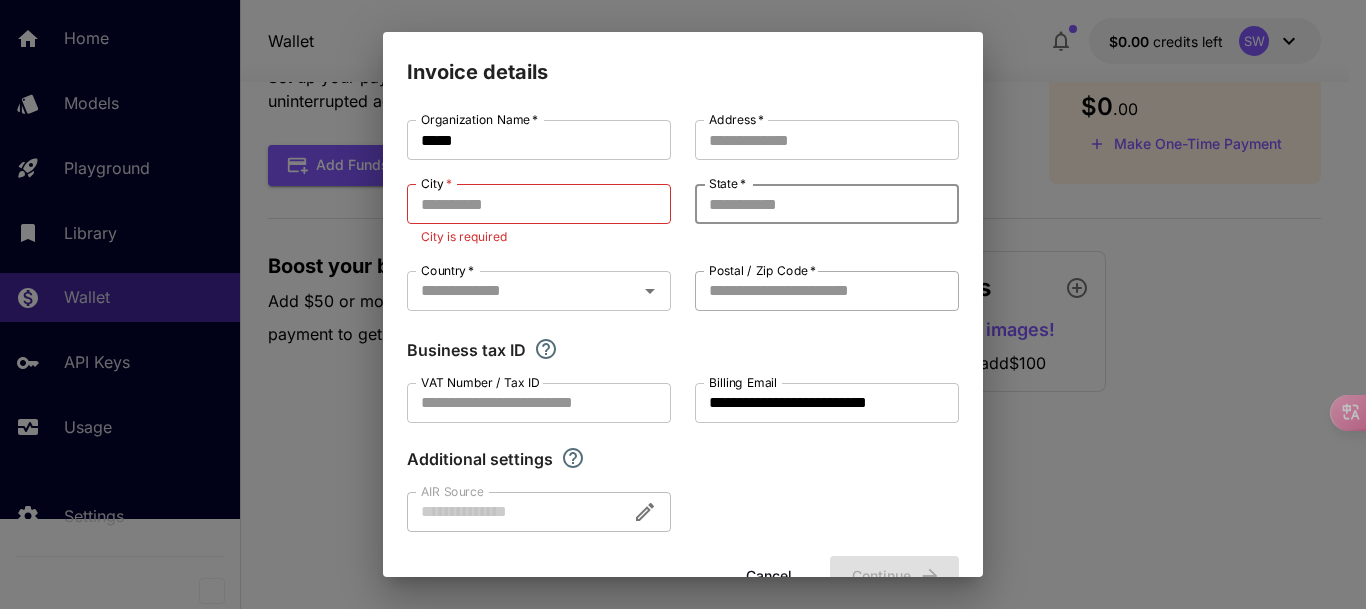 click on "Postal / Zip Code   *" at bounding box center [827, 291] 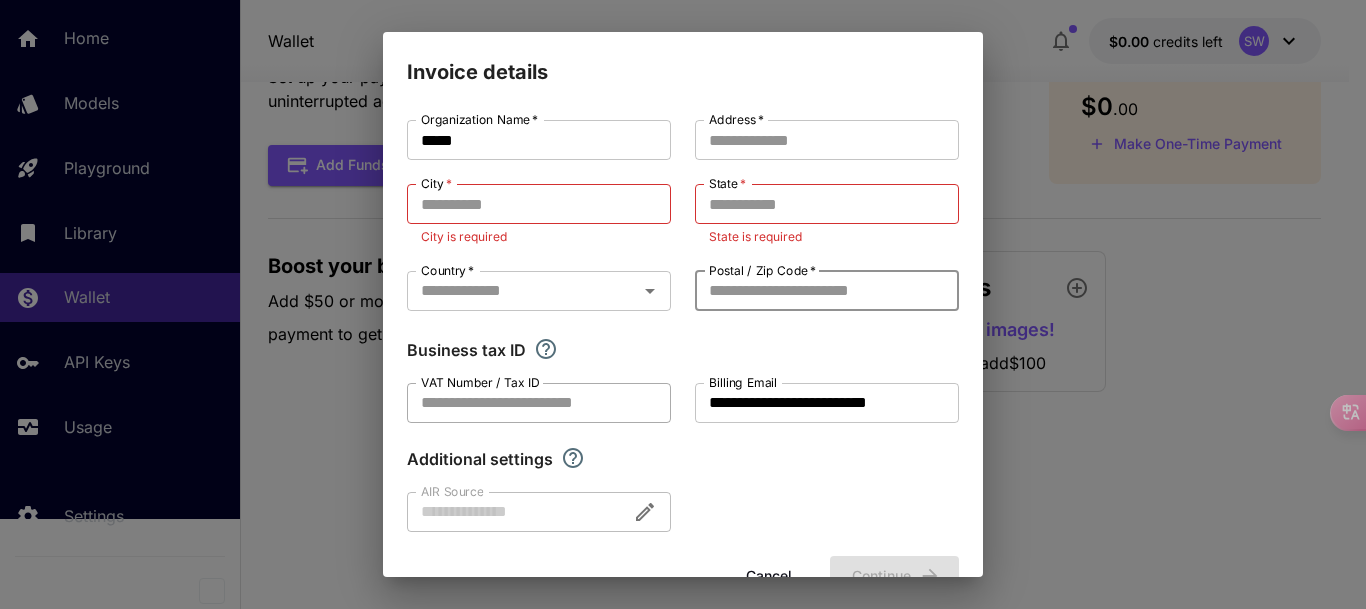 click on "VAT Number / Tax ID" at bounding box center [539, 403] 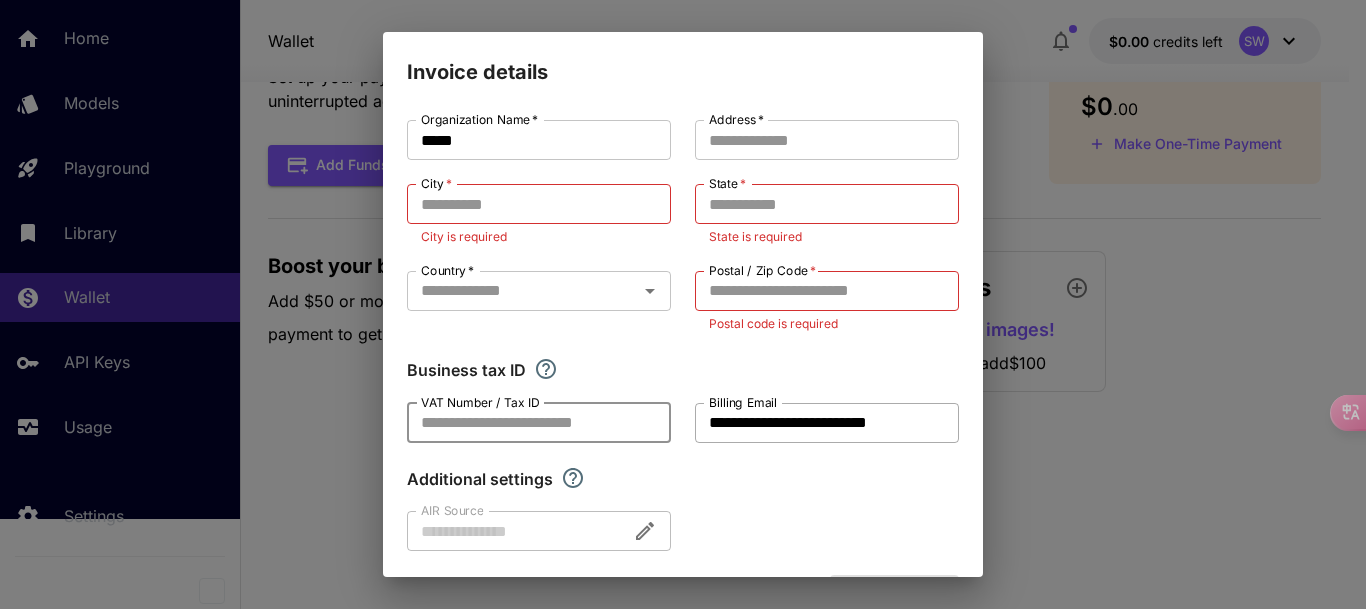 click on "**********" at bounding box center [827, 423] 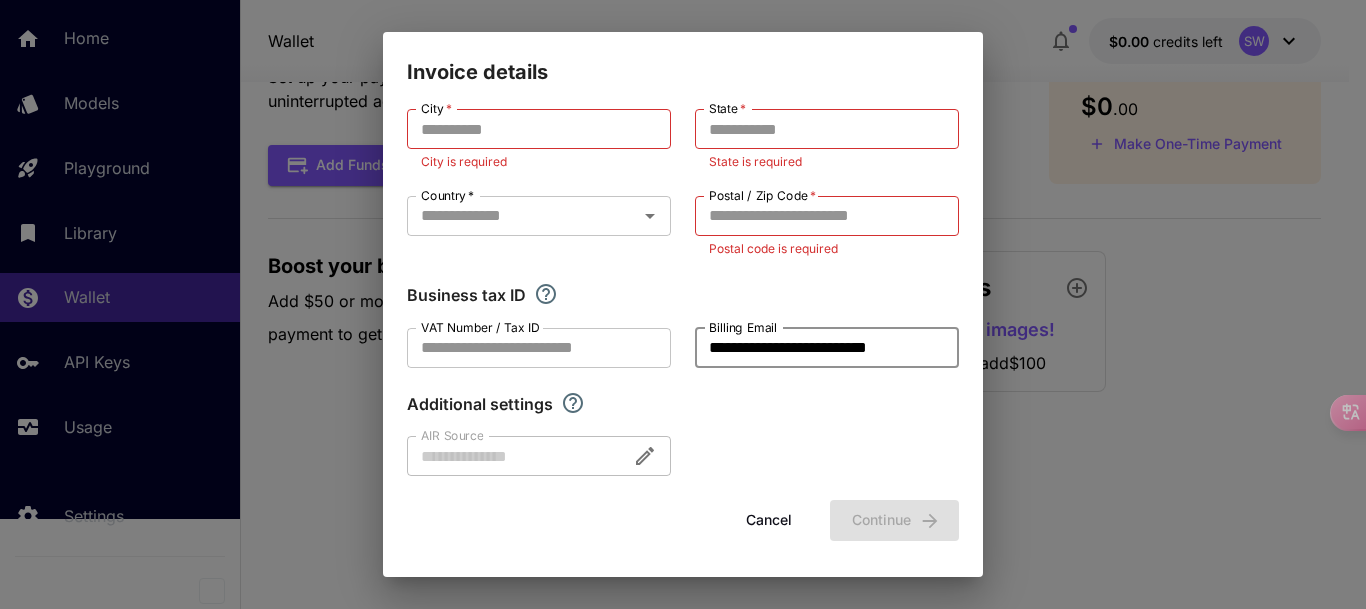 scroll, scrollTop: 0, scrollLeft: 0, axis: both 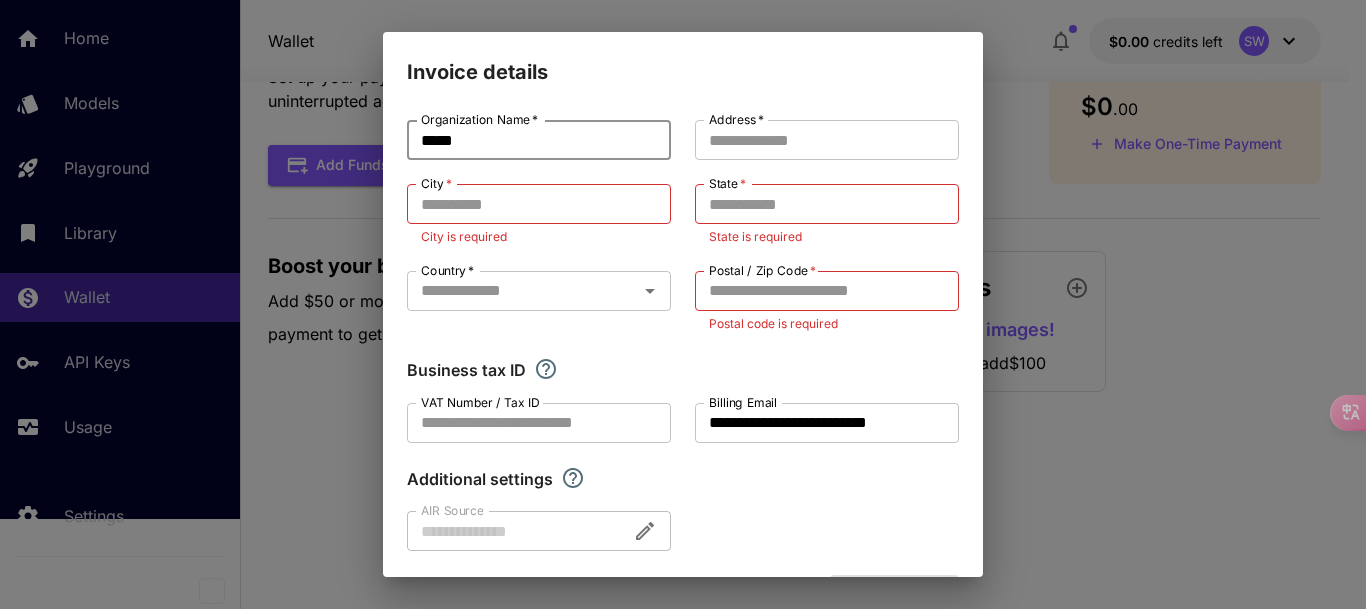 click on "*****" at bounding box center [539, 140] 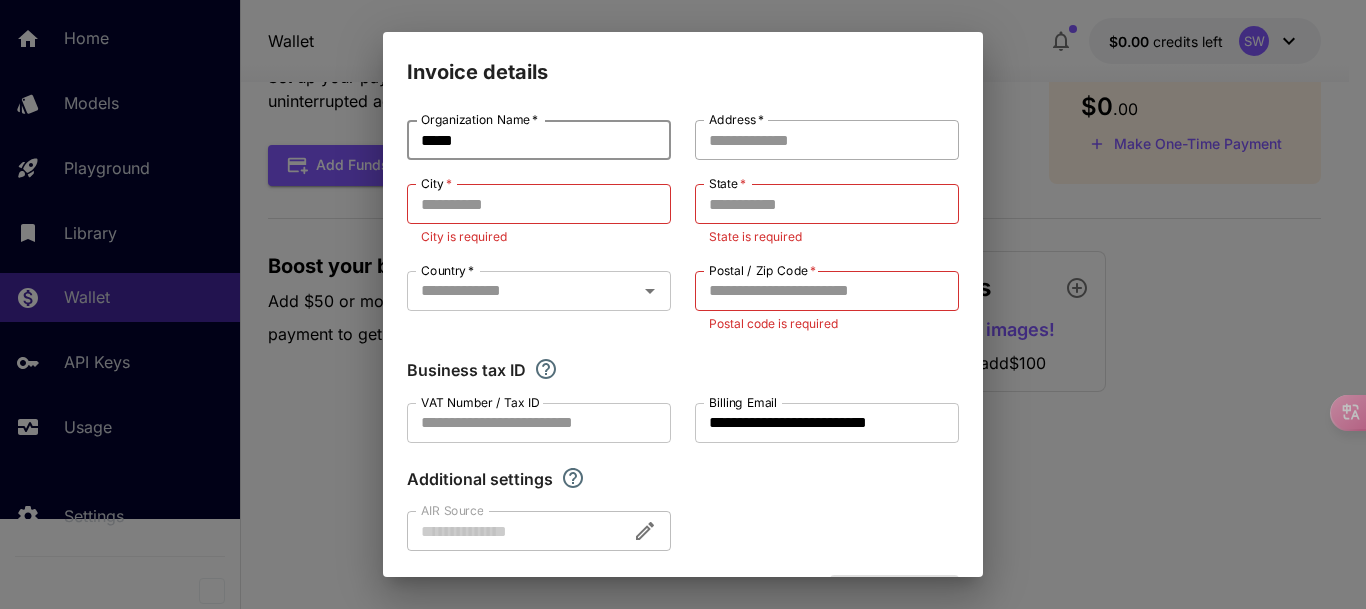 click on "Address   *" at bounding box center (827, 140) 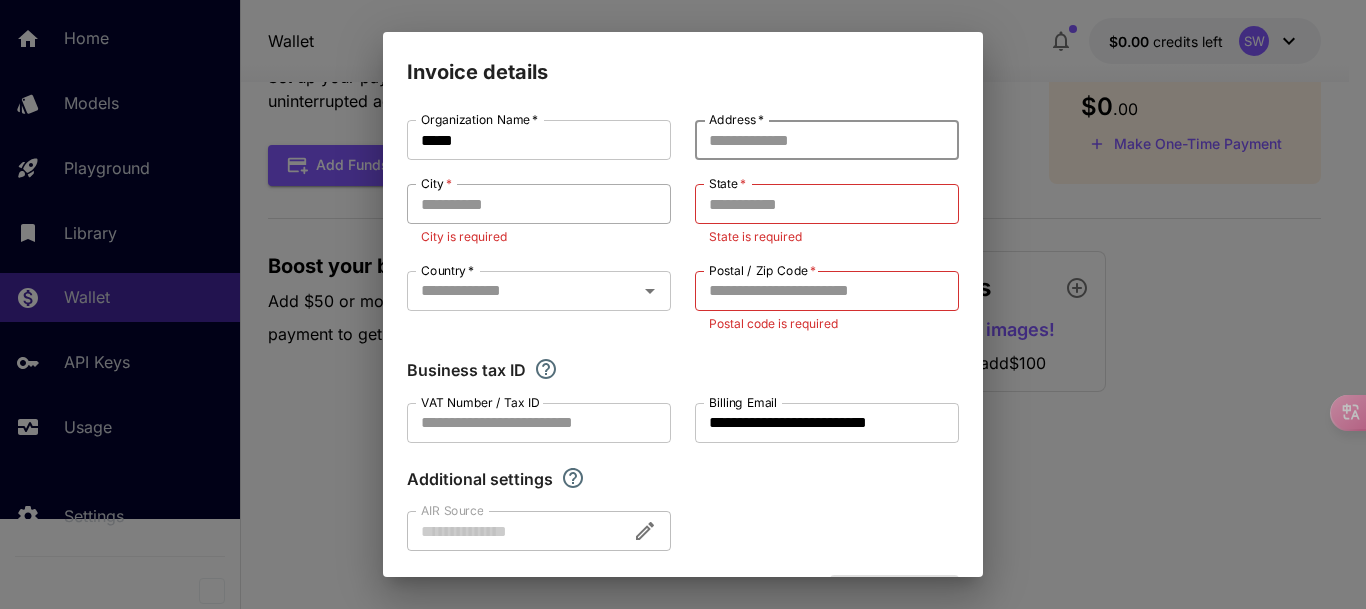 click on "City   *" at bounding box center (539, 204) 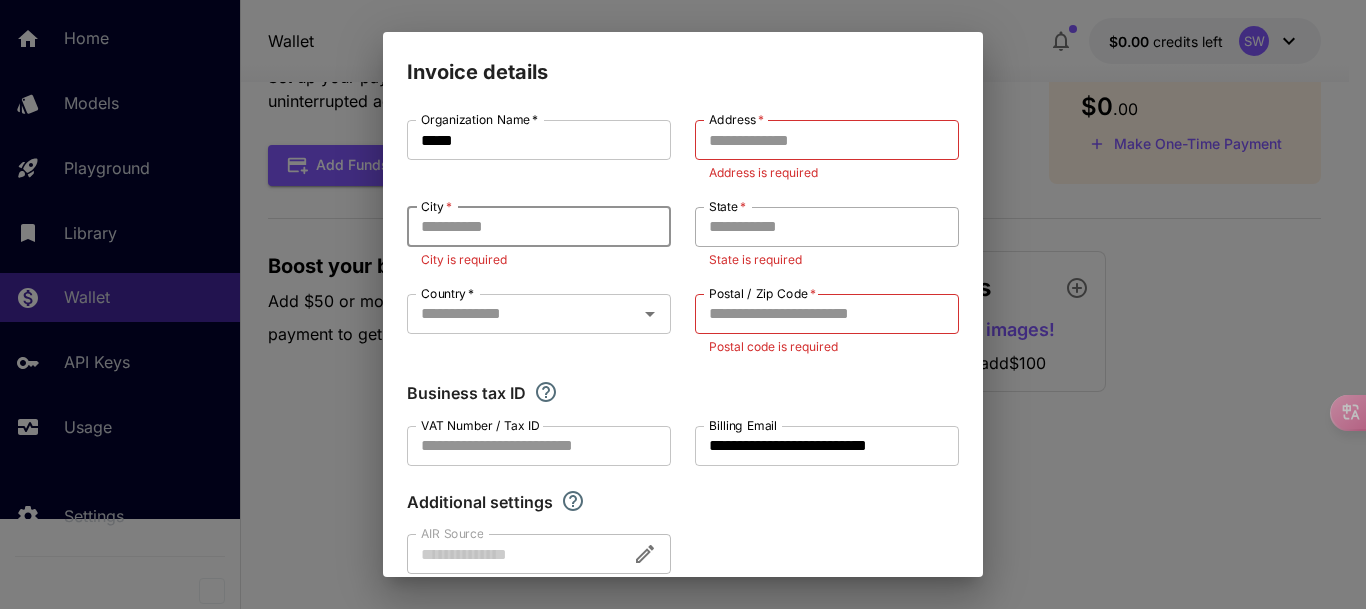 click on "State   *" at bounding box center [827, 227] 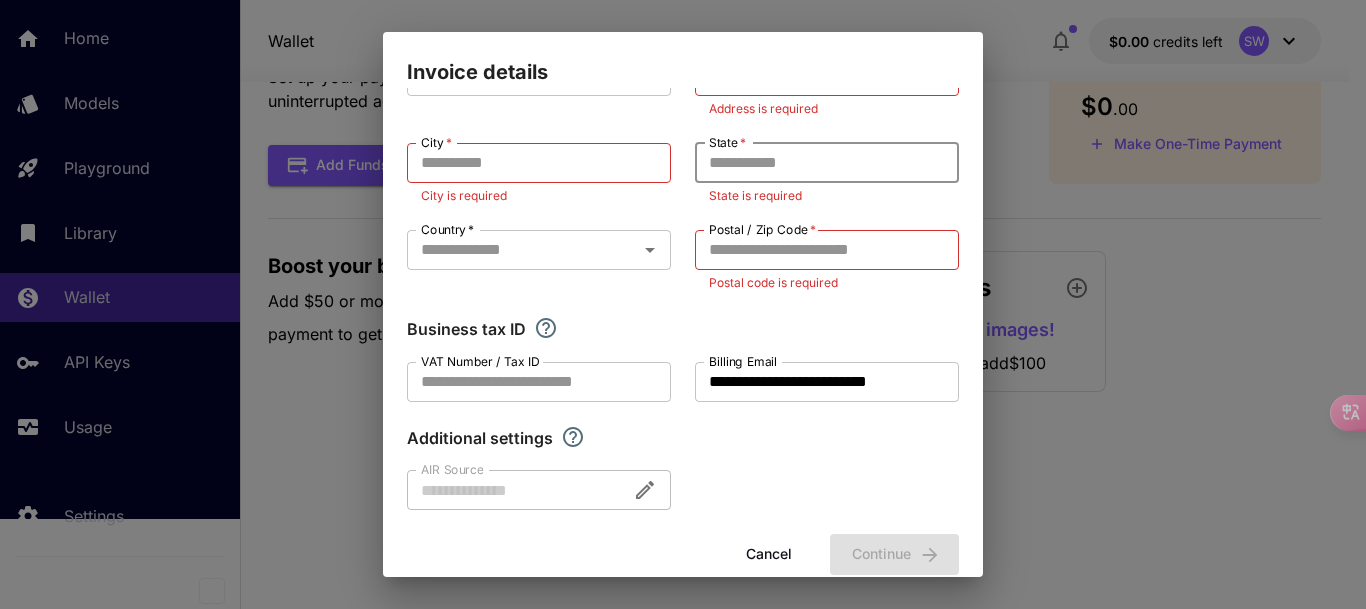 scroll, scrollTop: 98, scrollLeft: 0, axis: vertical 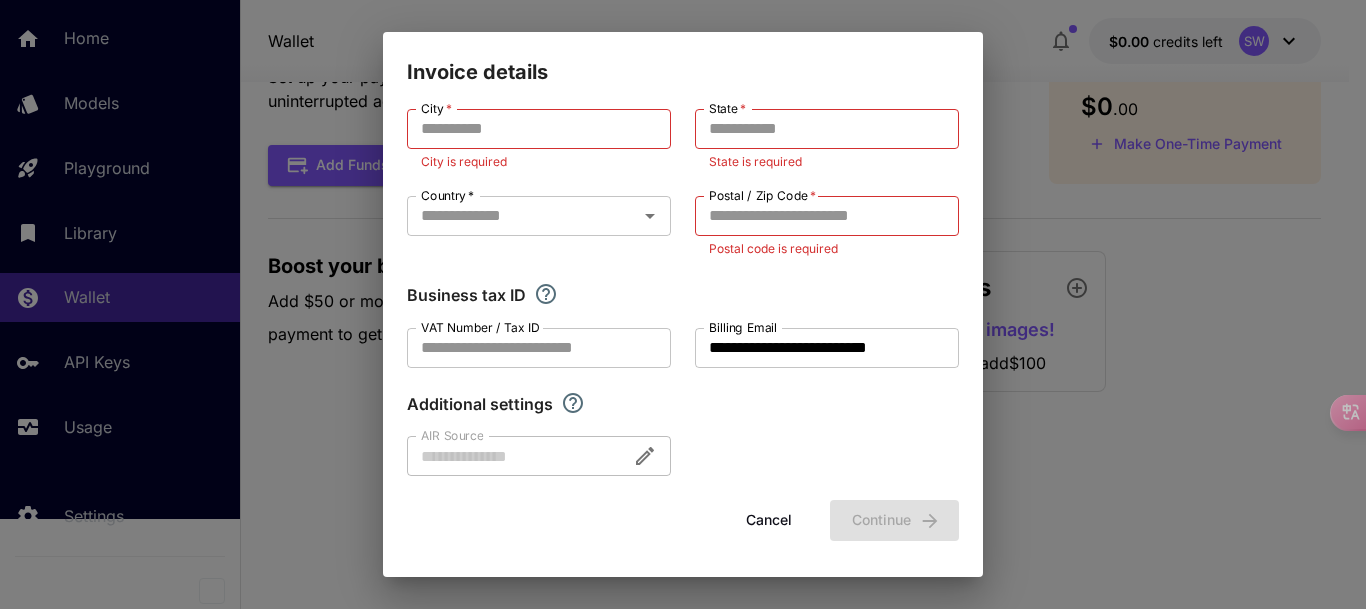 click on "**********" at bounding box center [683, 249] 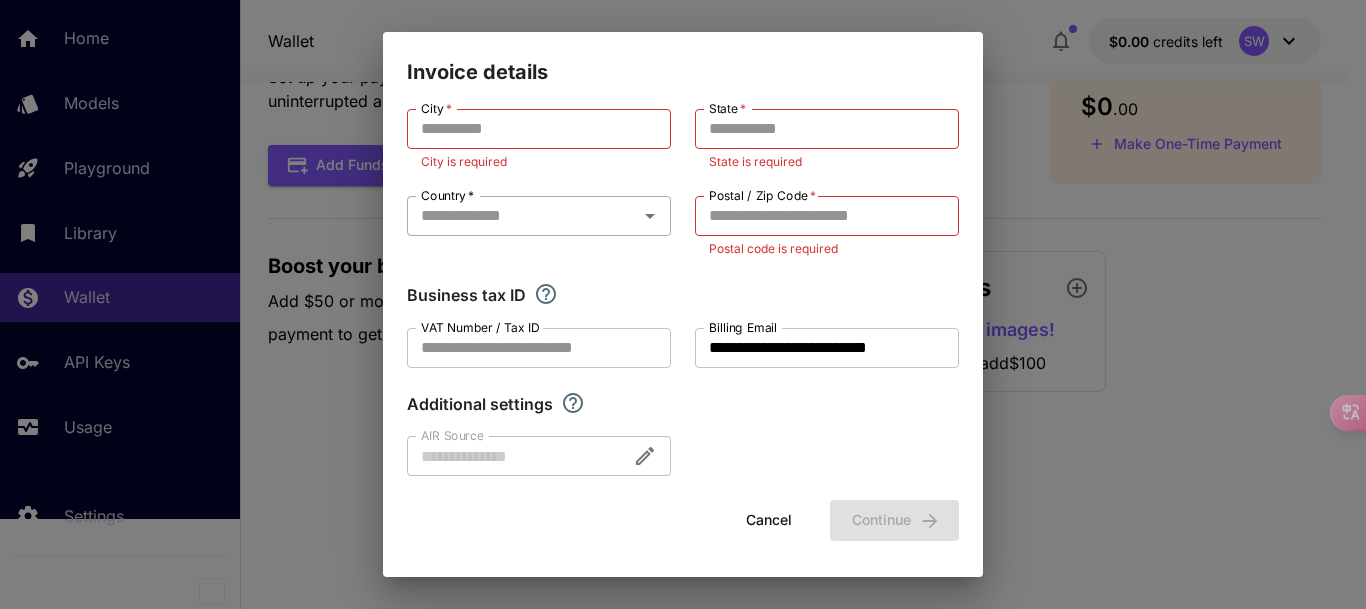click on "Country   *" at bounding box center [522, 216] 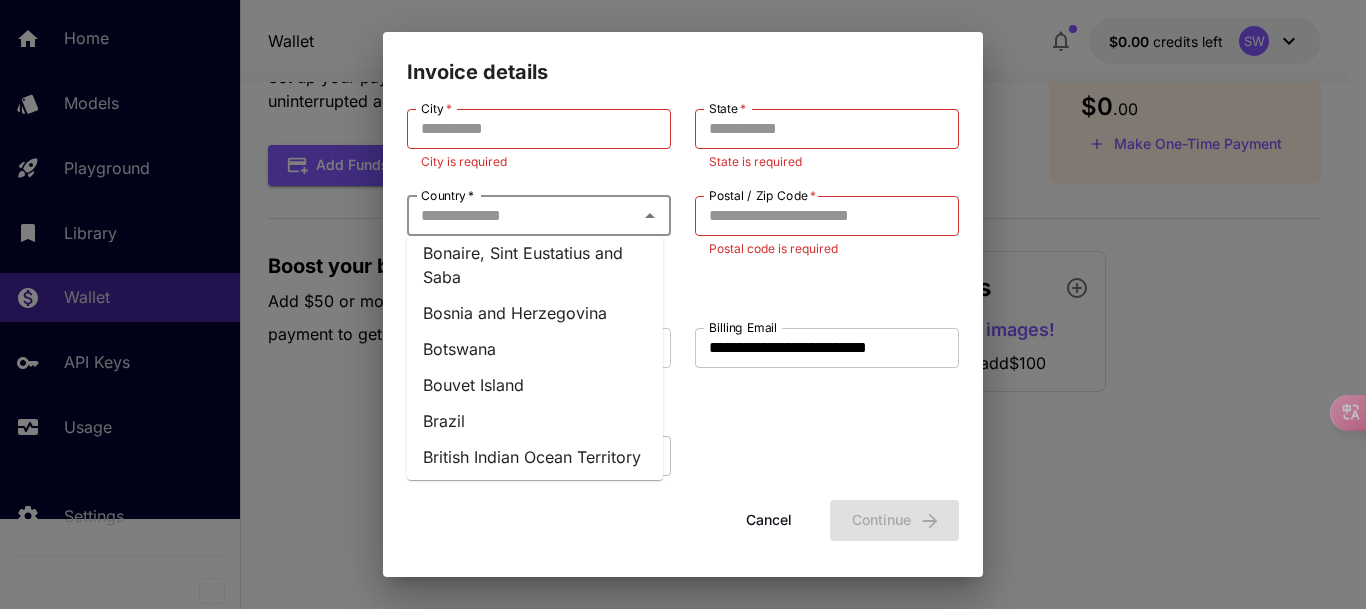 scroll, scrollTop: 1000, scrollLeft: 0, axis: vertical 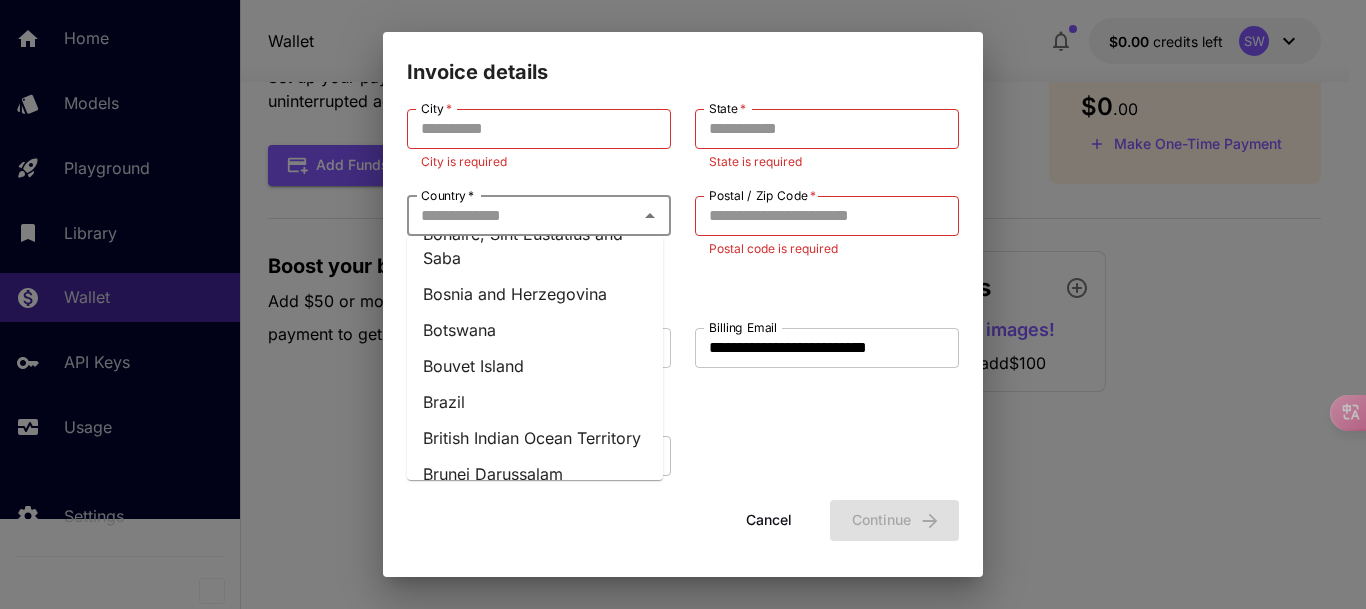 click on "Bouvet Island" at bounding box center [535, 366] 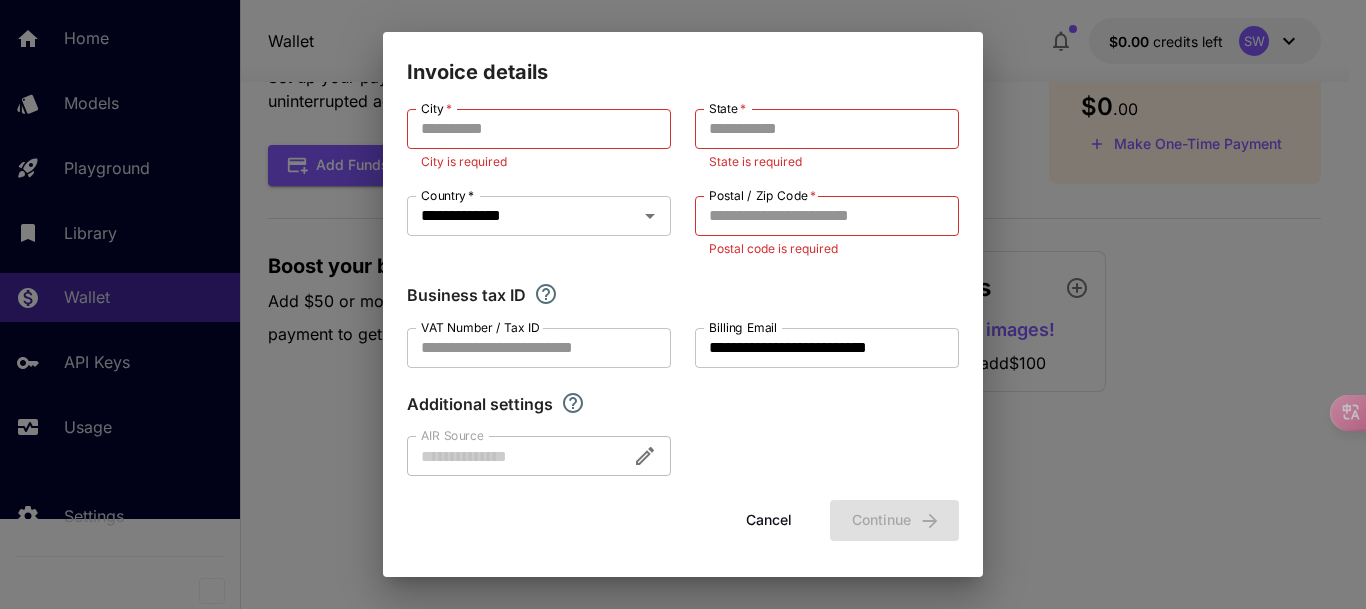 click on "Cancel Continue" at bounding box center (683, 520) 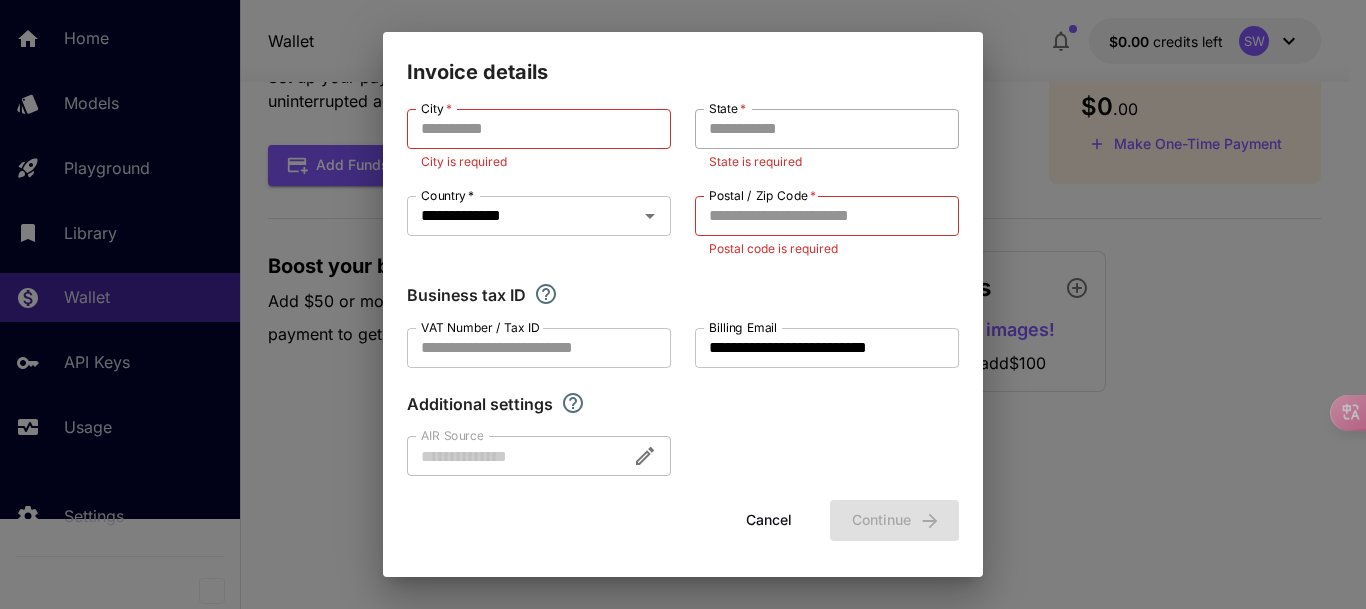 click on "State   *" at bounding box center (827, 129) 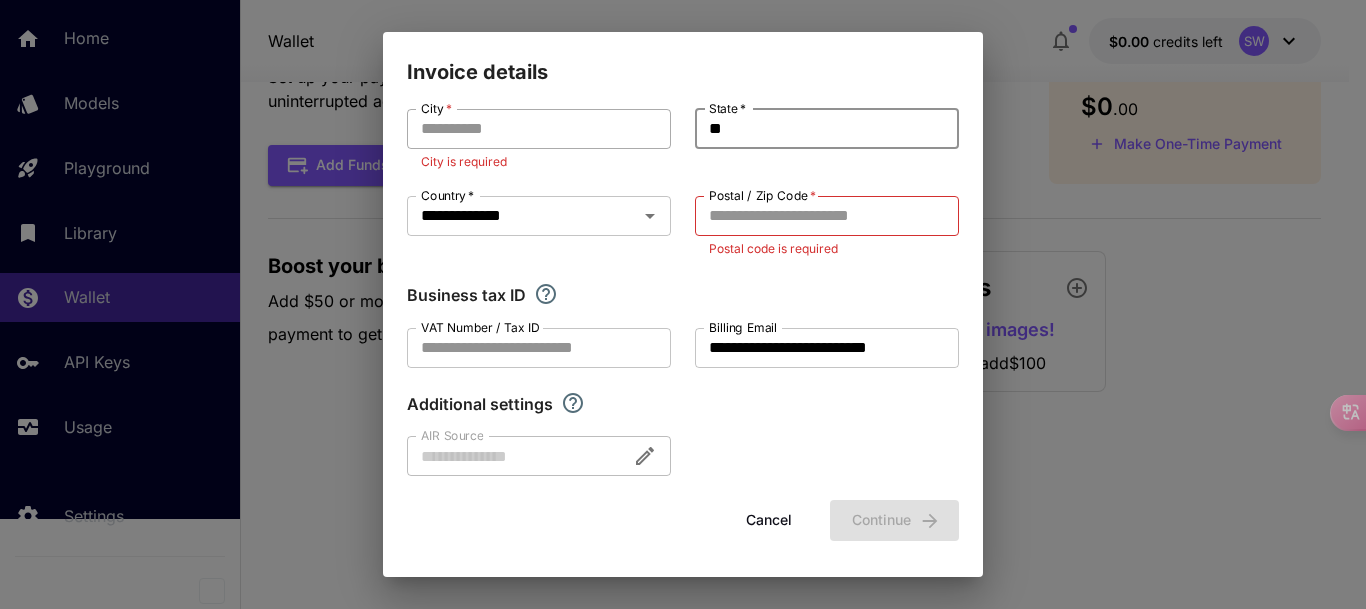 type on "**" 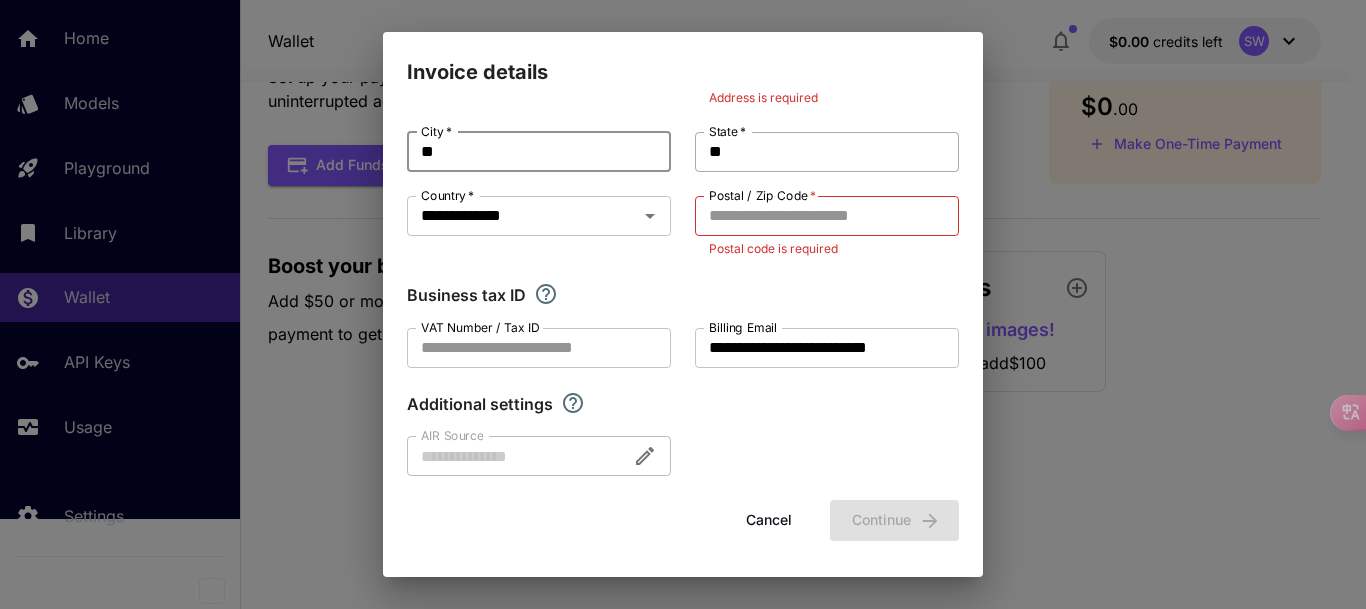 scroll, scrollTop: 0, scrollLeft: 0, axis: both 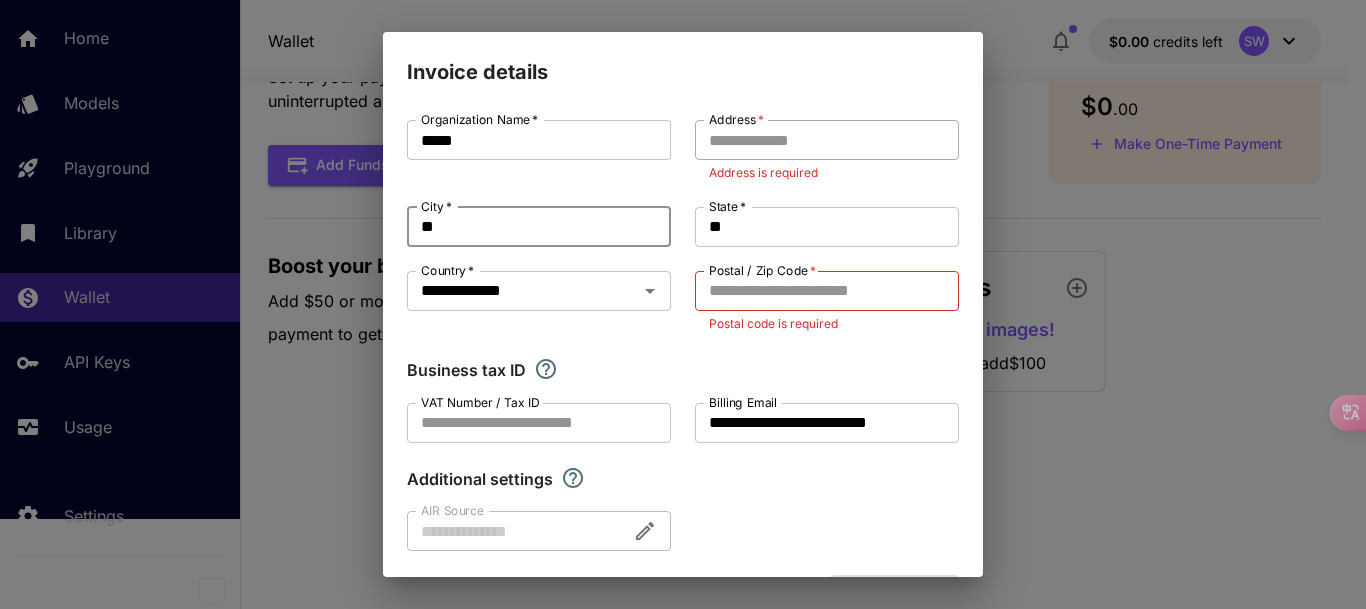 type on "**" 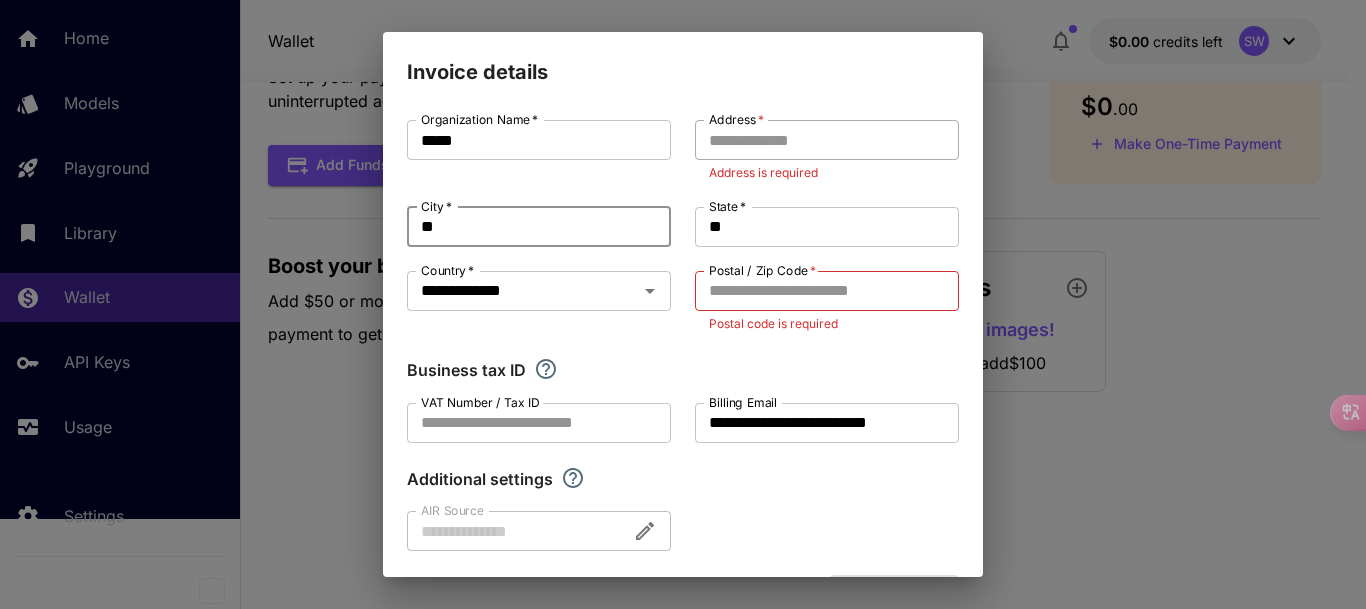 click on "Address   *" at bounding box center [827, 140] 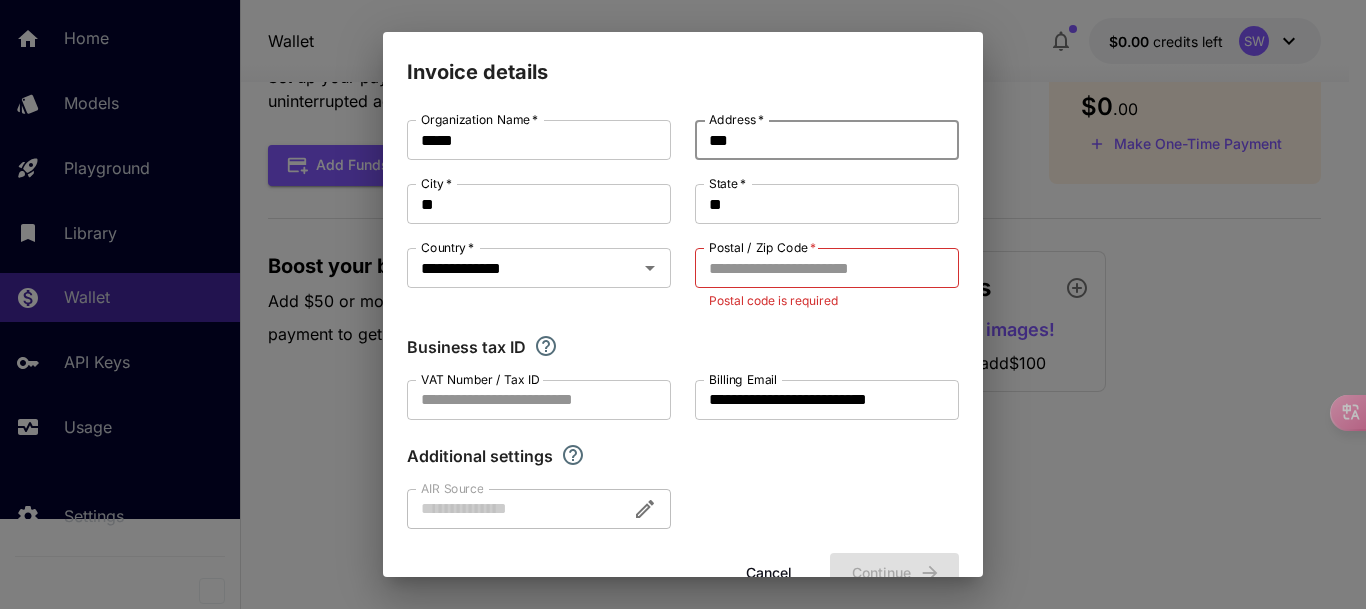 scroll, scrollTop: 52, scrollLeft: 0, axis: vertical 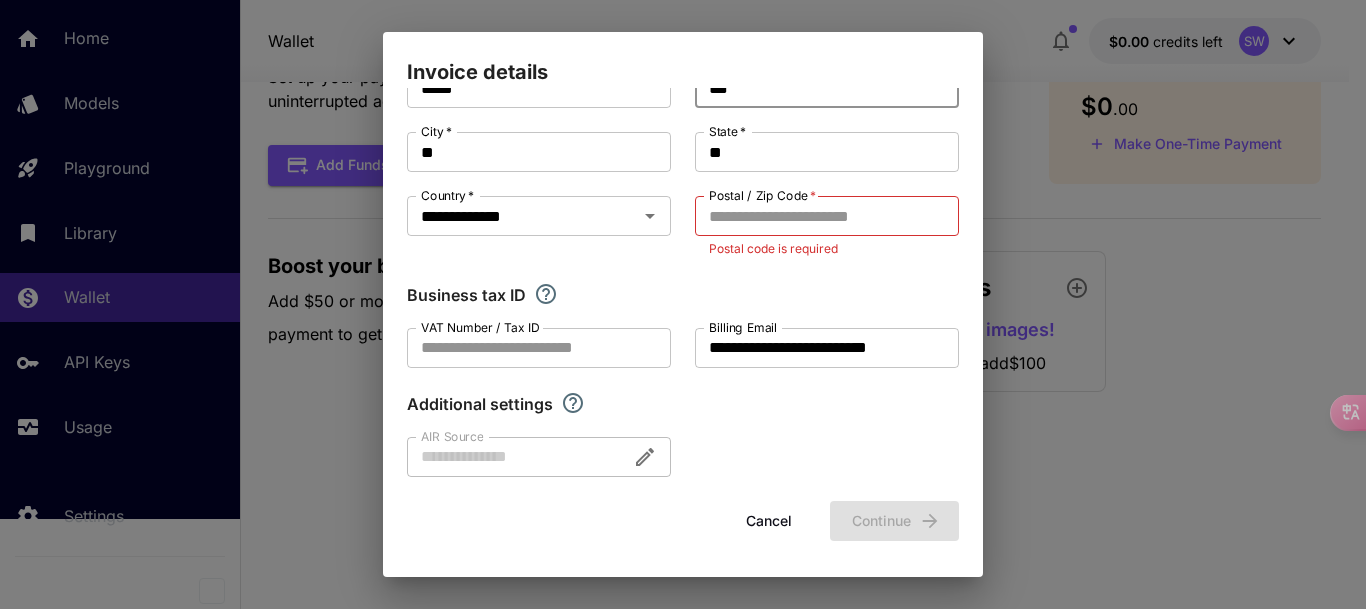 type on "***" 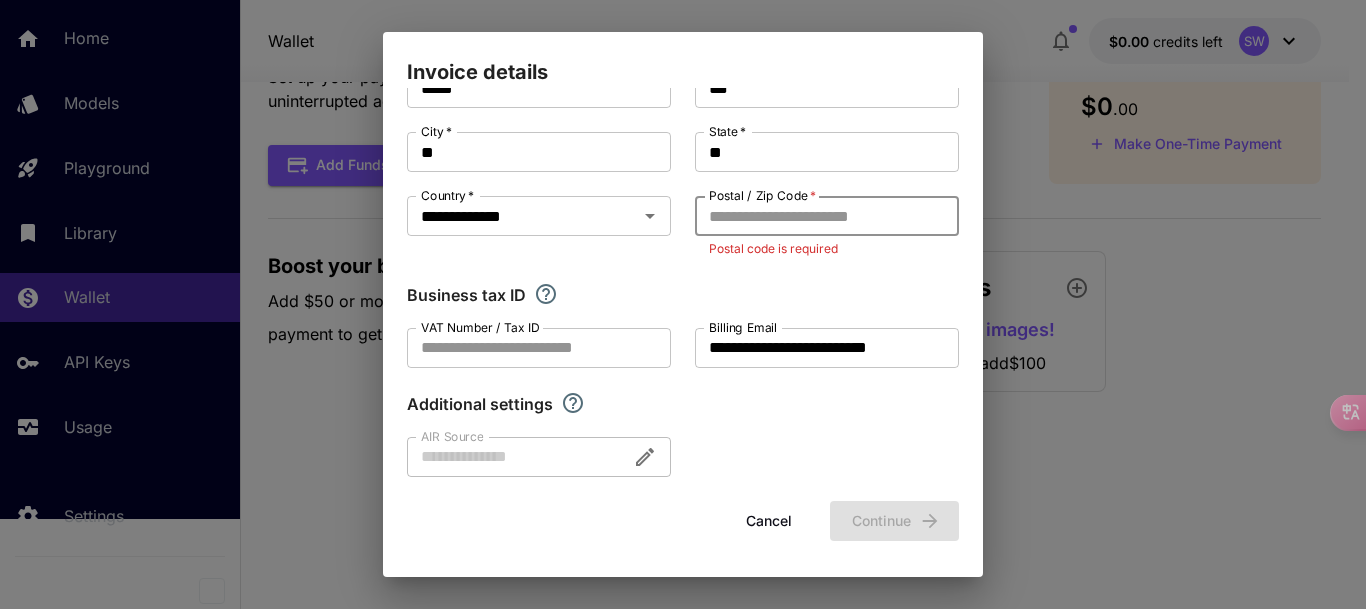 click on "Postal / Zip Code   *" at bounding box center [827, 216] 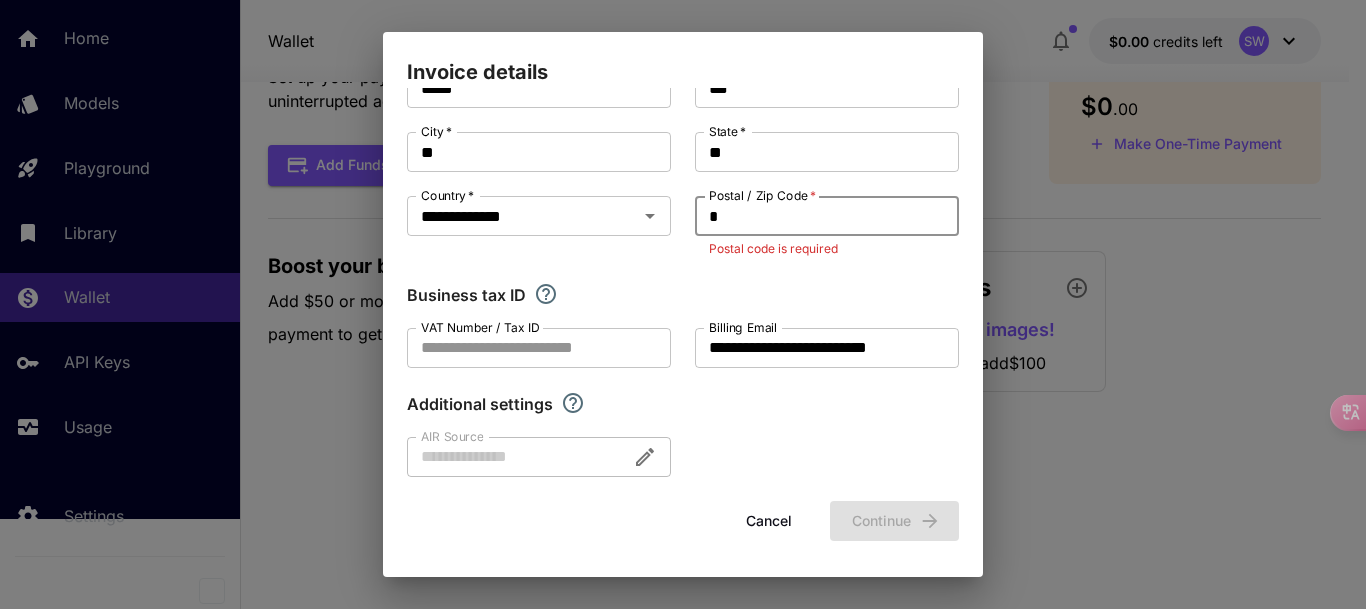 scroll, scrollTop: 32, scrollLeft: 0, axis: vertical 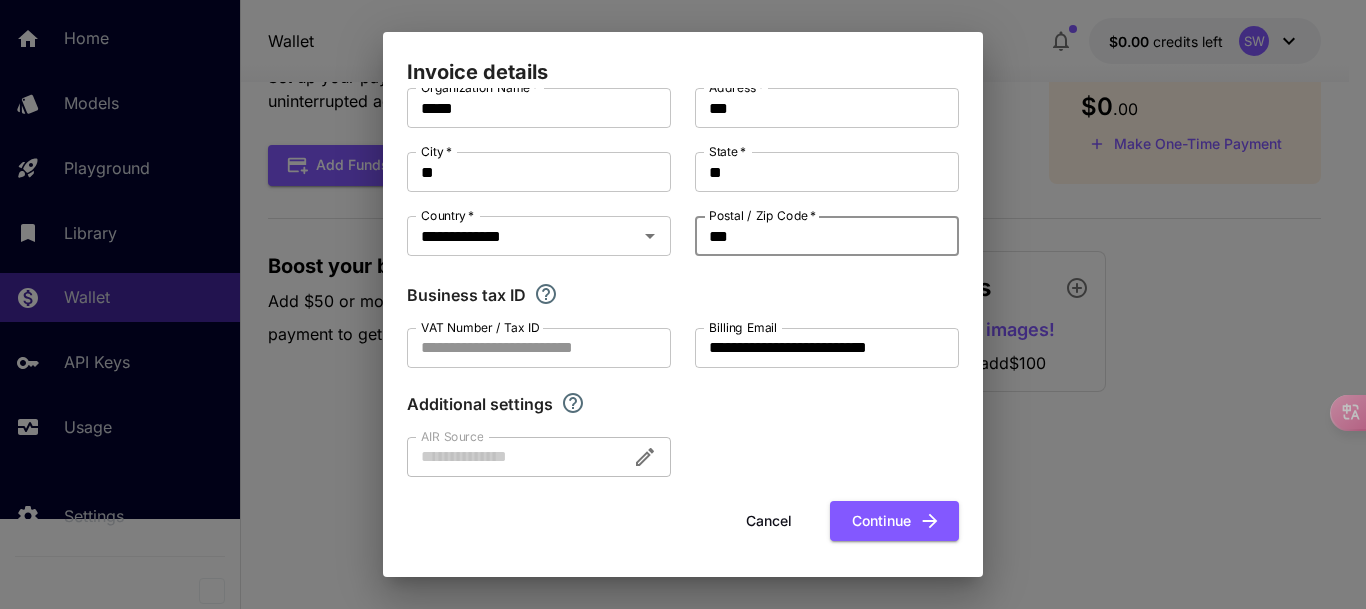 type on "***" 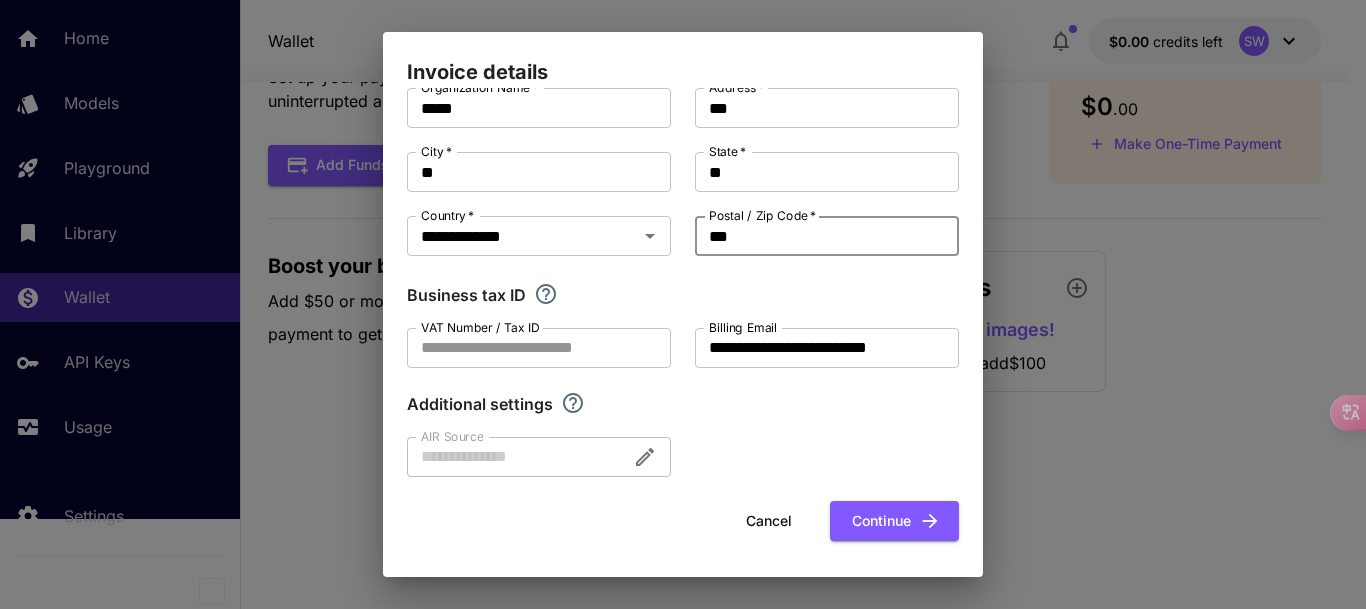 click on "**********" at bounding box center [683, 282] 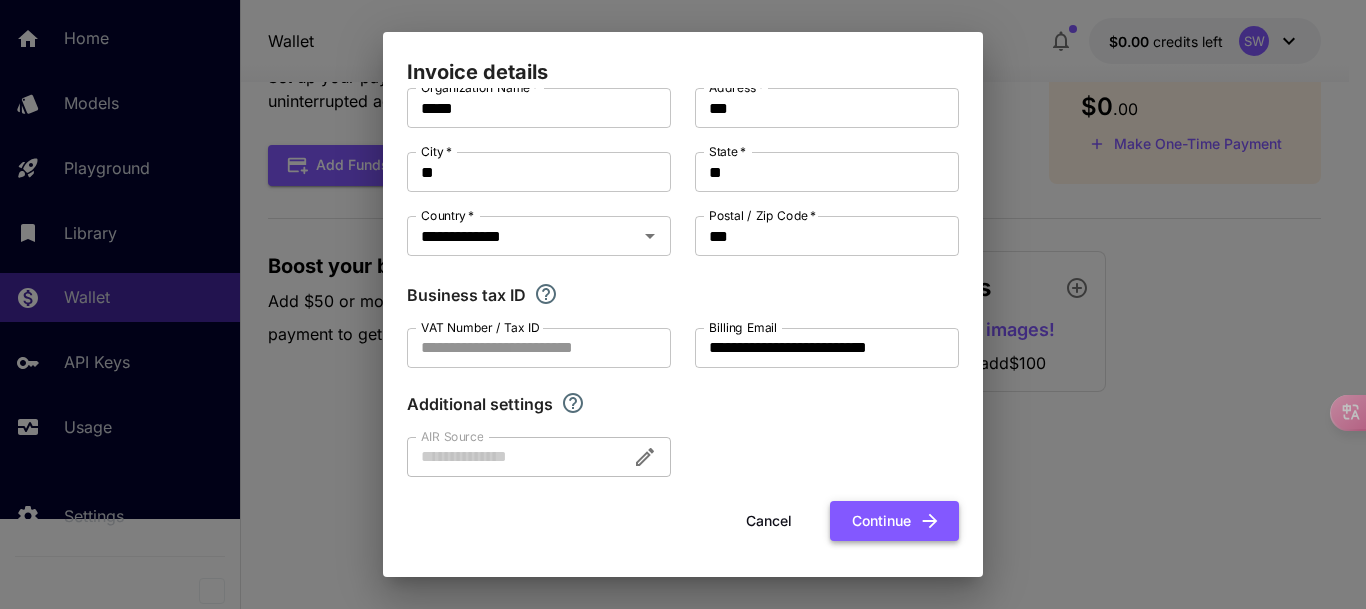 click on "Continue" at bounding box center (894, 521) 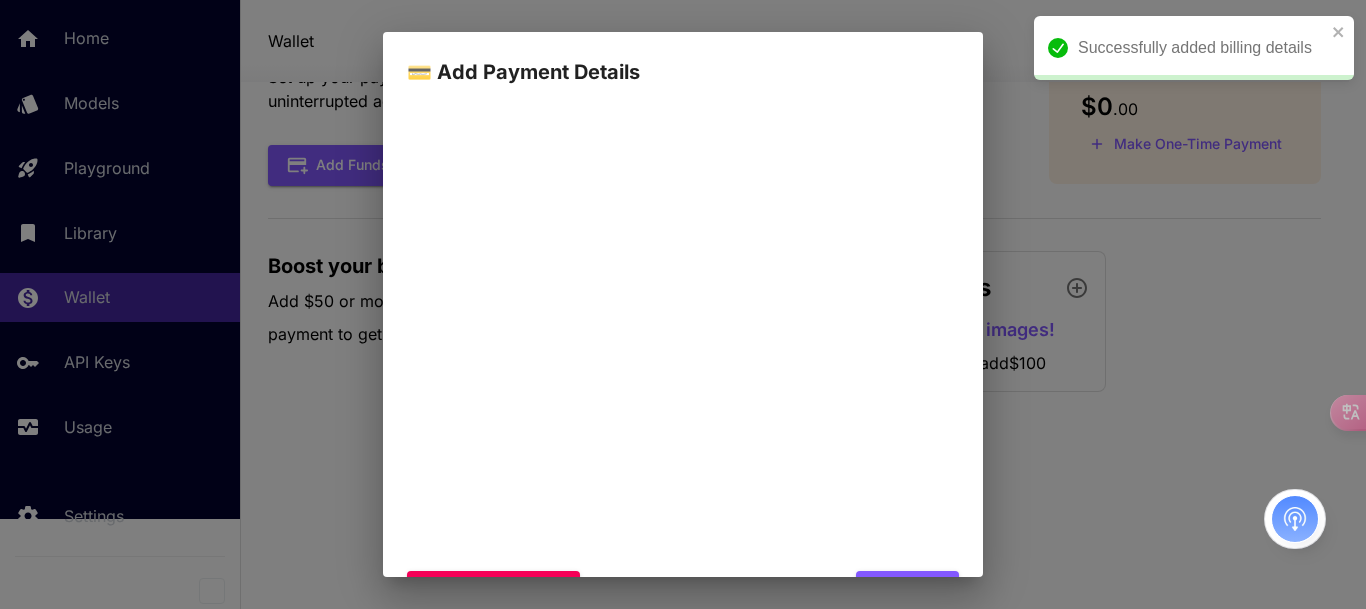 scroll, scrollTop: 300, scrollLeft: 0, axis: vertical 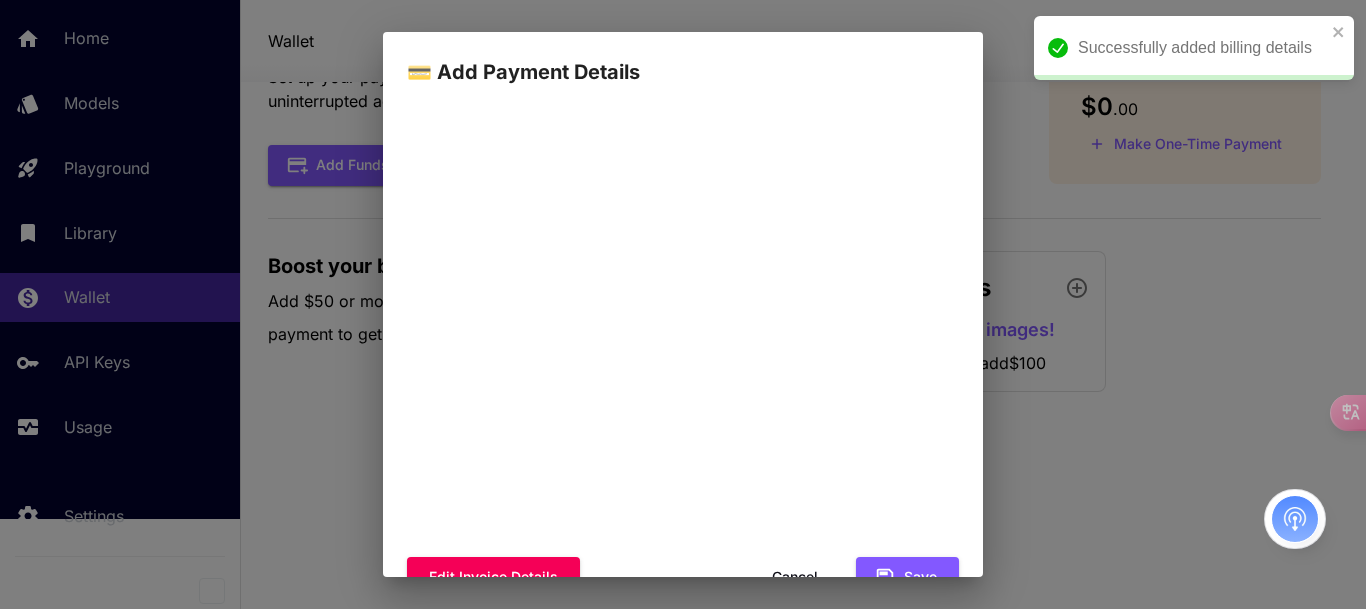 click on "Your card will be securely saved and can be removed at any time. Edit invoice details Cancel Save" at bounding box center (683, 332) 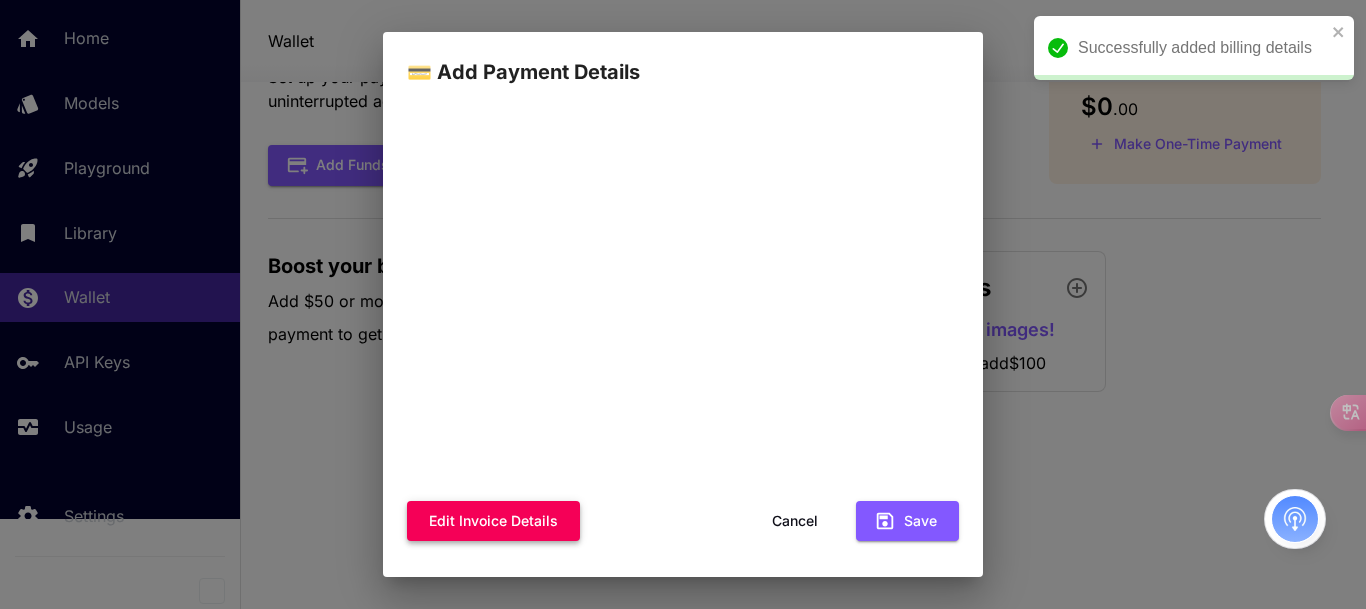 click on "Edit invoice details" at bounding box center [493, 521] 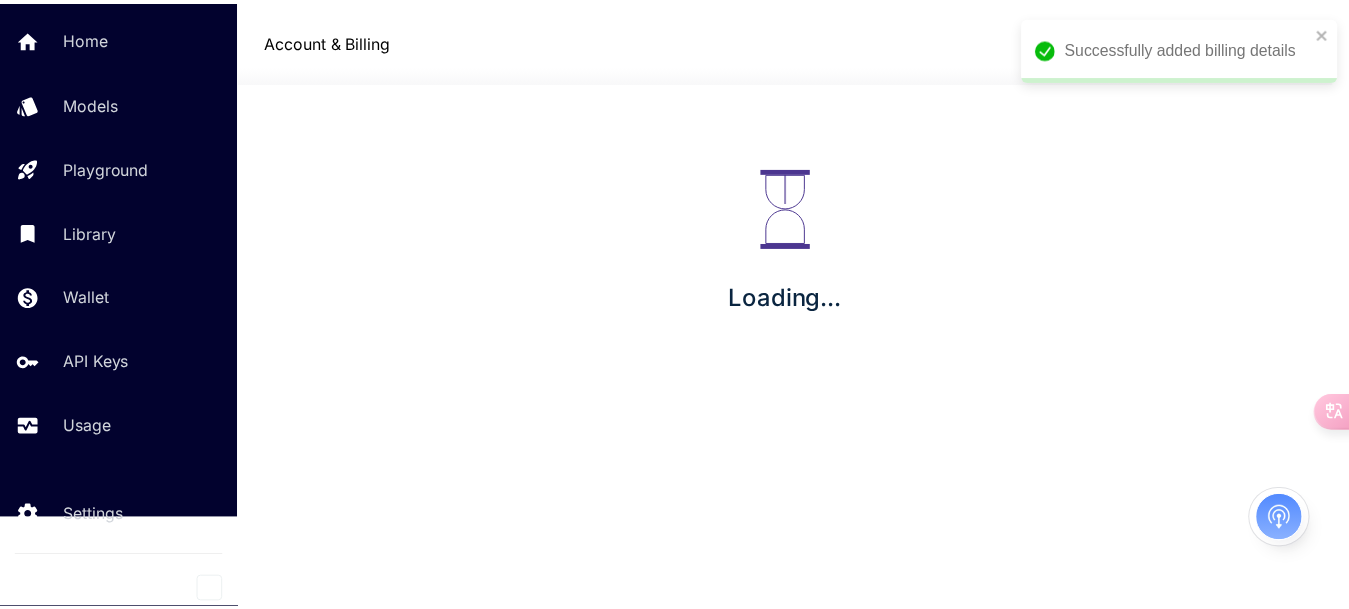scroll, scrollTop: 0, scrollLeft: 0, axis: both 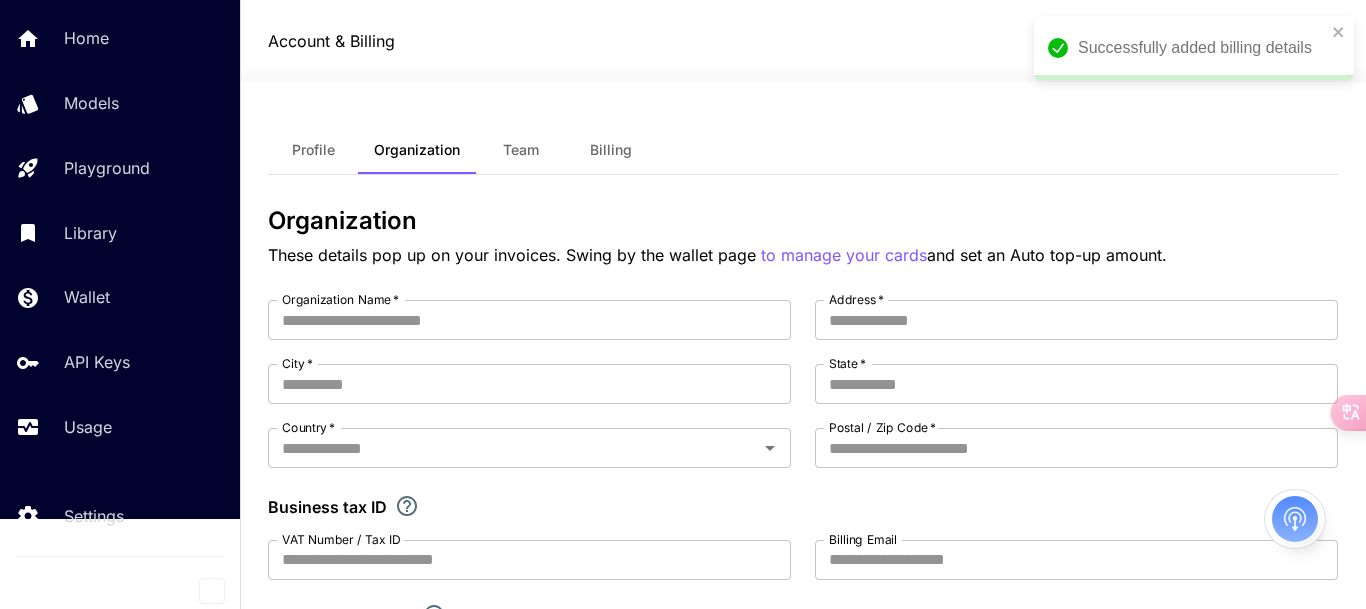 type on "*****" 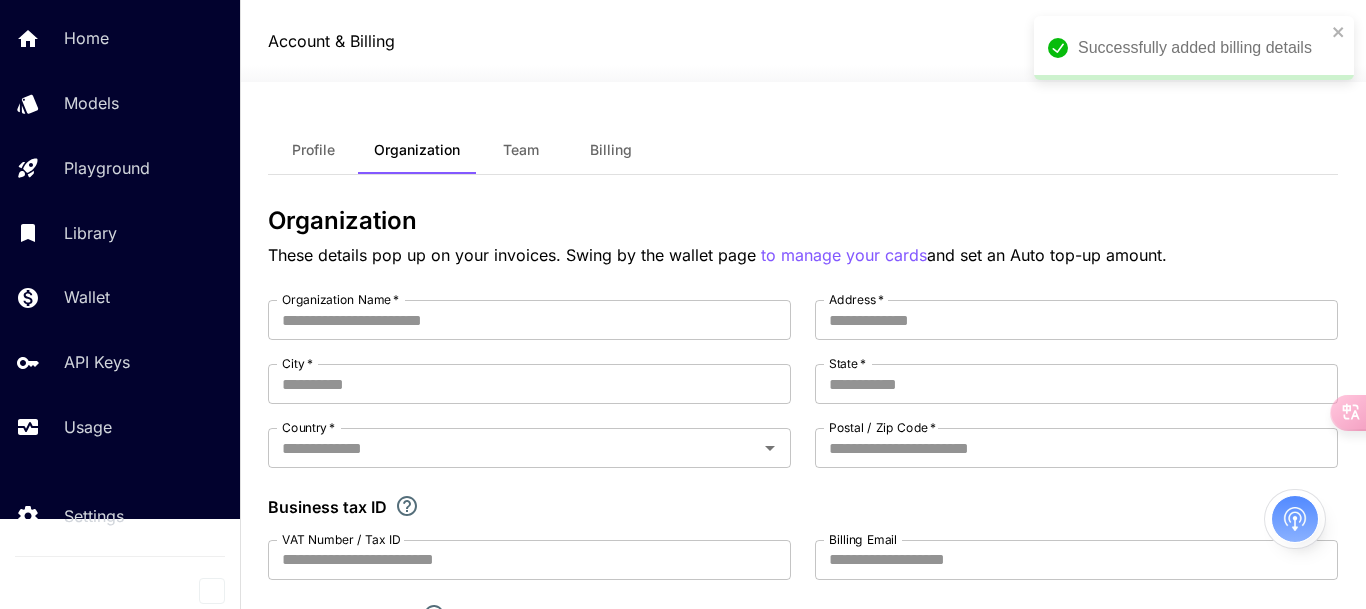 type on "***" 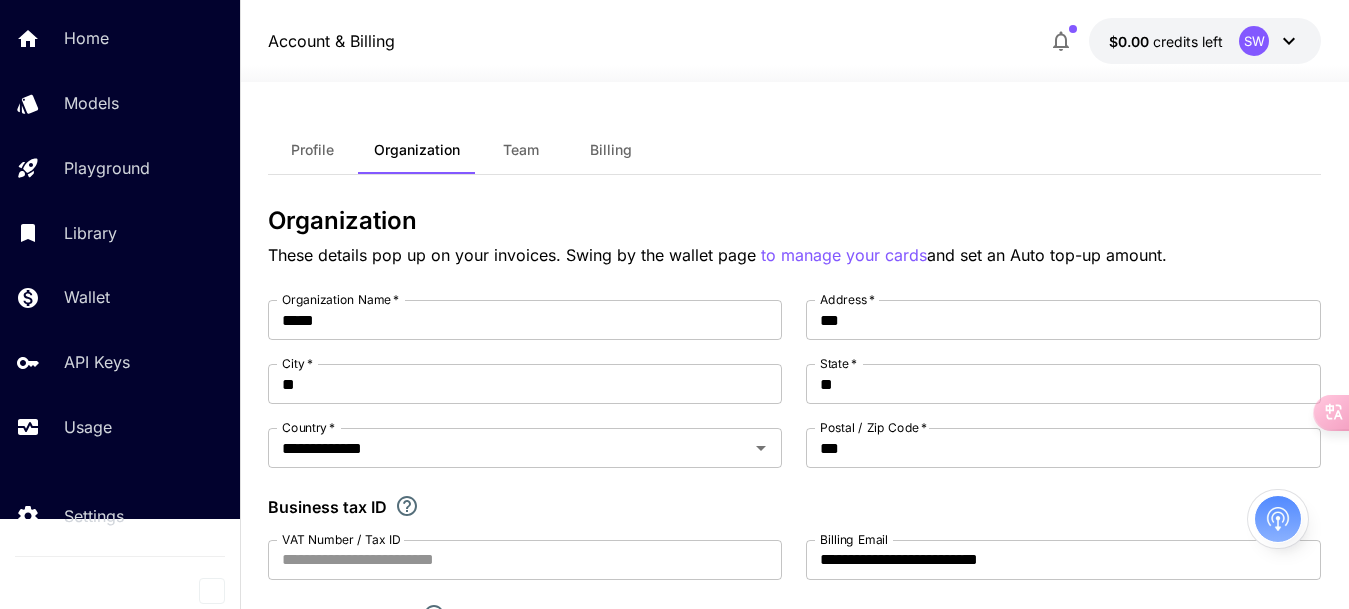 click on "Billing" at bounding box center (611, 150) 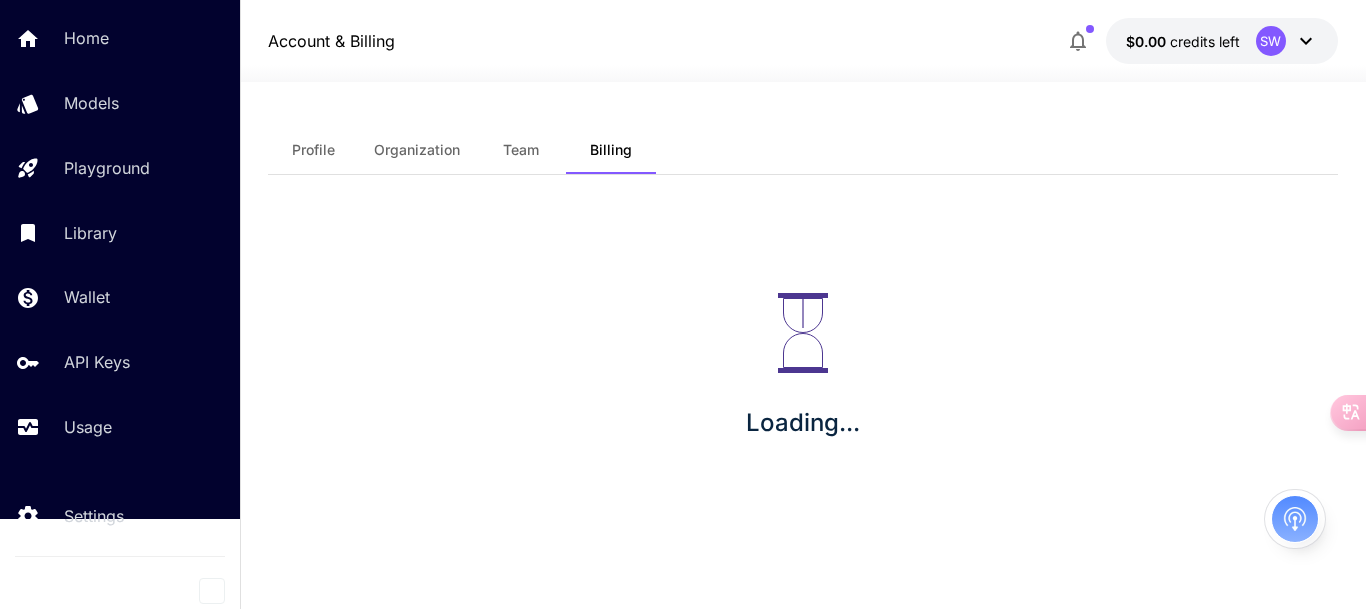 click on "Team" at bounding box center (521, 150) 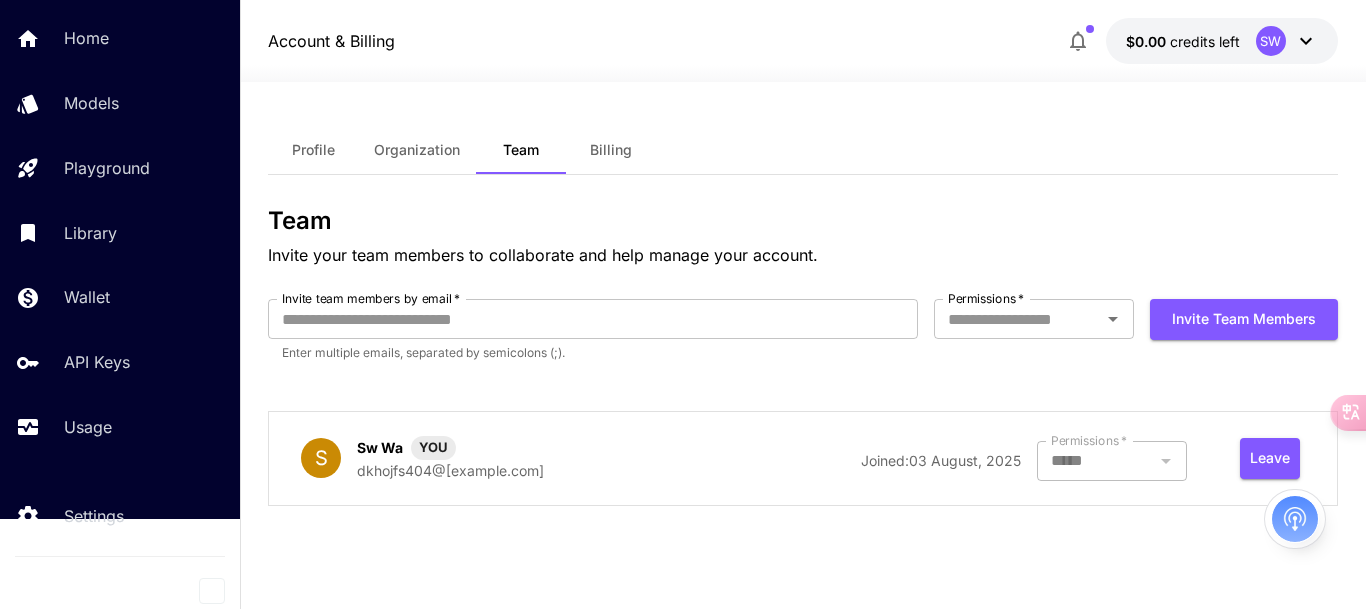 click on "[USERNAME]@[DOMAIN].email" at bounding box center [450, 470] 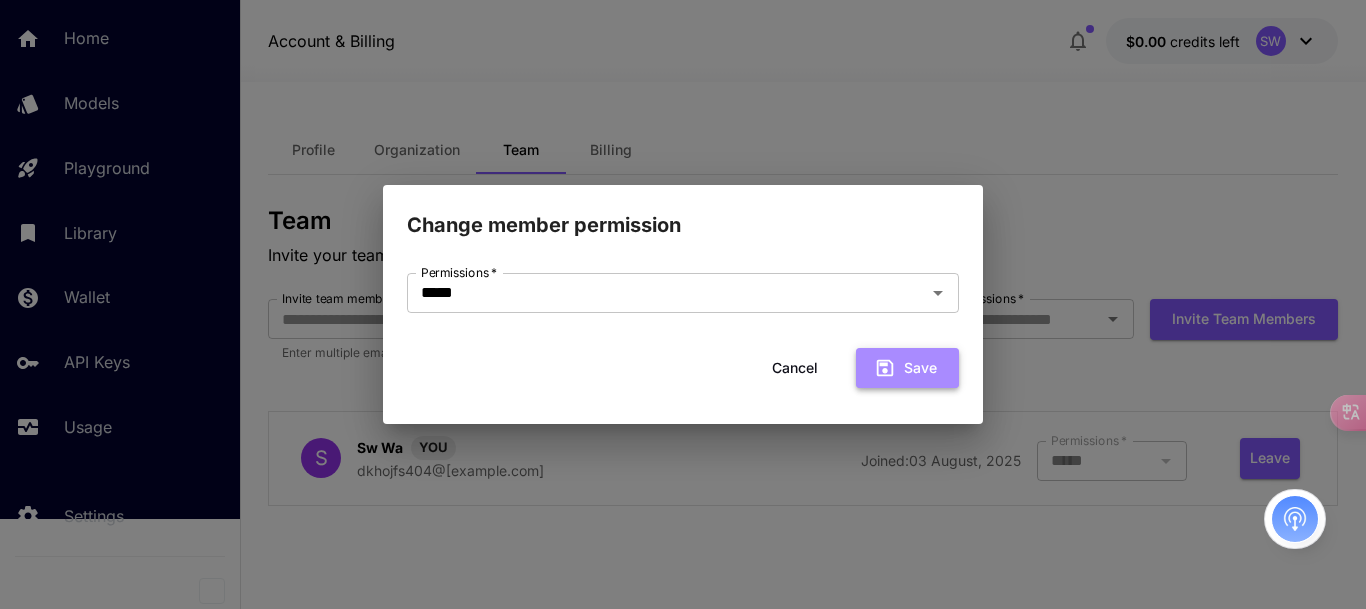 click on "Save" at bounding box center (907, 368) 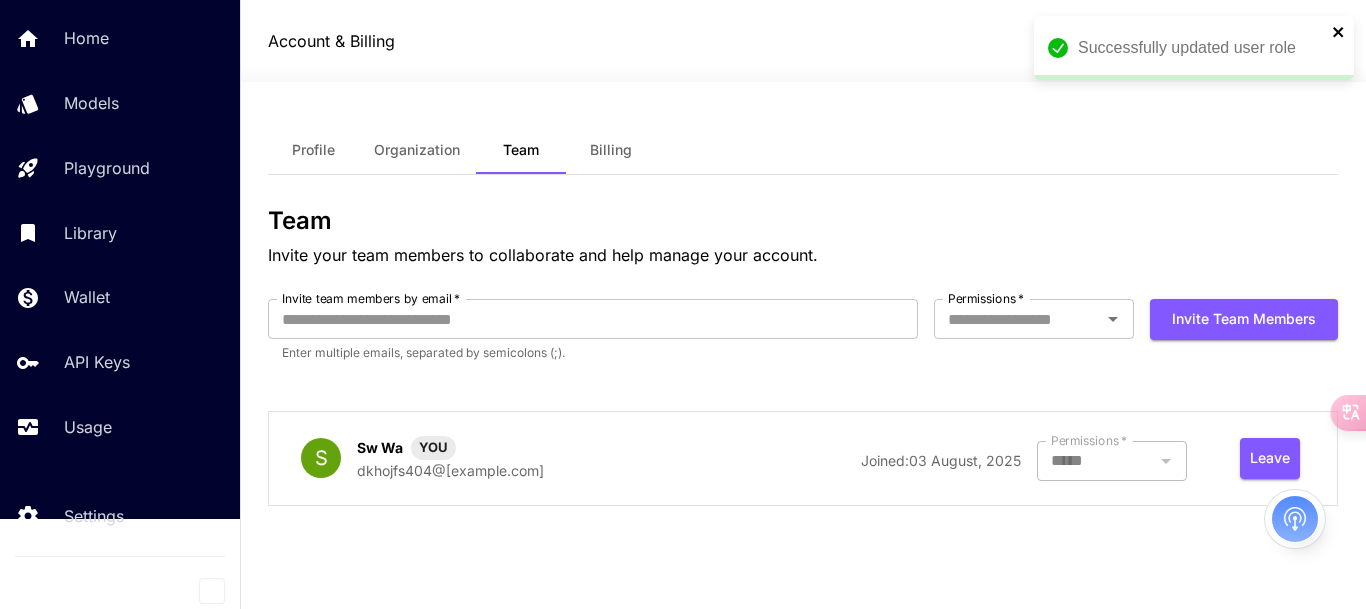 click on "Successfully updated user role" at bounding box center (1194, 48) 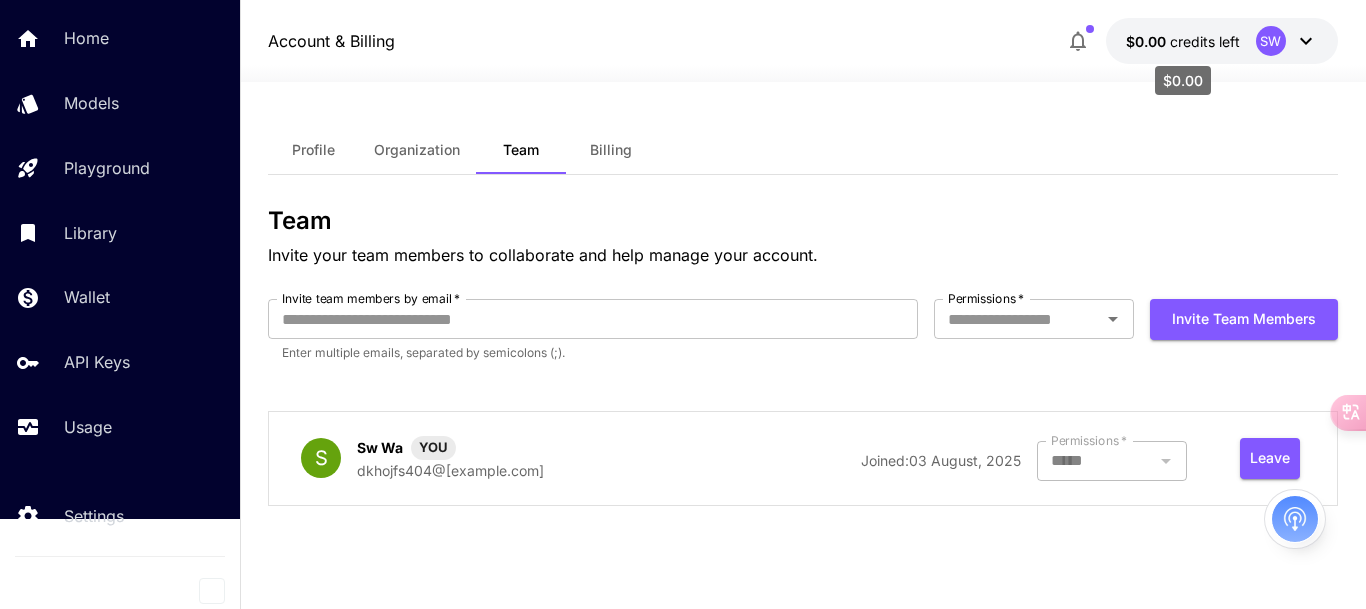 click on "credits left" at bounding box center [1205, 41] 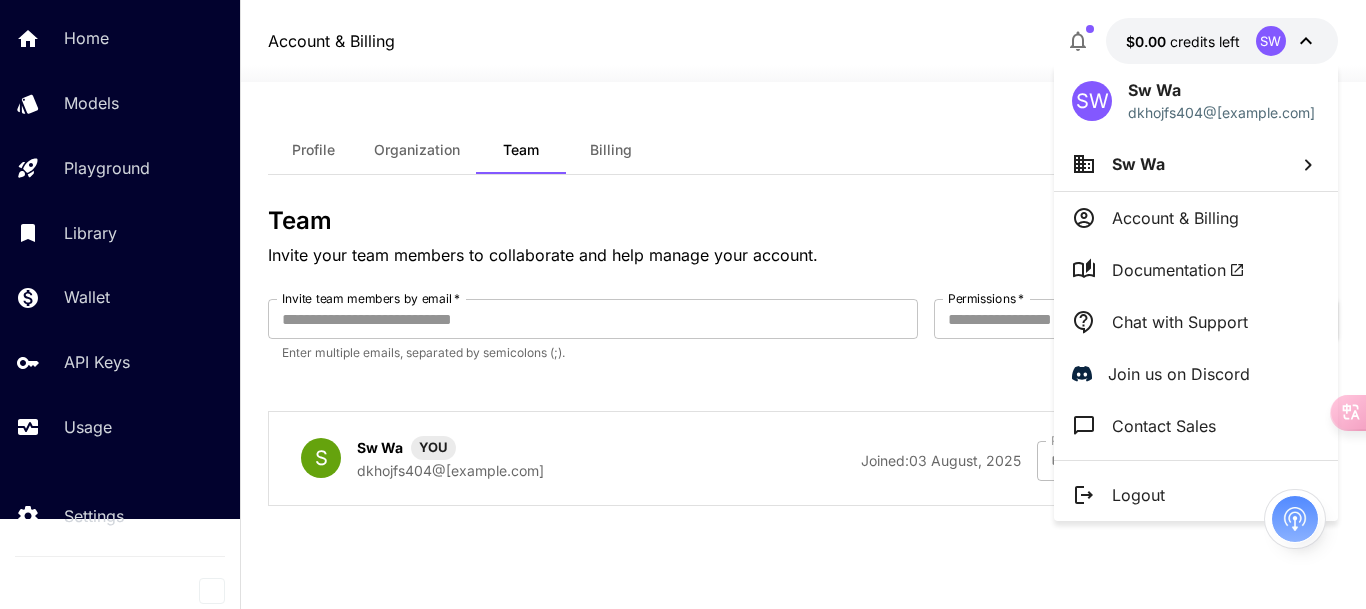 click at bounding box center (683, 304) 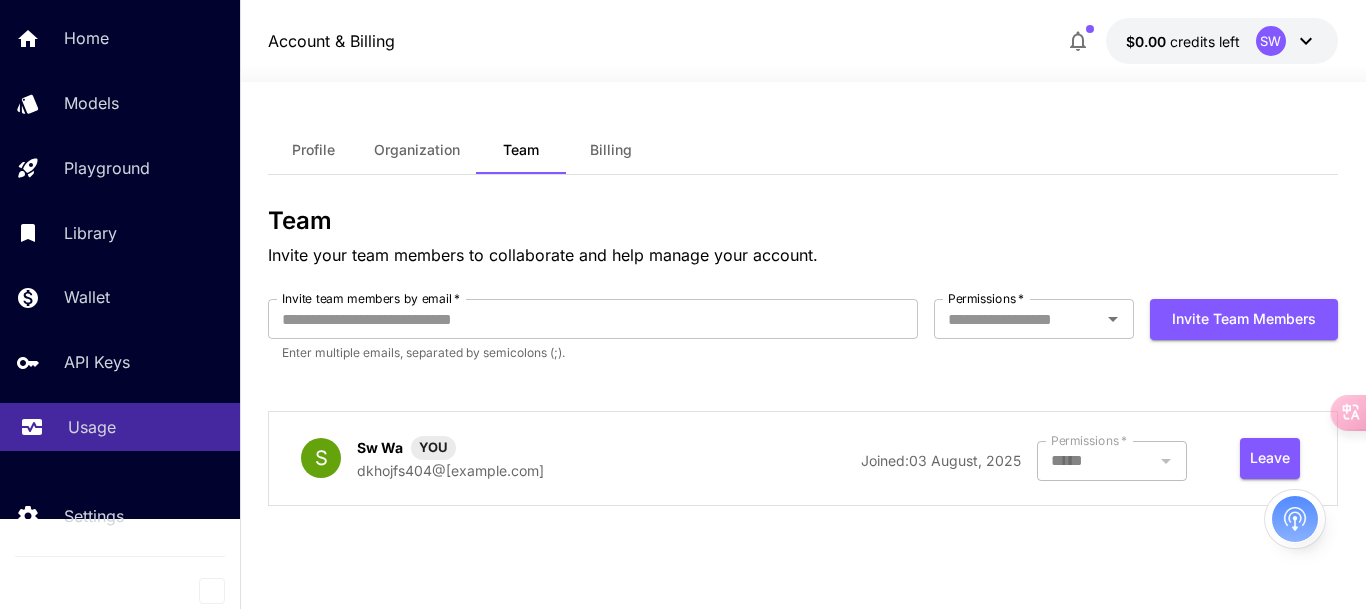 click on "Usage" at bounding box center (146, 427) 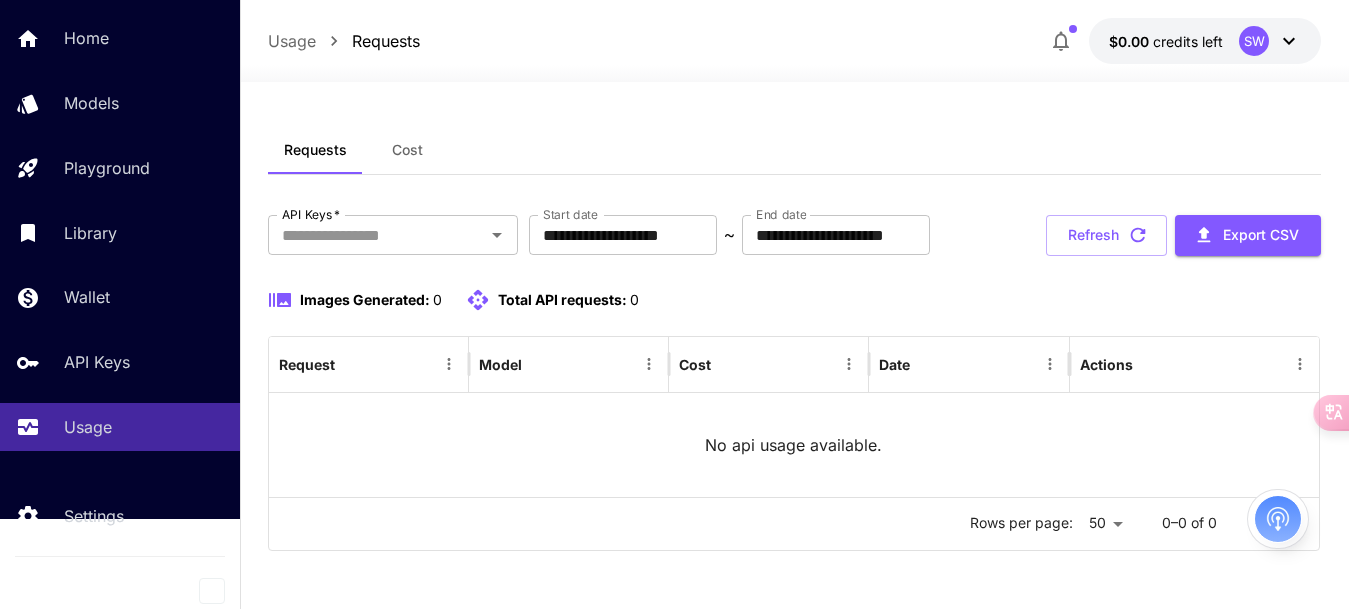 scroll, scrollTop: 66, scrollLeft: 0, axis: vertical 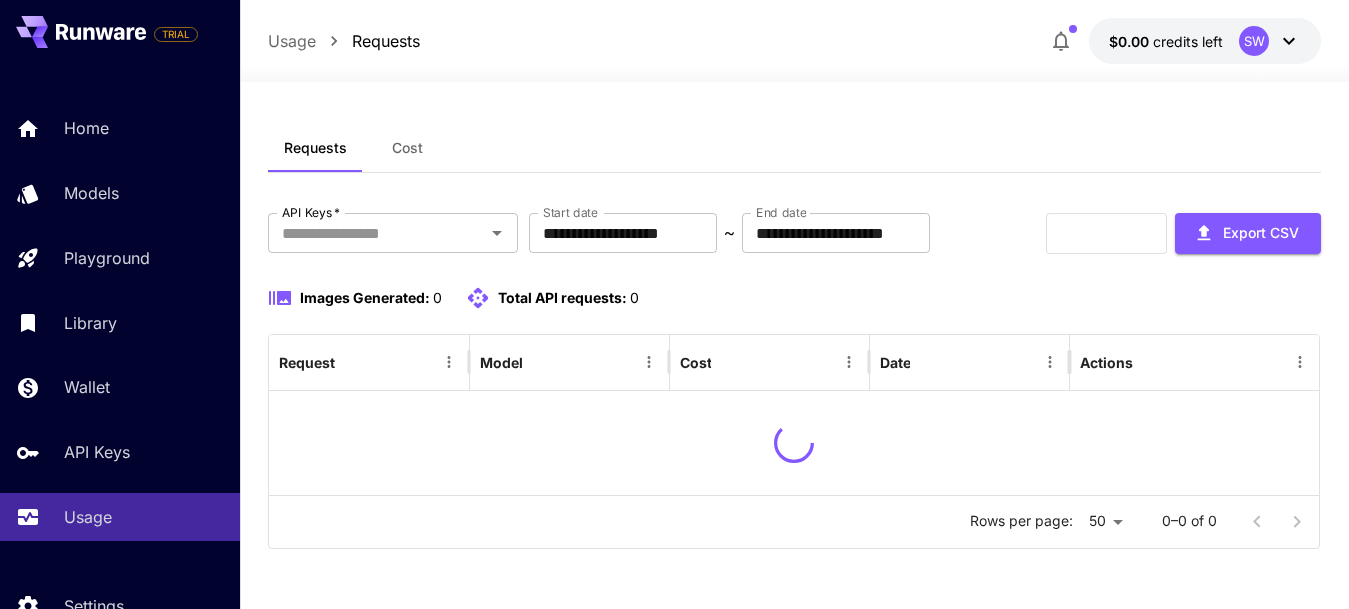 click on "credits left" at bounding box center (1188, 41) 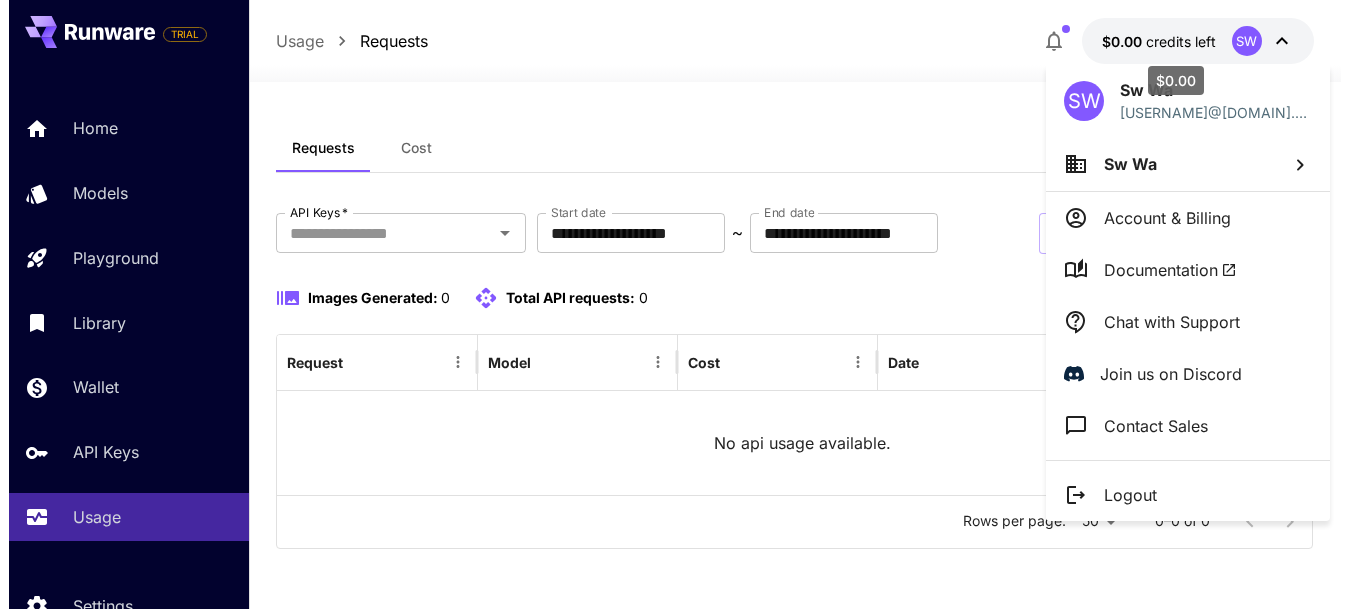 scroll, scrollTop: 2, scrollLeft: 0, axis: vertical 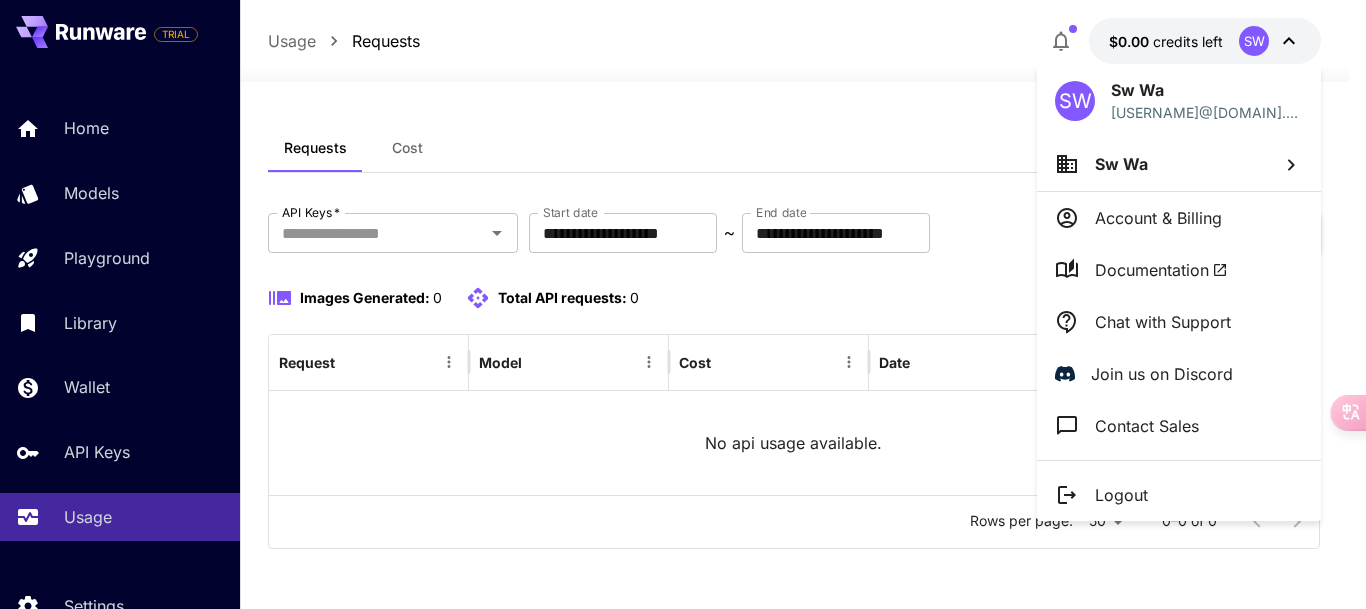 click at bounding box center (683, 304) 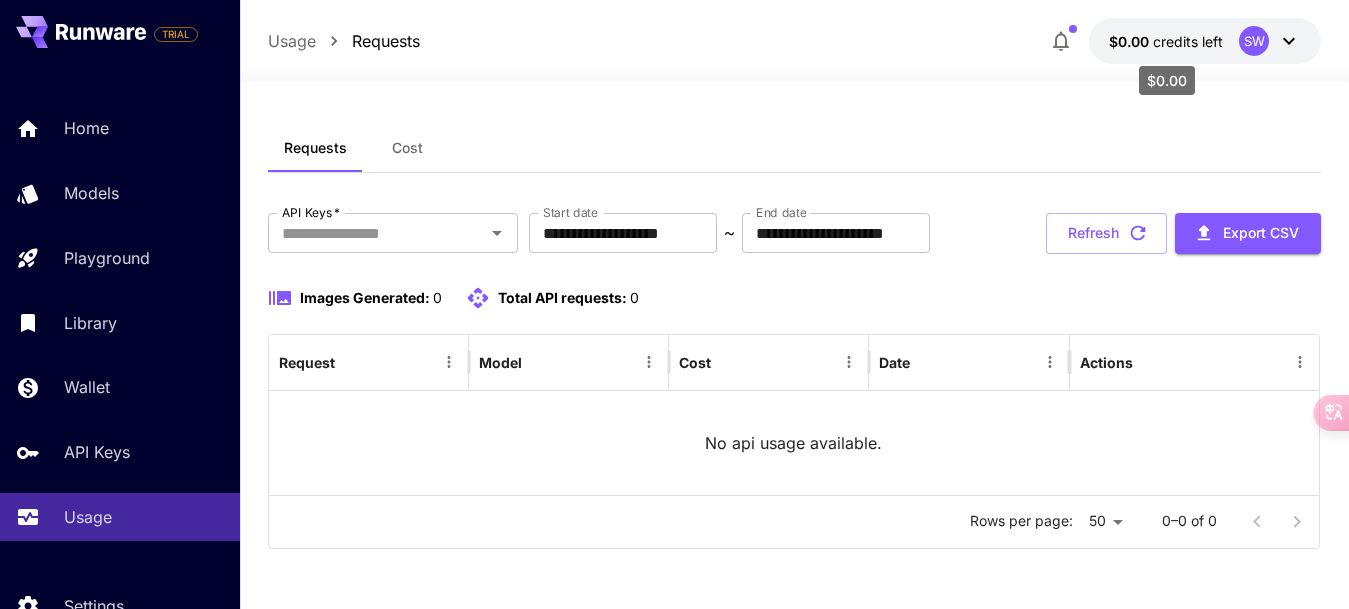 click on "$0.00" at bounding box center [1131, 41] 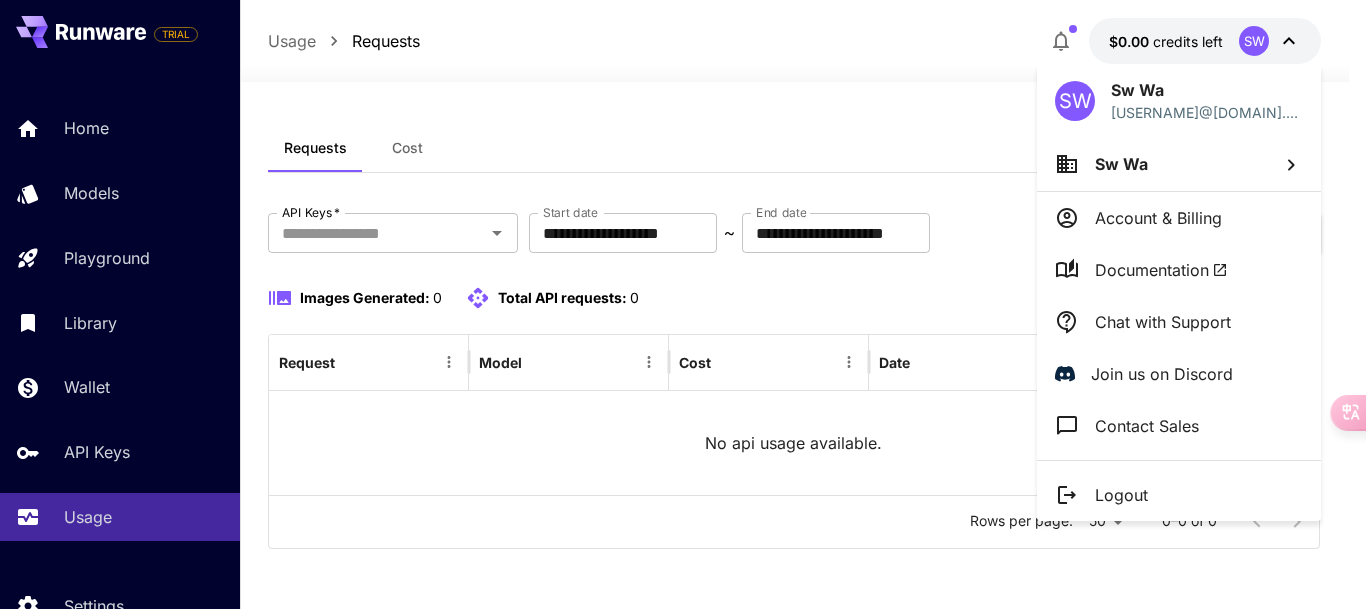 click at bounding box center (683, 304) 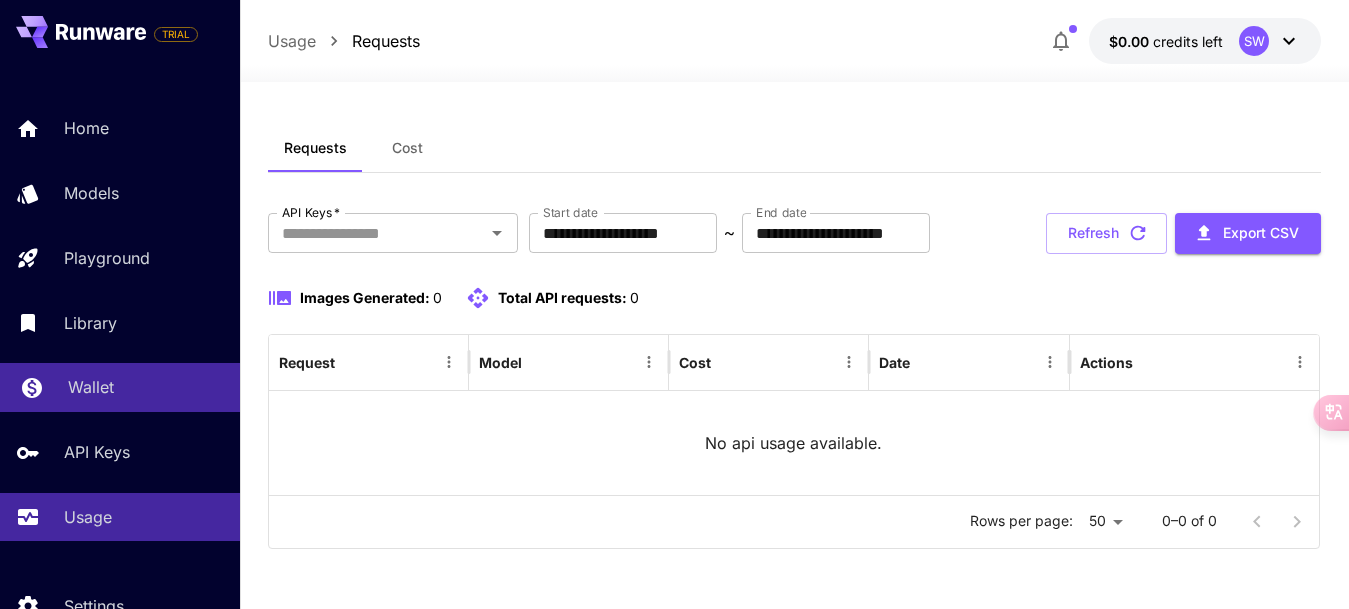 click on "Wallet" at bounding box center [91, 387] 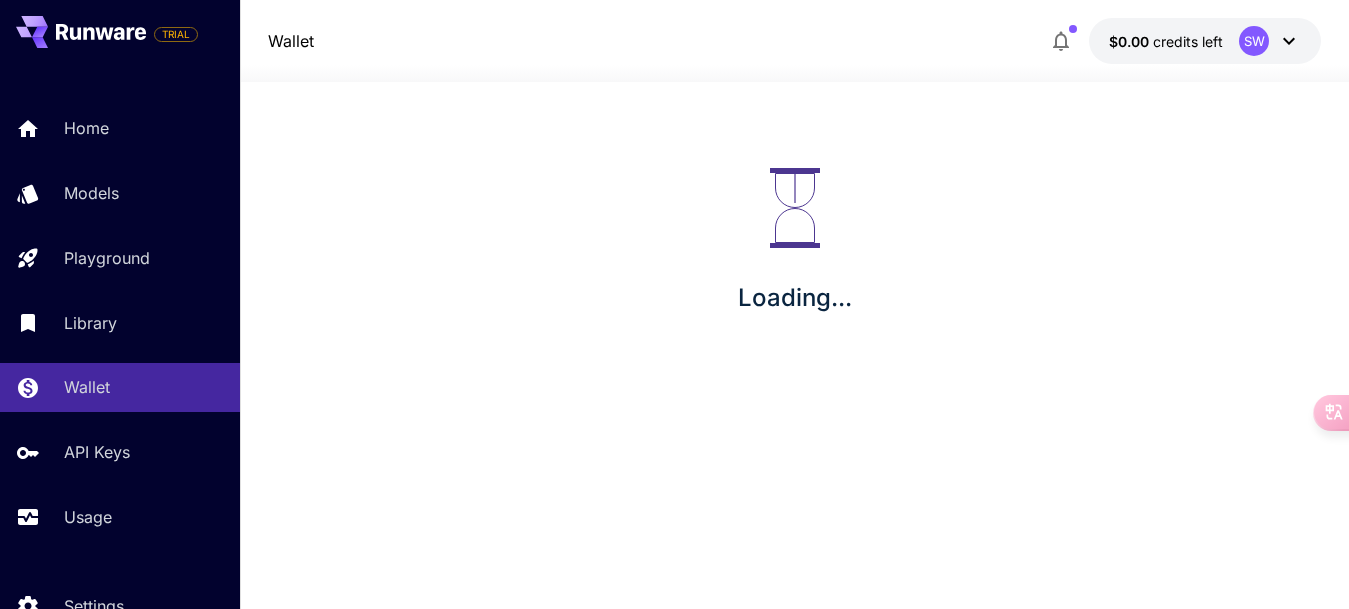 scroll, scrollTop: 0, scrollLeft: 0, axis: both 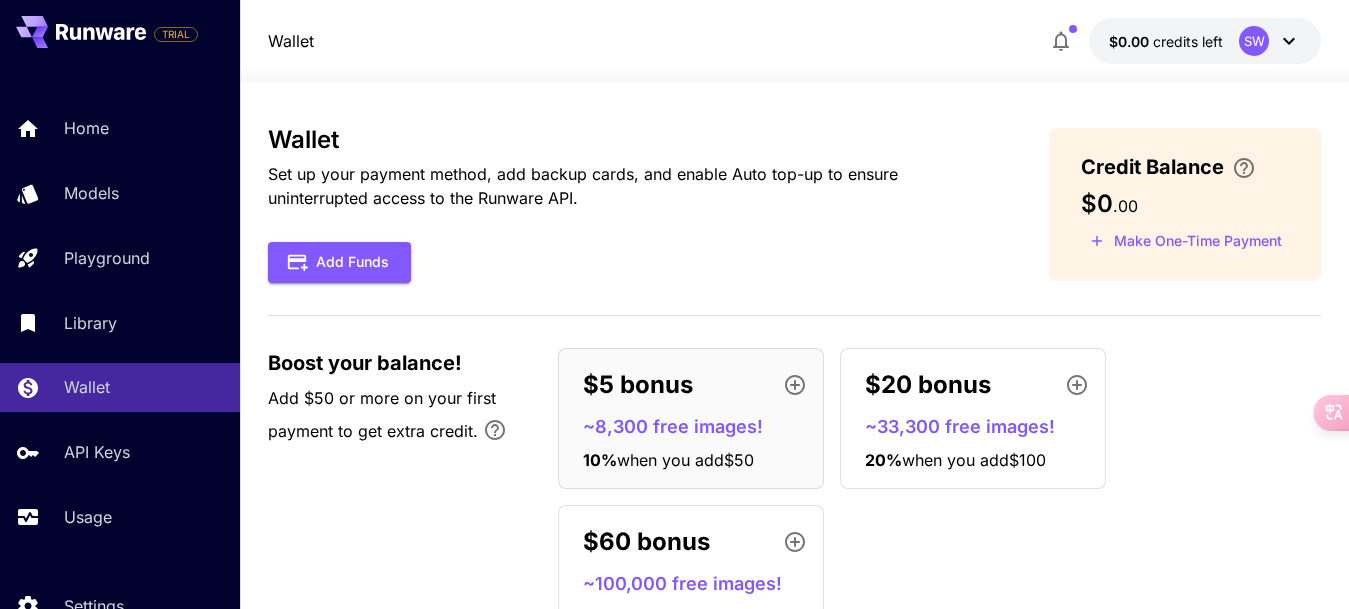 click on "Wallet" at bounding box center (627, 140) 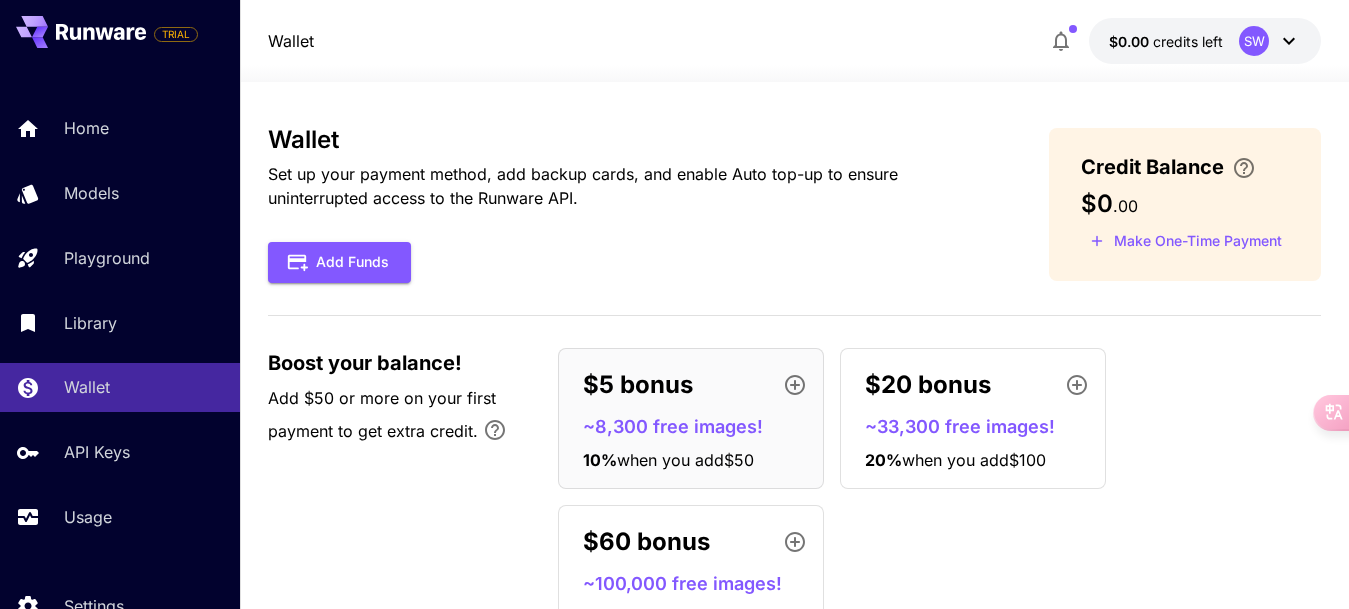 click on "Wallet Set up your payment method, add backup cards, and enable Auto top-up to ensure uninterrupted access to the Runware API. Add Funds Credit Balance $0 . 00 Make One-Time Payment Boost your balance! Add $50 or more on your first payment to get extra credit. $5 bonus ~8,300 free images!   10 %  when you add  $50 $20 bonus ~33,300 free images!   20 %  when you add  $100 $60 bonus ~100,000 free images!   30 %  when you add  $200" at bounding box center [795, 394] 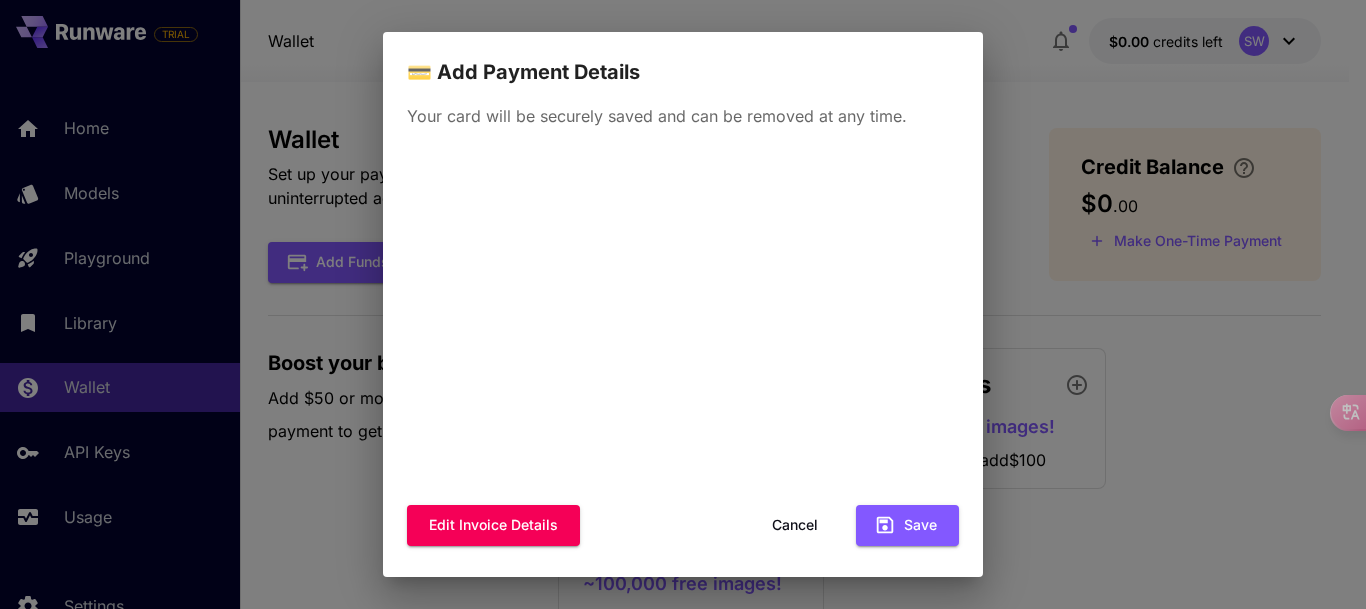 click on "💳 Add Payment Details Your card will be securely saved and can be removed at any time. Edit invoice details Cancel Save" at bounding box center [683, 304] 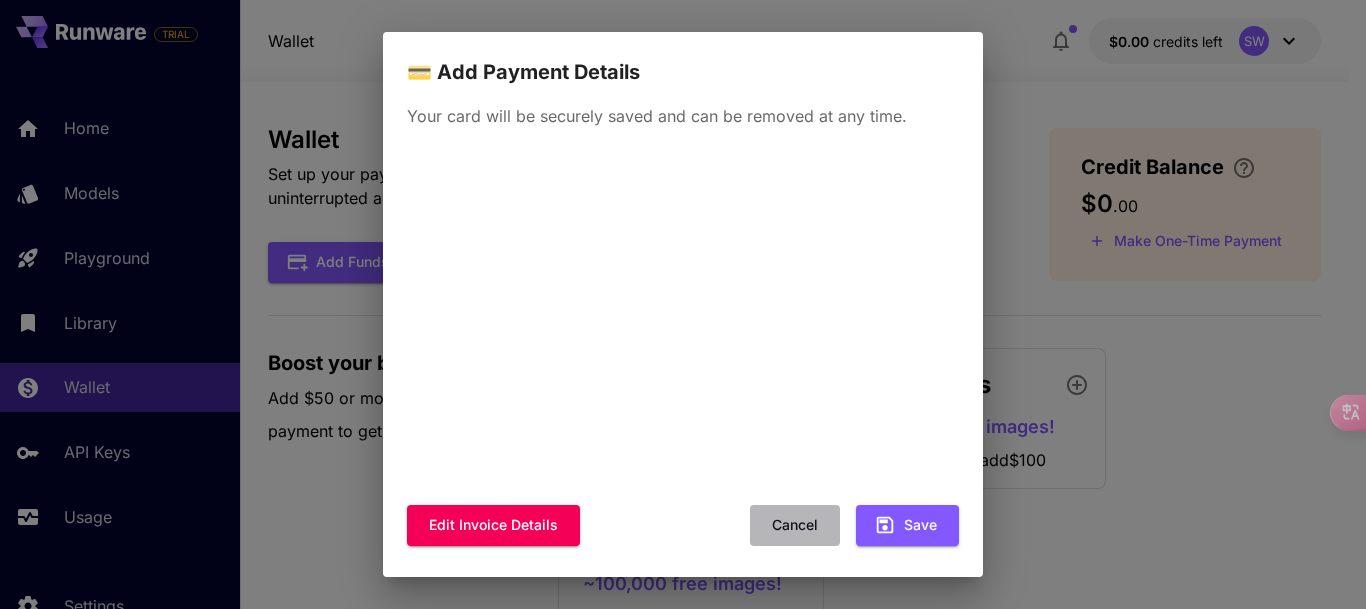 click on "Cancel" at bounding box center [795, 525] 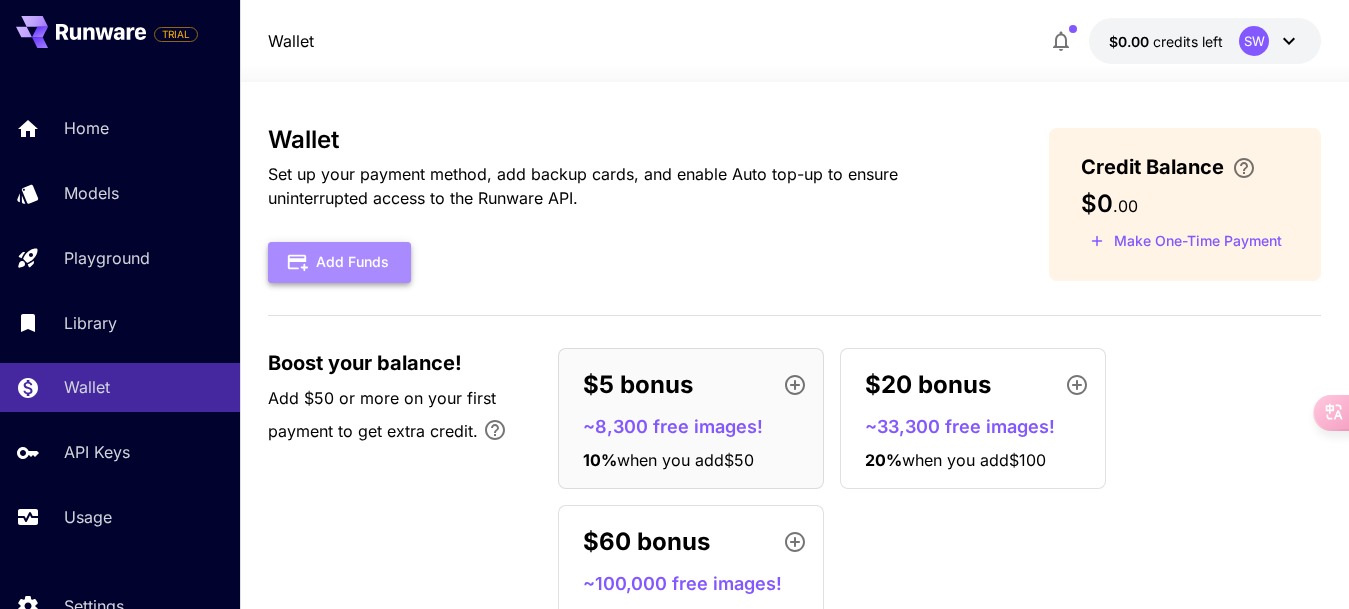 click on "Add Funds" at bounding box center [339, 262] 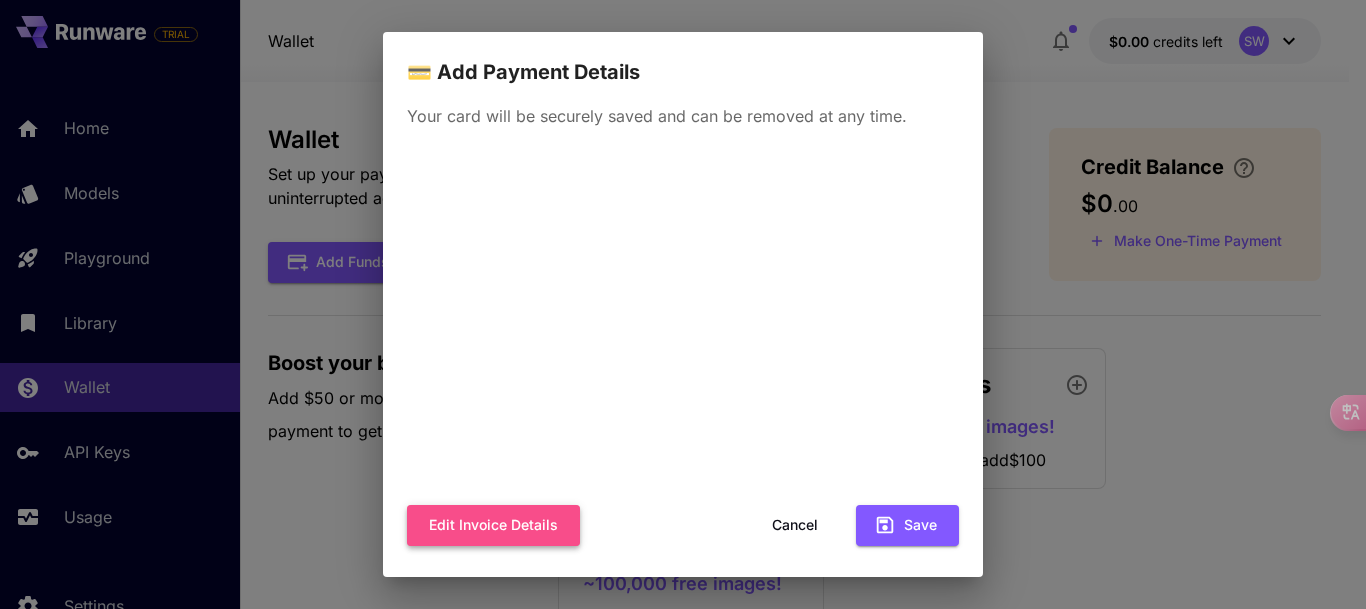 click on "Edit invoice details" at bounding box center (493, 525) 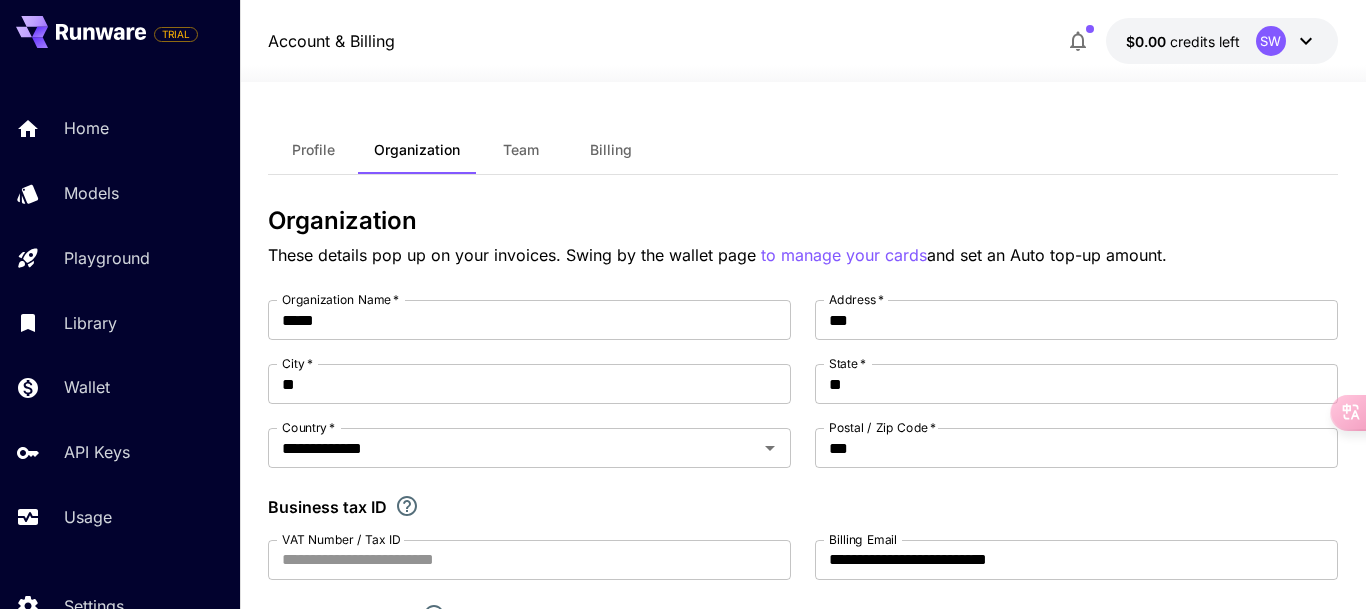 type on "**********" 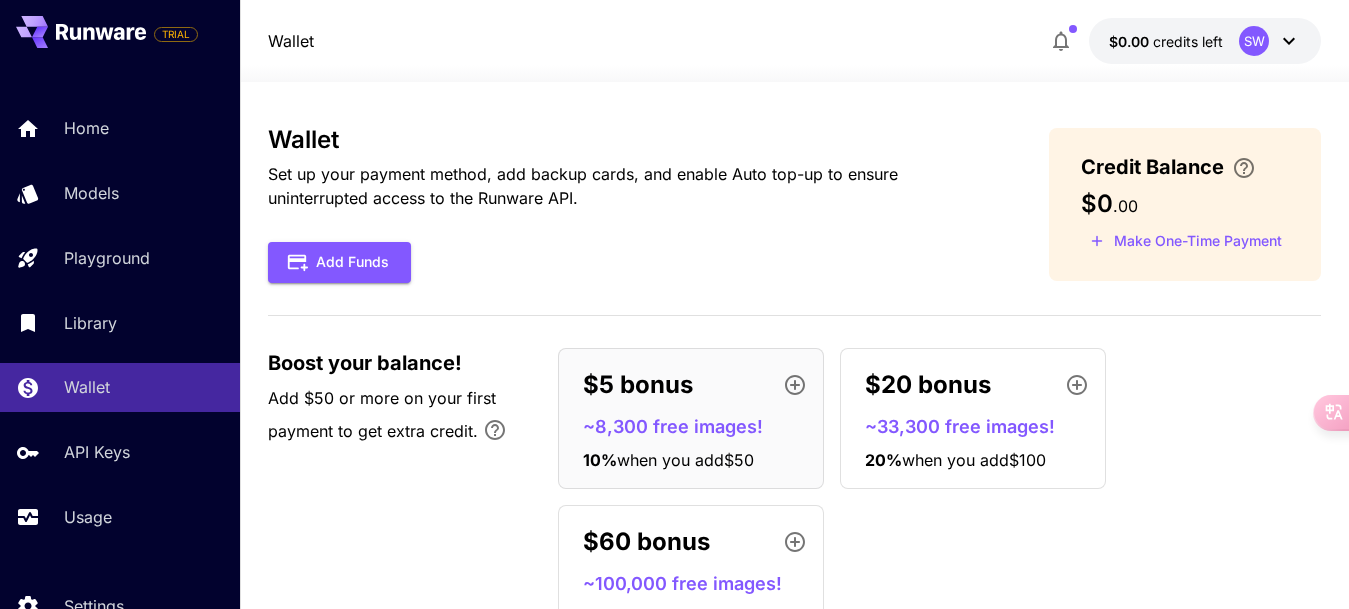 click at bounding box center [794, 70] 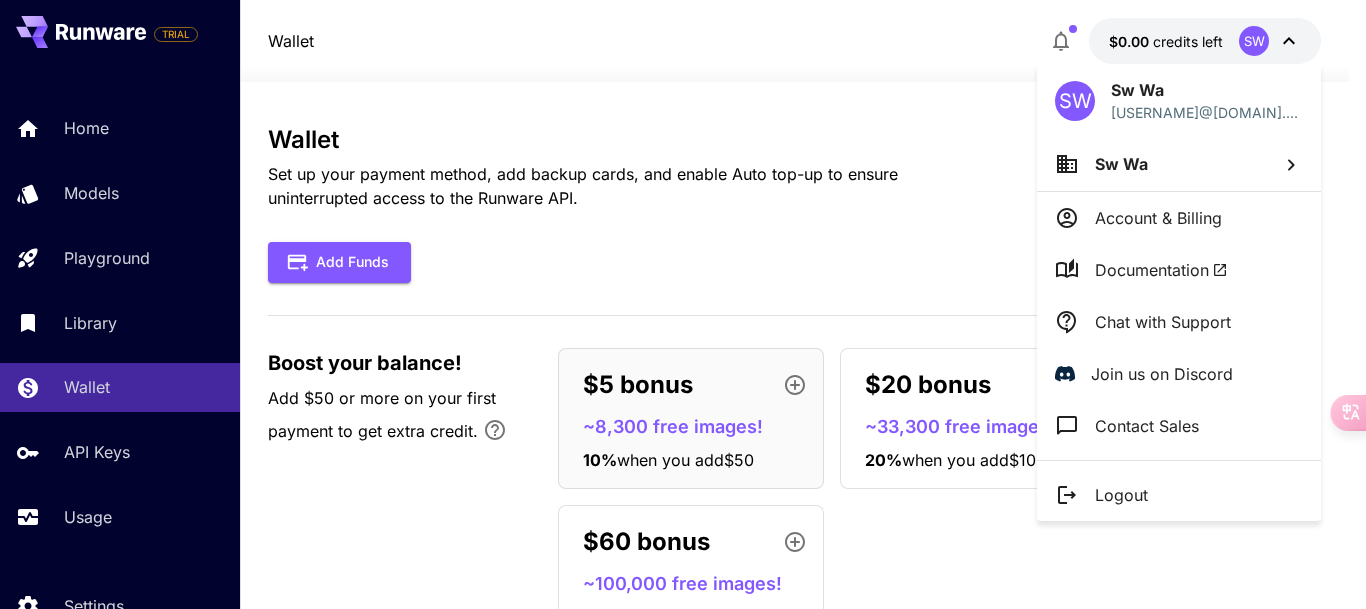 click at bounding box center (683, 304) 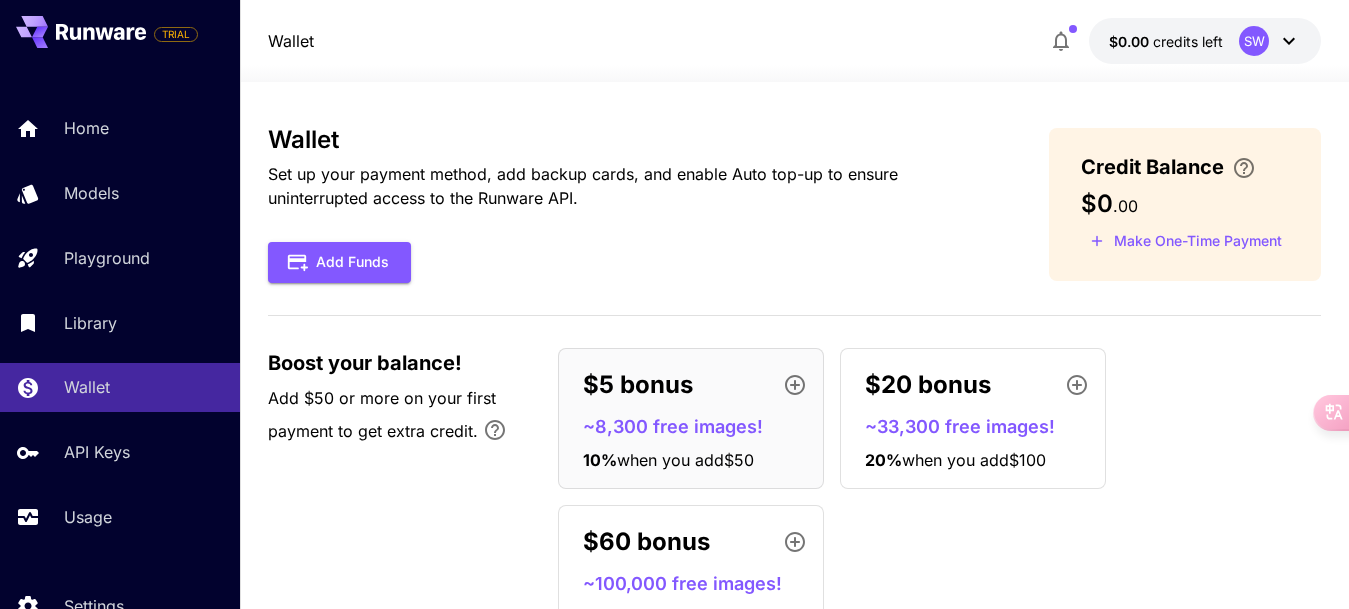 click on "$0.00    credits left" at bounding box center [1166, 41] 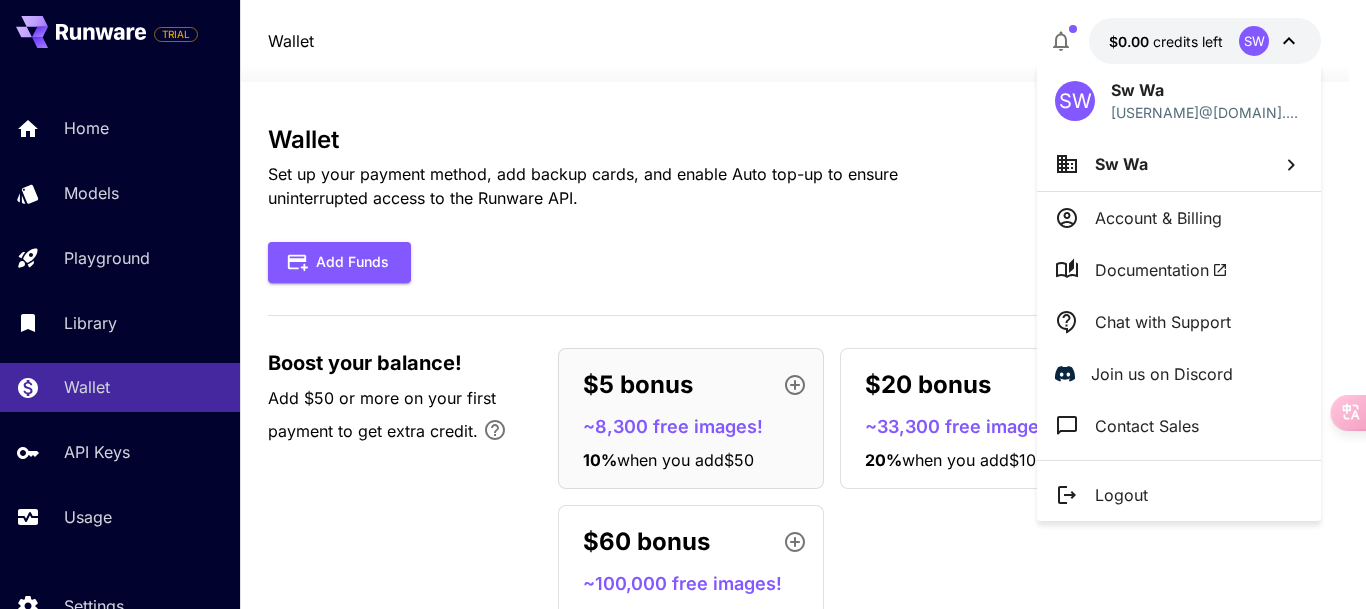click at bounding box center (683, 304) 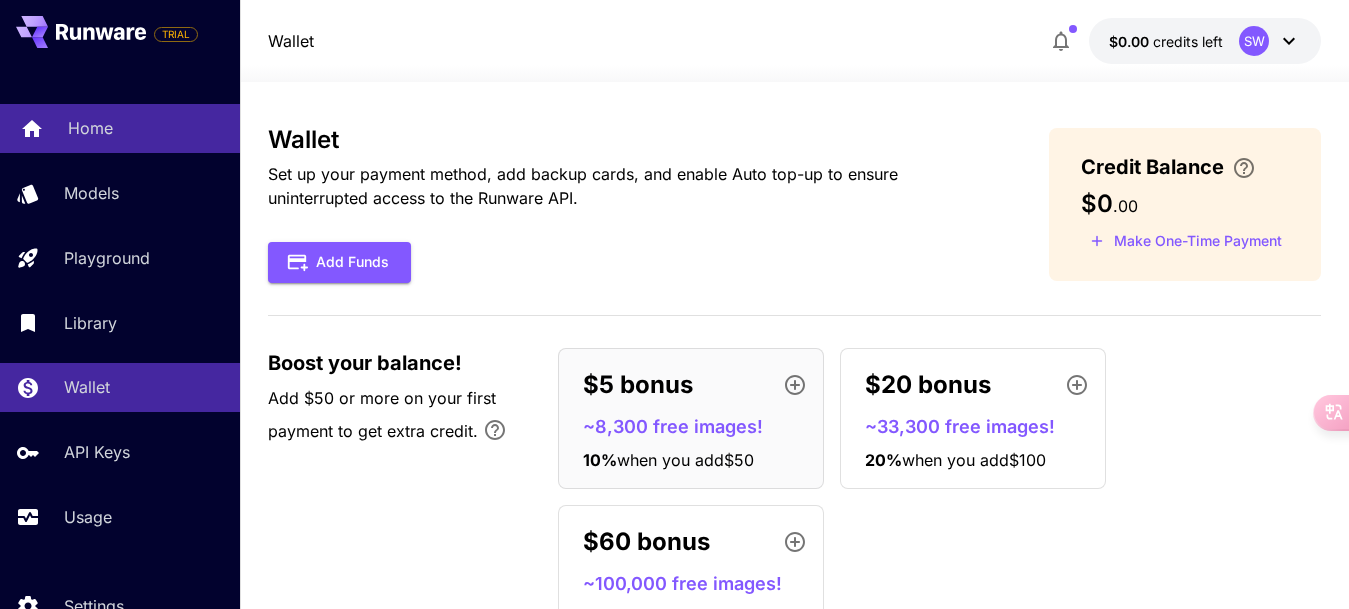 click on "Home" at bounding box center (120, 128) 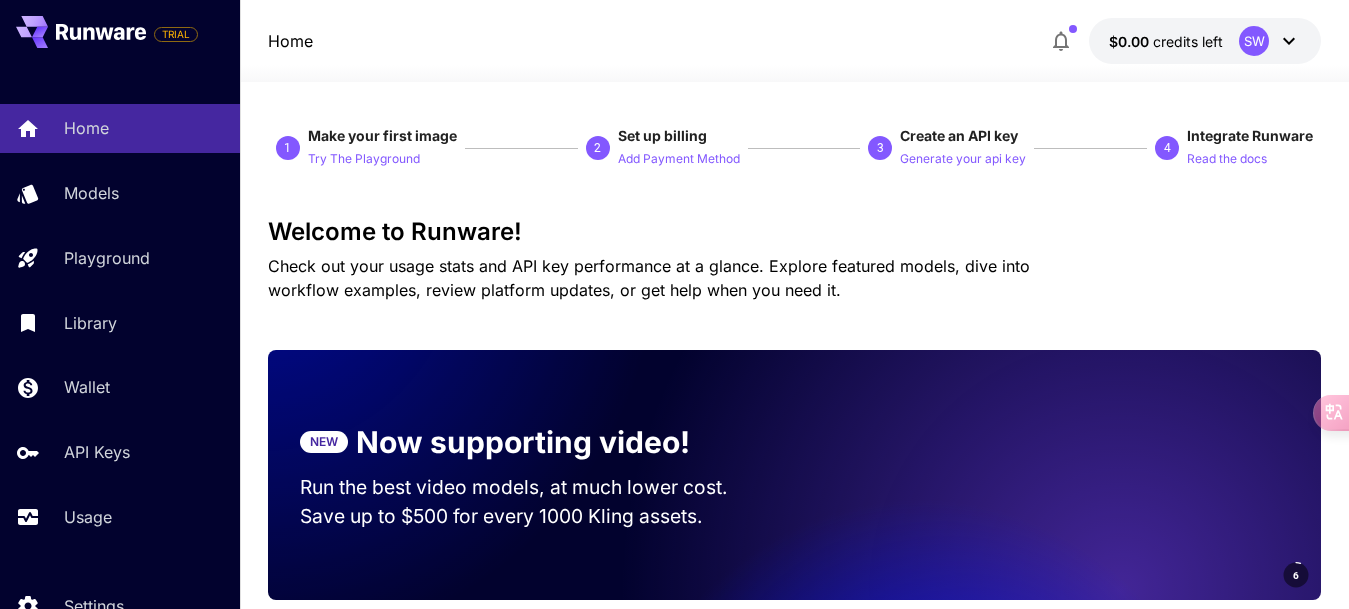 click 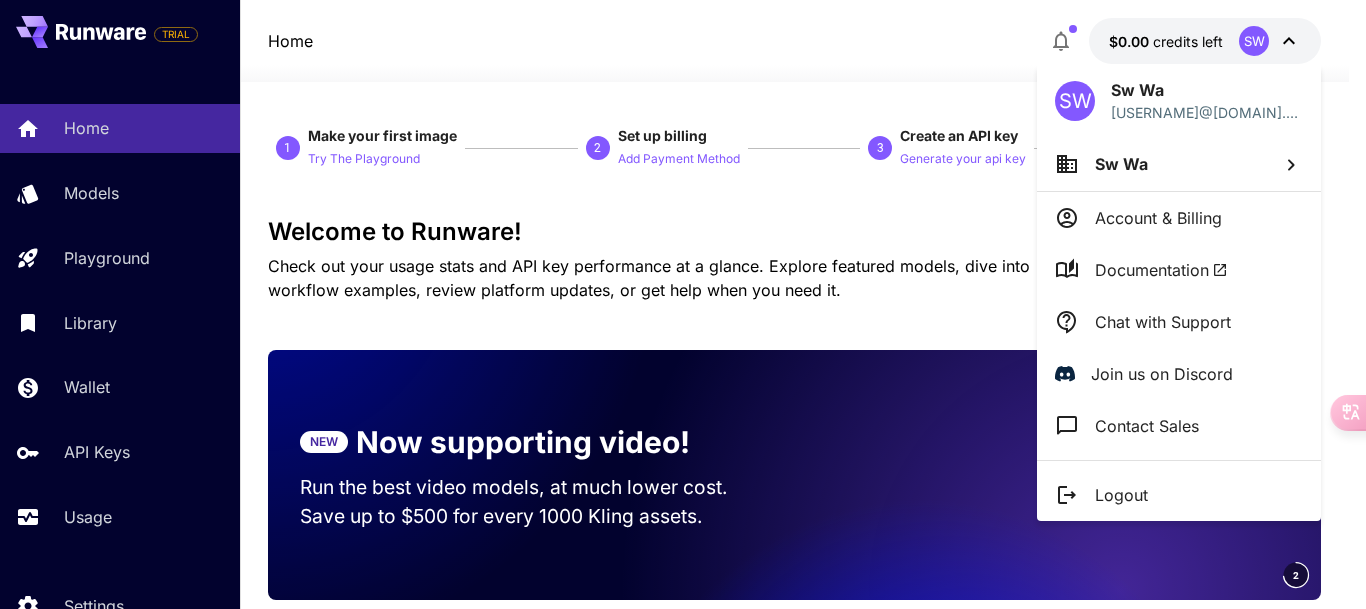 click at bounding box center (683, 304) 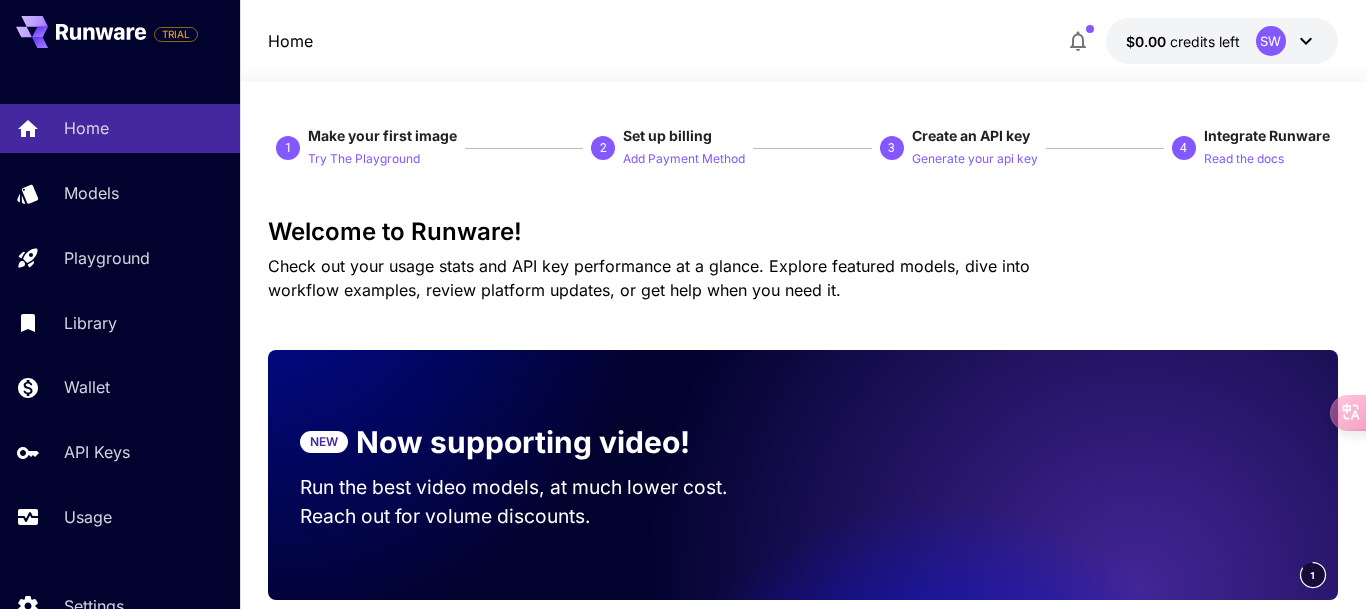 click at bounding box center (803, 70) 